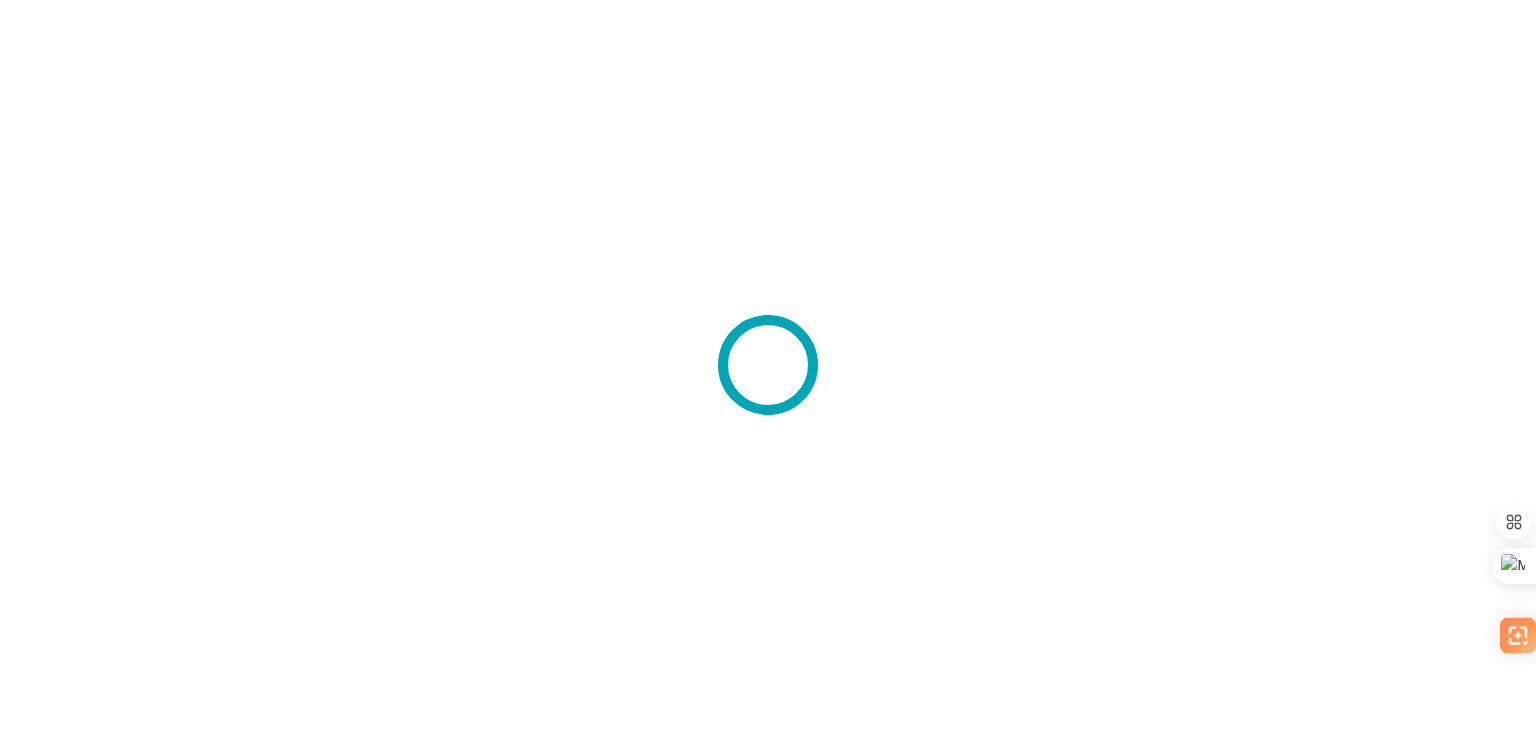 scroll, scrollTop: 0, scrollLeft: 0, axis: both 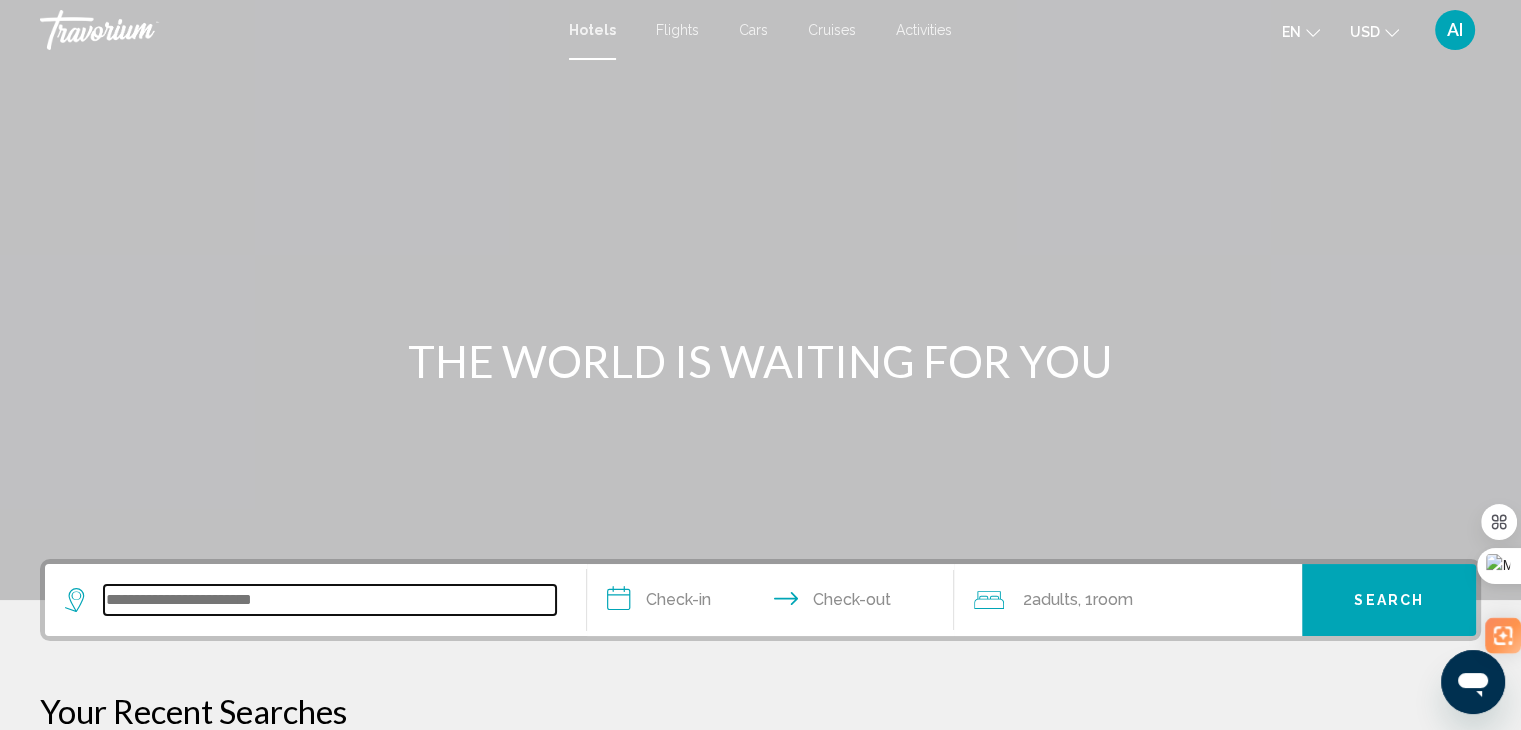 click at bounding box center (330, 600) 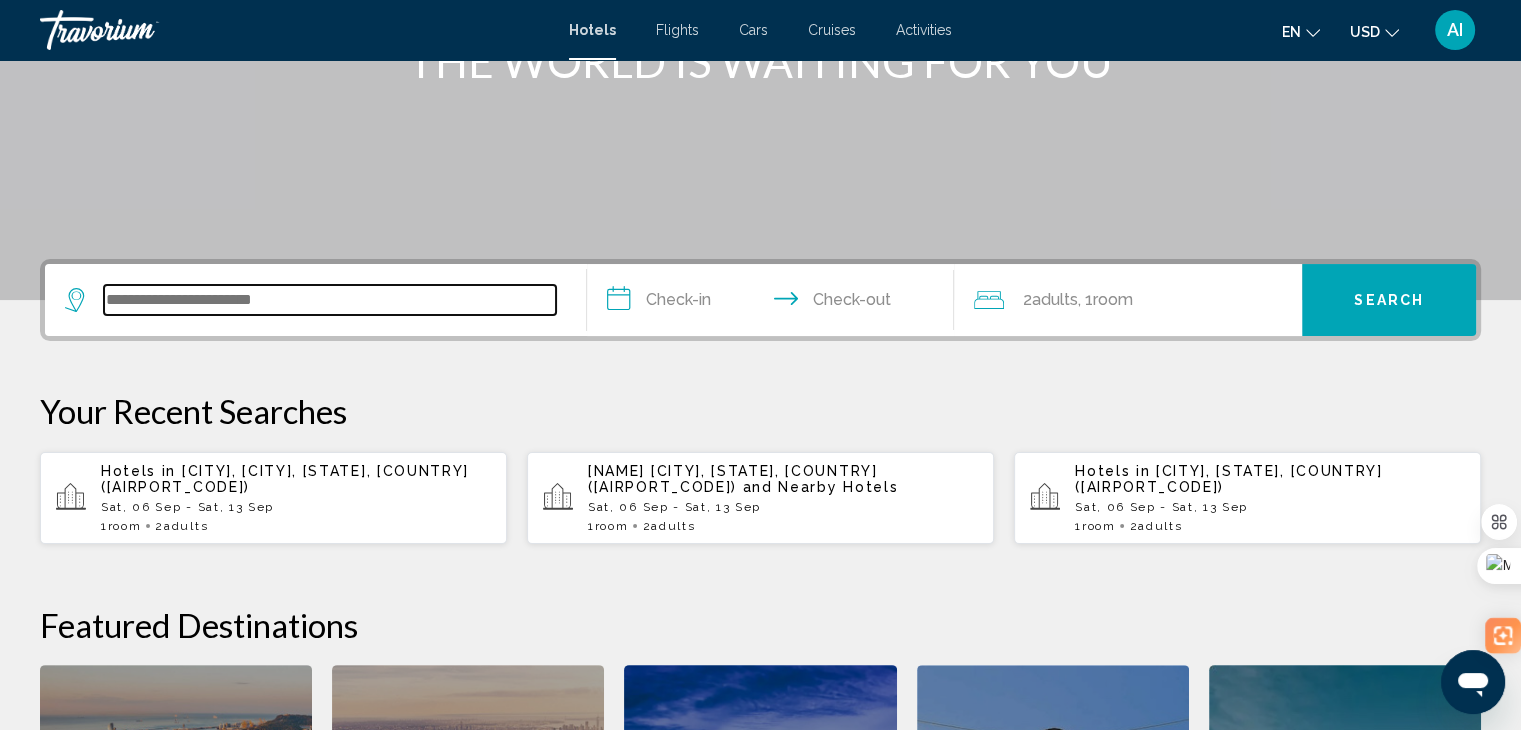 scroll, scrollTop: 493, scrollLeft: 0, axis: vertical 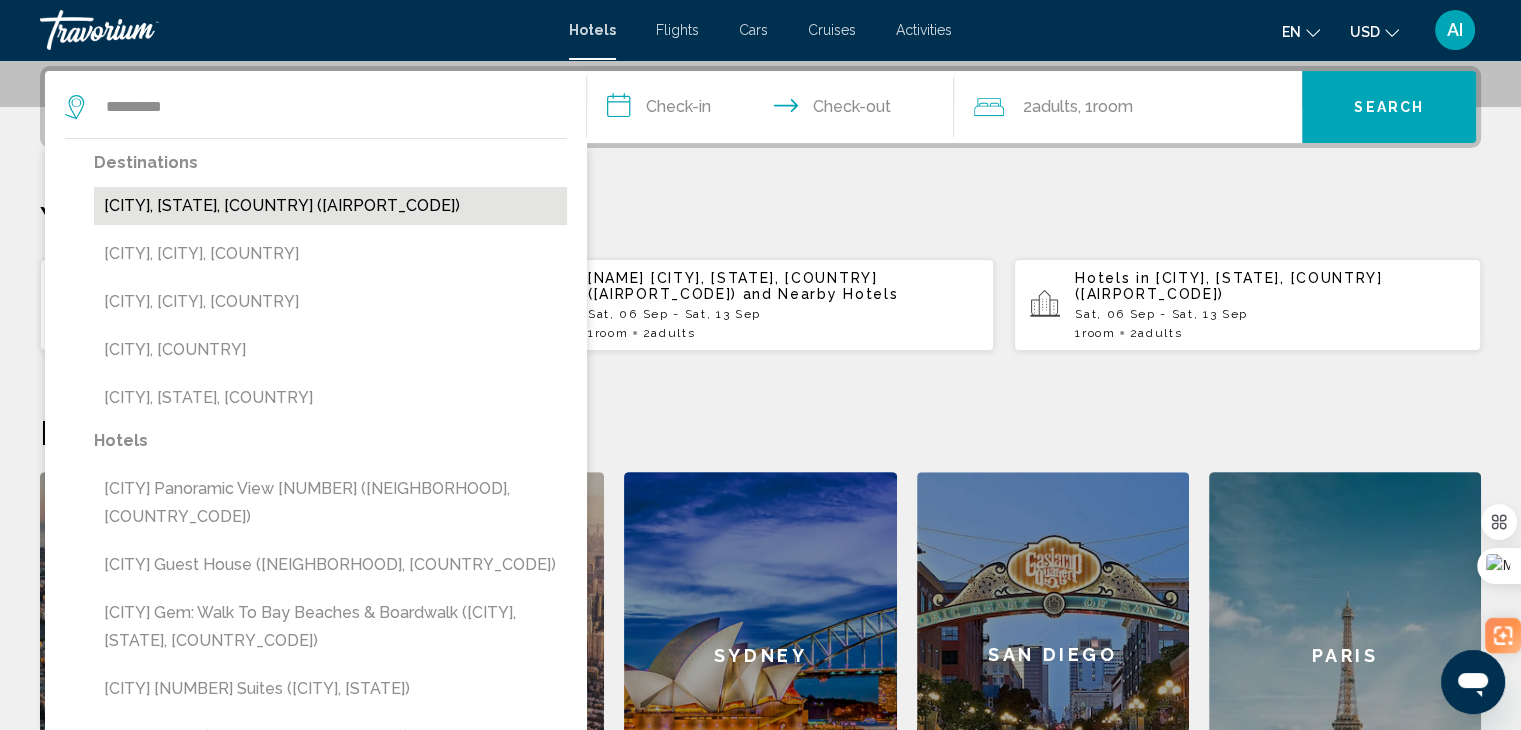 click on "San Diego, CA, United States (SAN)" at bounding box center (330, 206) 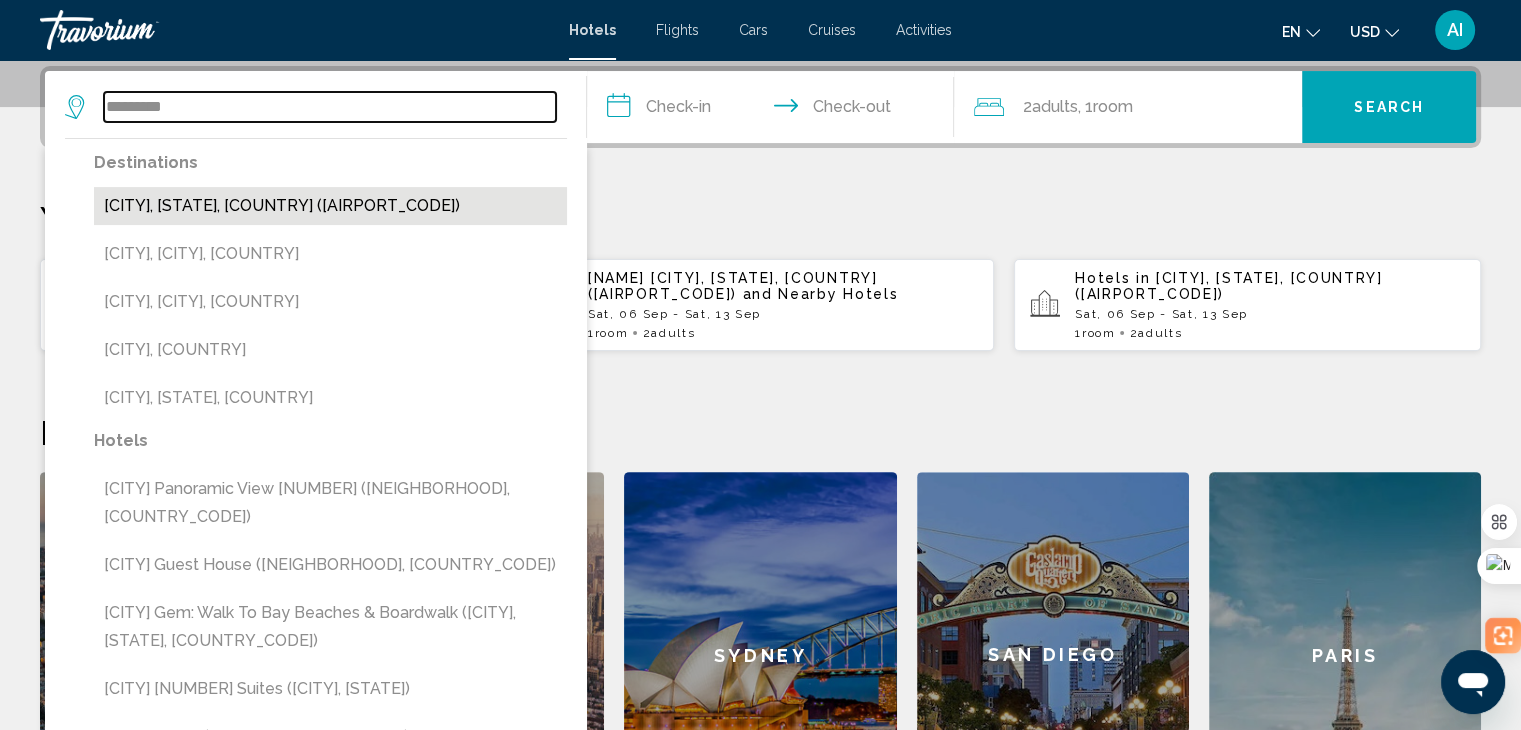 type on "**********" 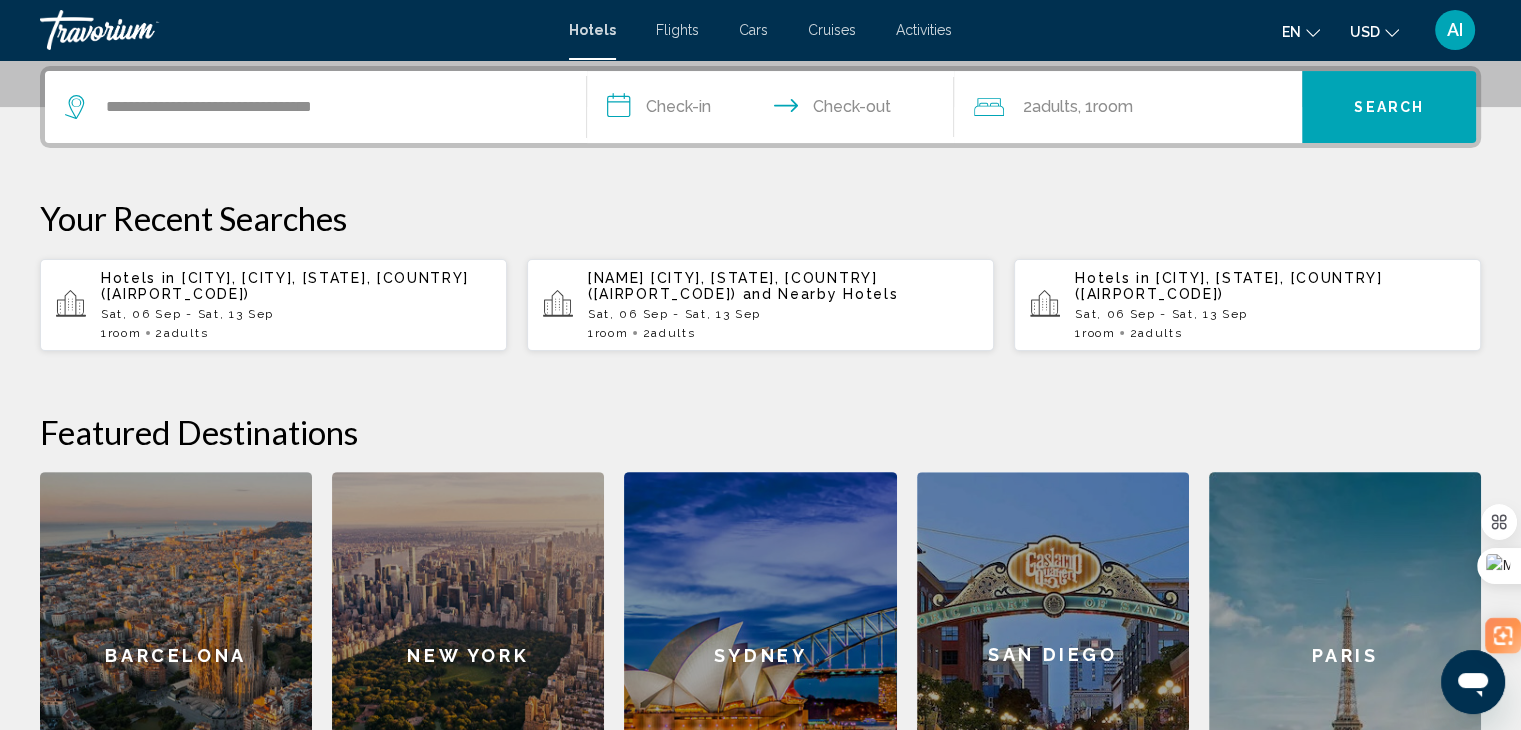 click on "**********" at bounding box center (775, 110) 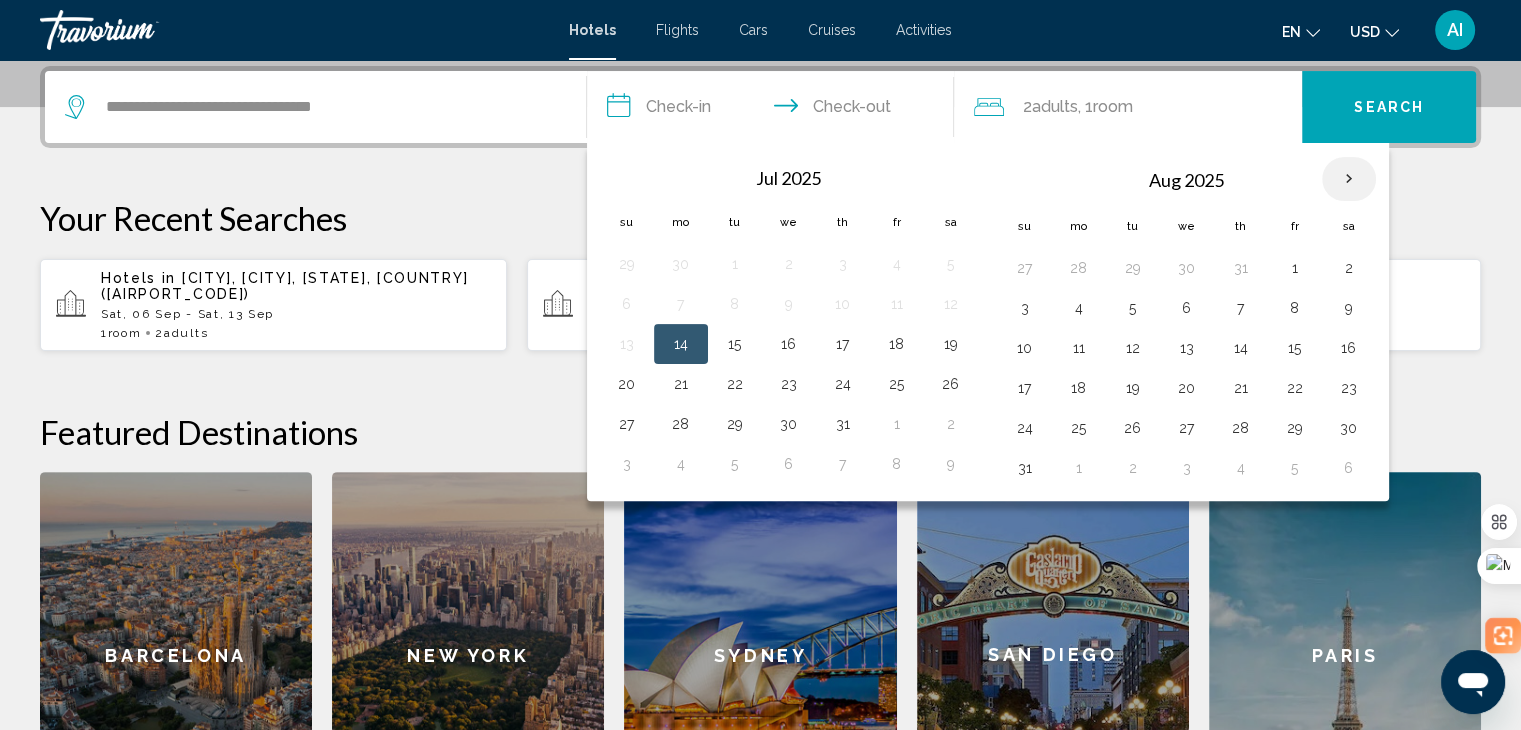 click at bounding box center [1349, 179] 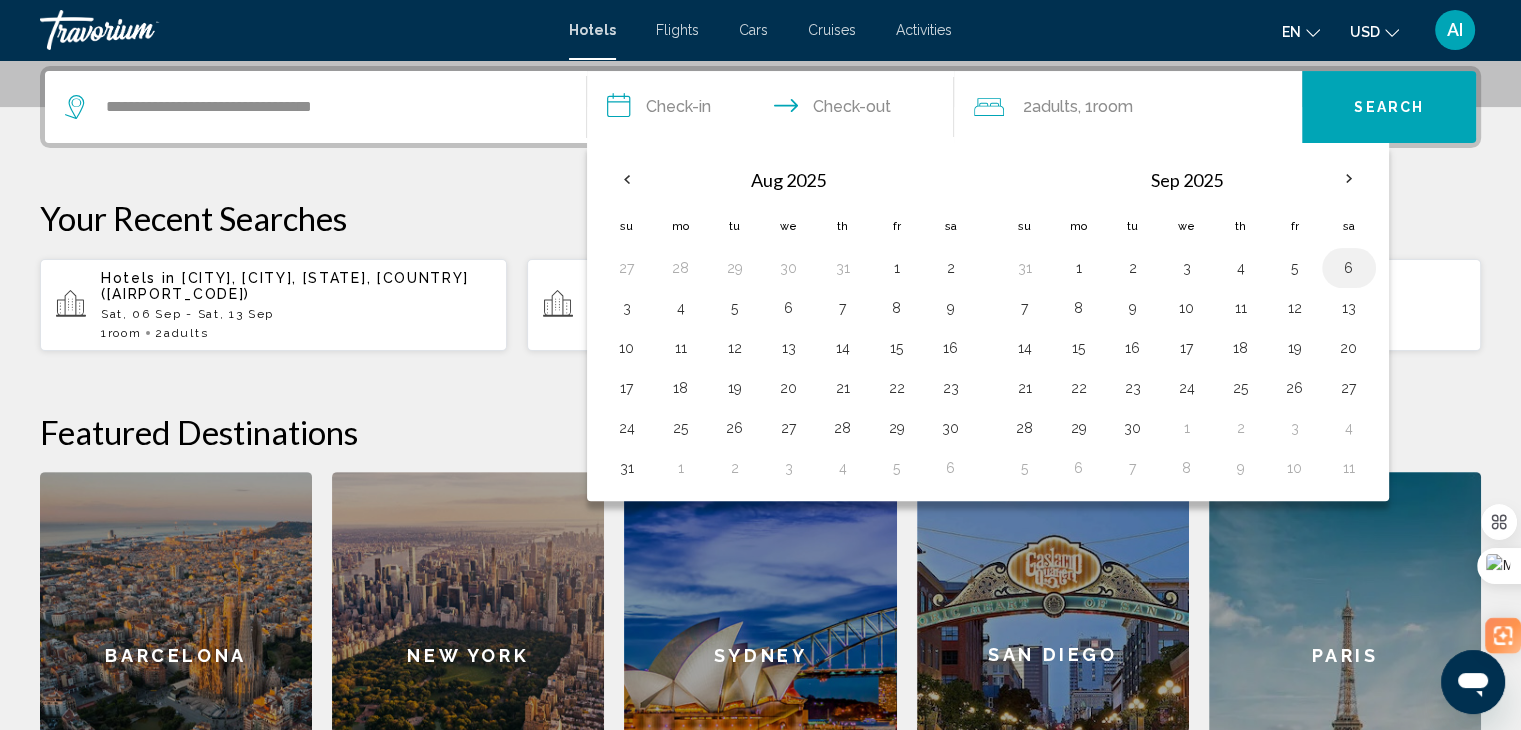 click on "6" at bounding box center [1349, 268] 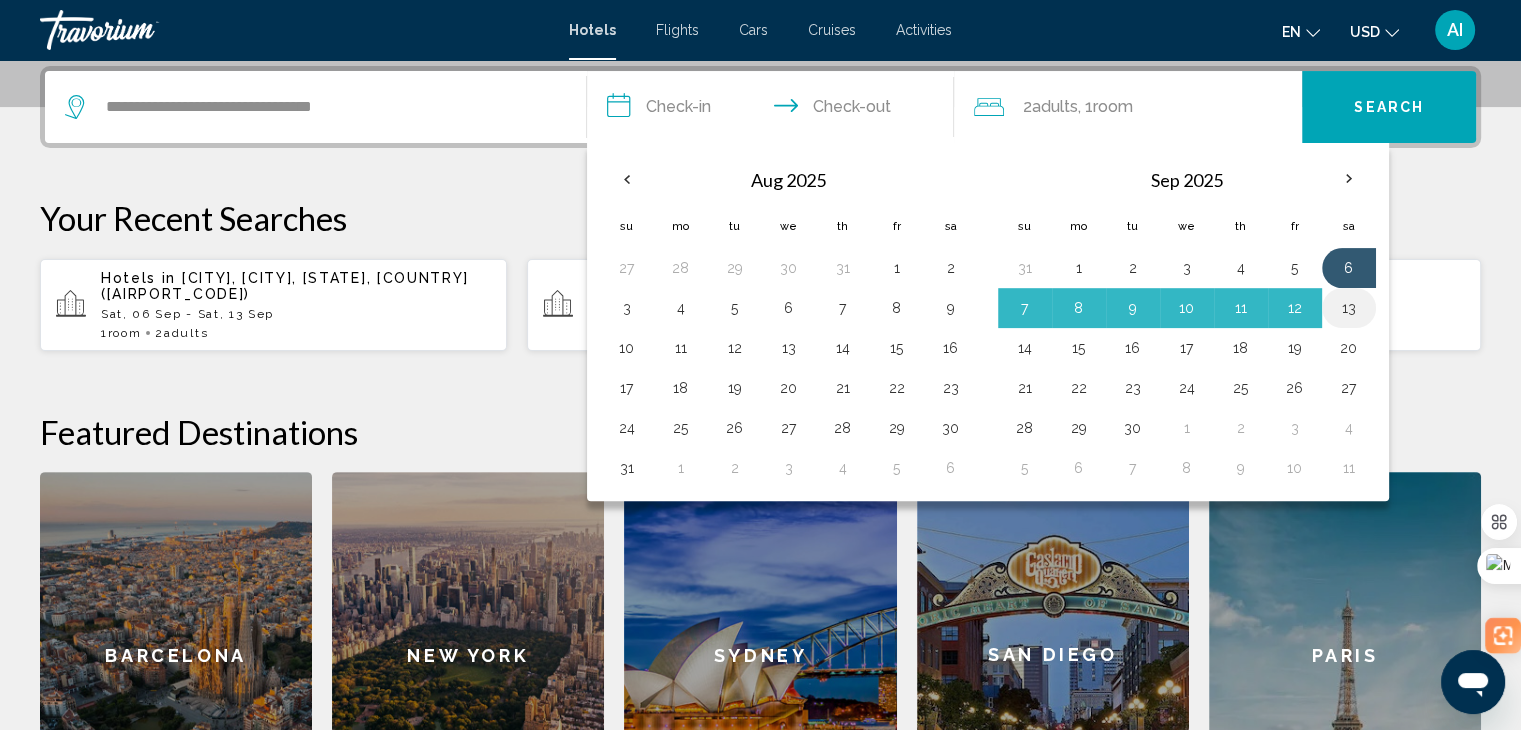click on "13" at bounding box center (1349, 308) 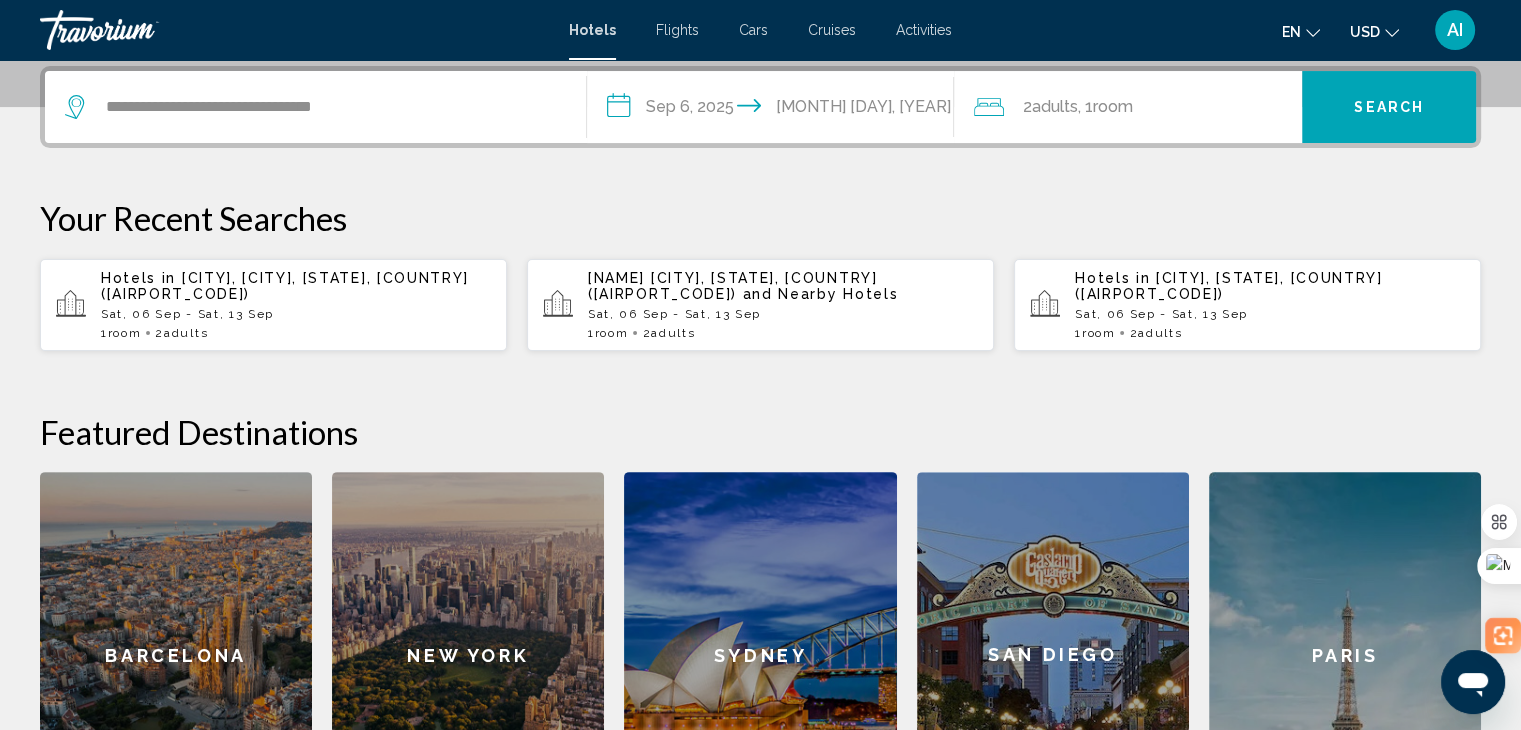 click on "Search" at bounding box center (1389, 107) 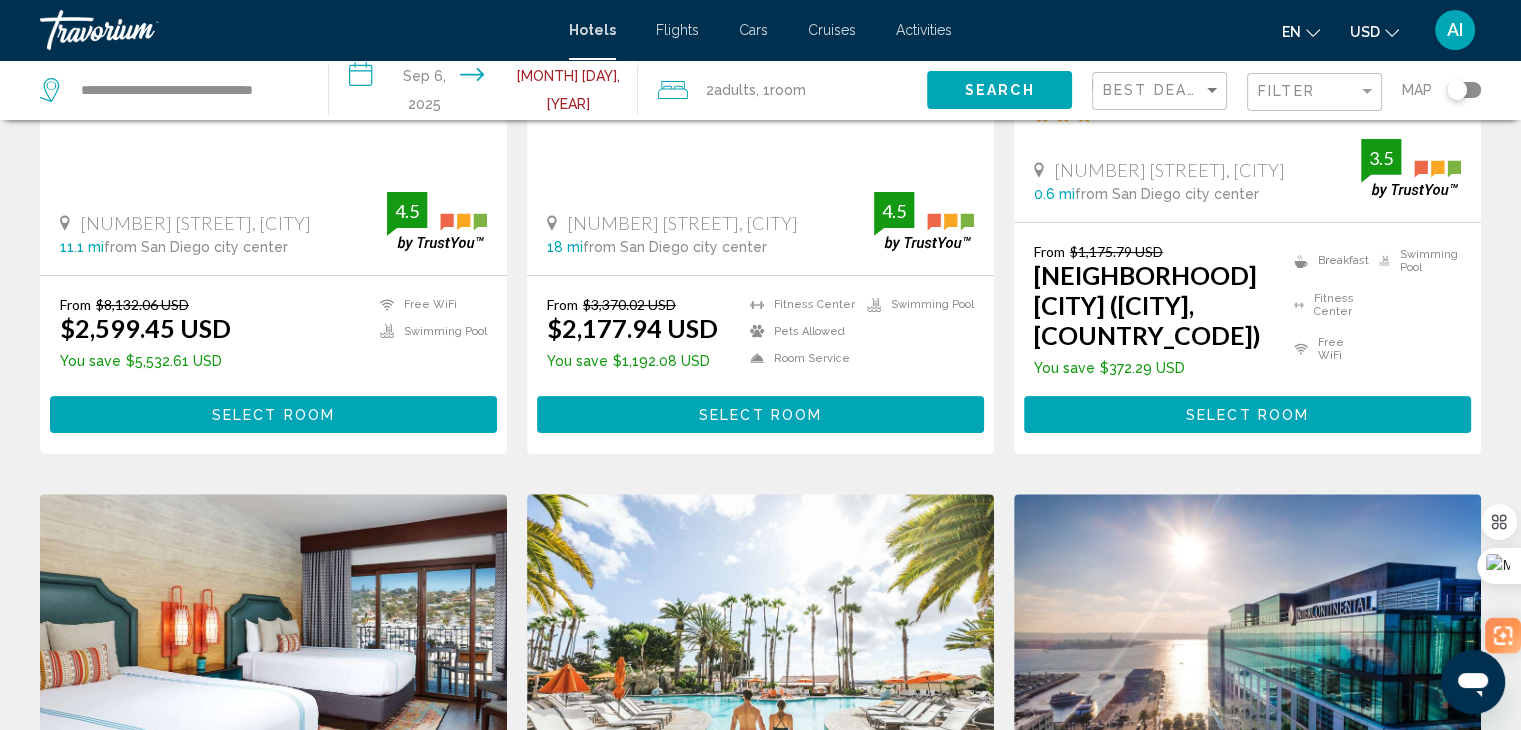 scroll, scrollTop: 0, scrollLeft: 0, axis: both 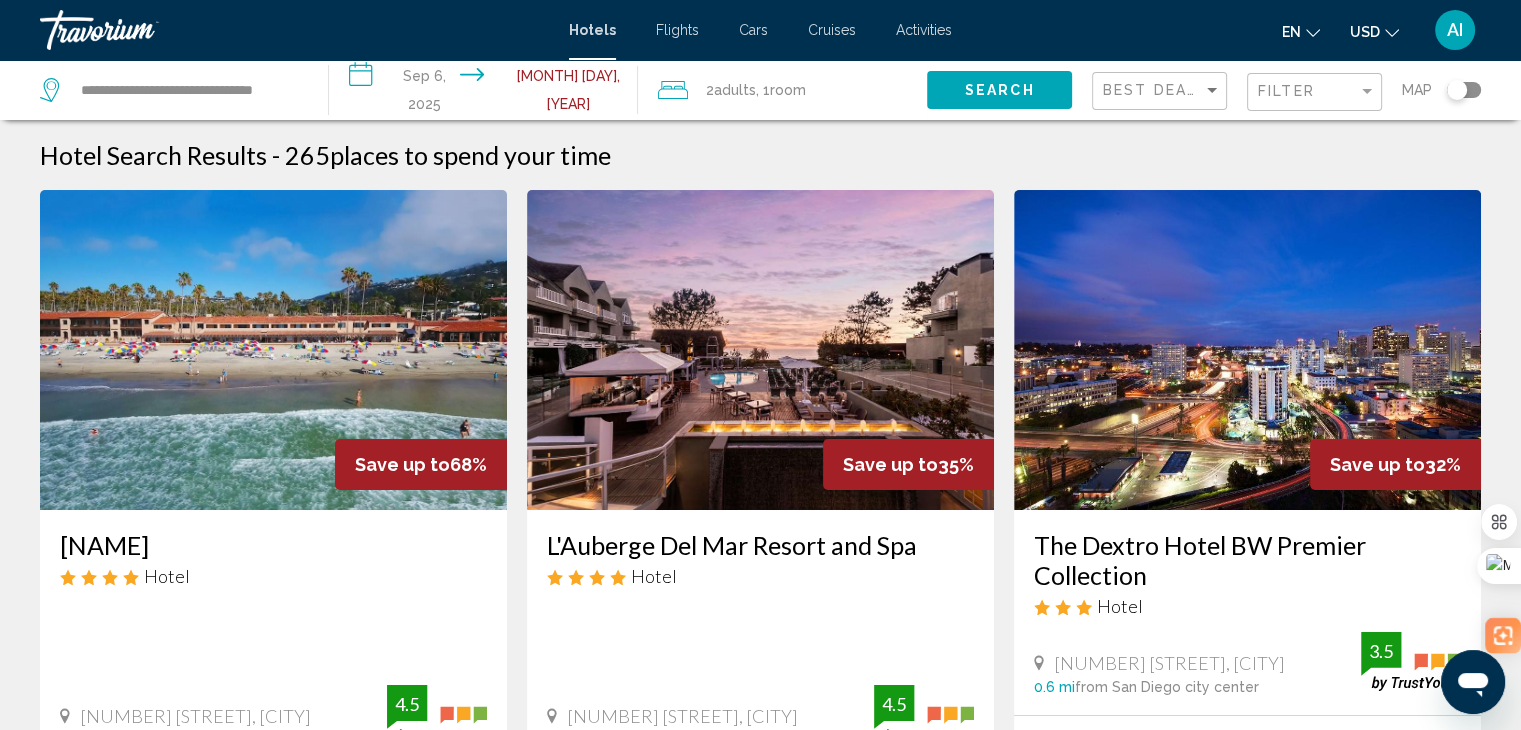 click on "La Jolla Beach and Tennis Club" at bounding box center (273, 545) 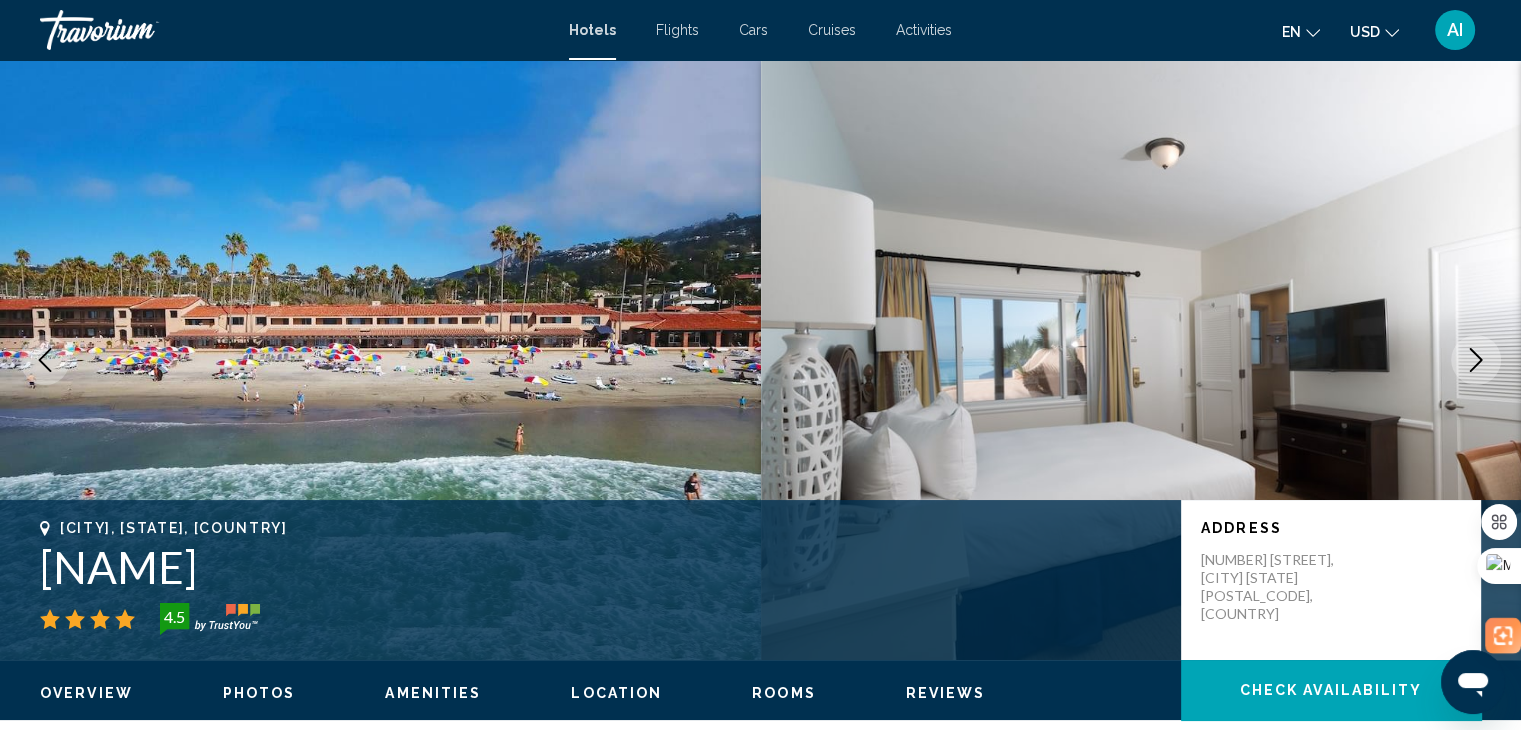 drag, startPoint x: 44, startPoint y: 562, endPoint x: 674, endPoint y: 566, distance: 630.0127 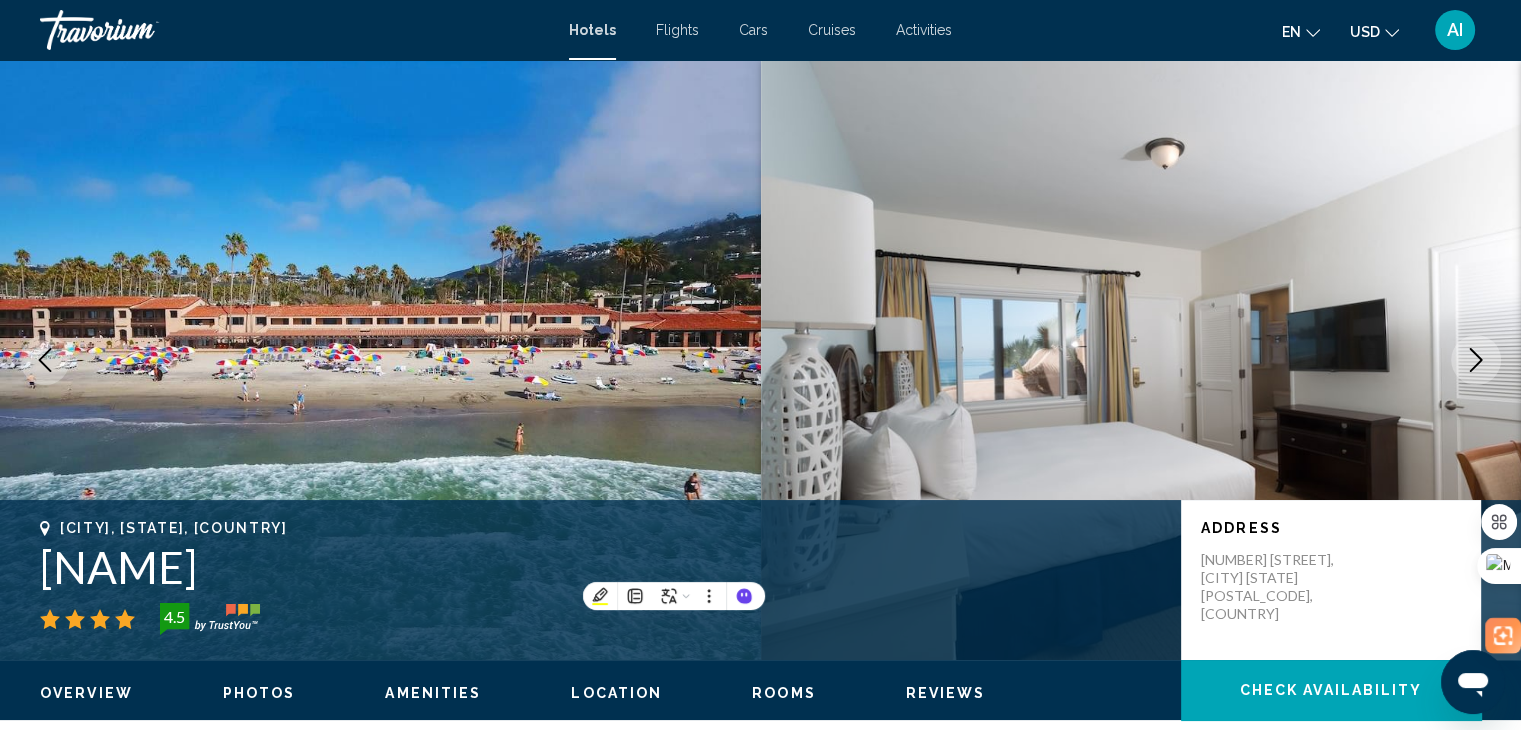 copy on "La Jolla Beach and Tennis Club" 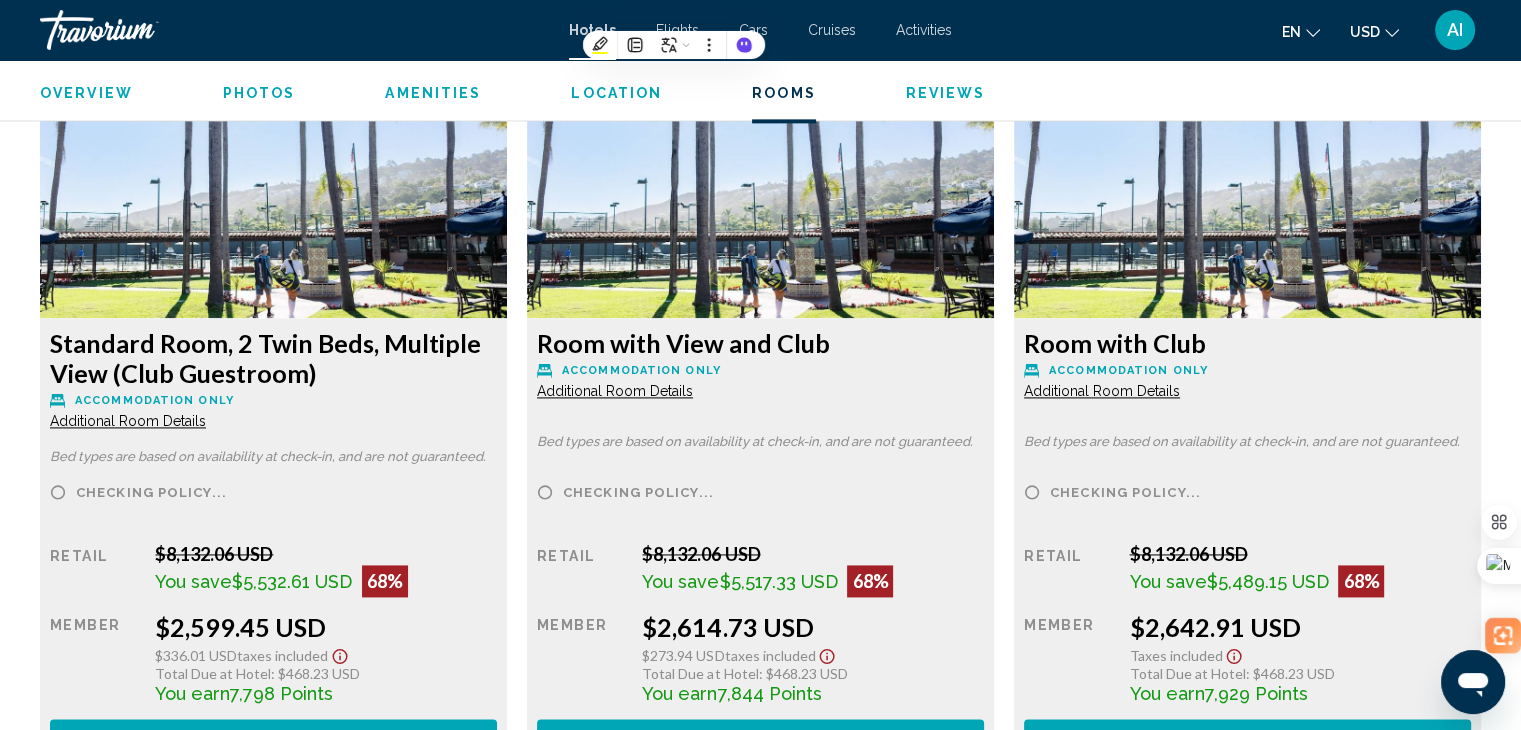 scroll, scrollTop: 2883, scrollLeft: 0, axis: vertical 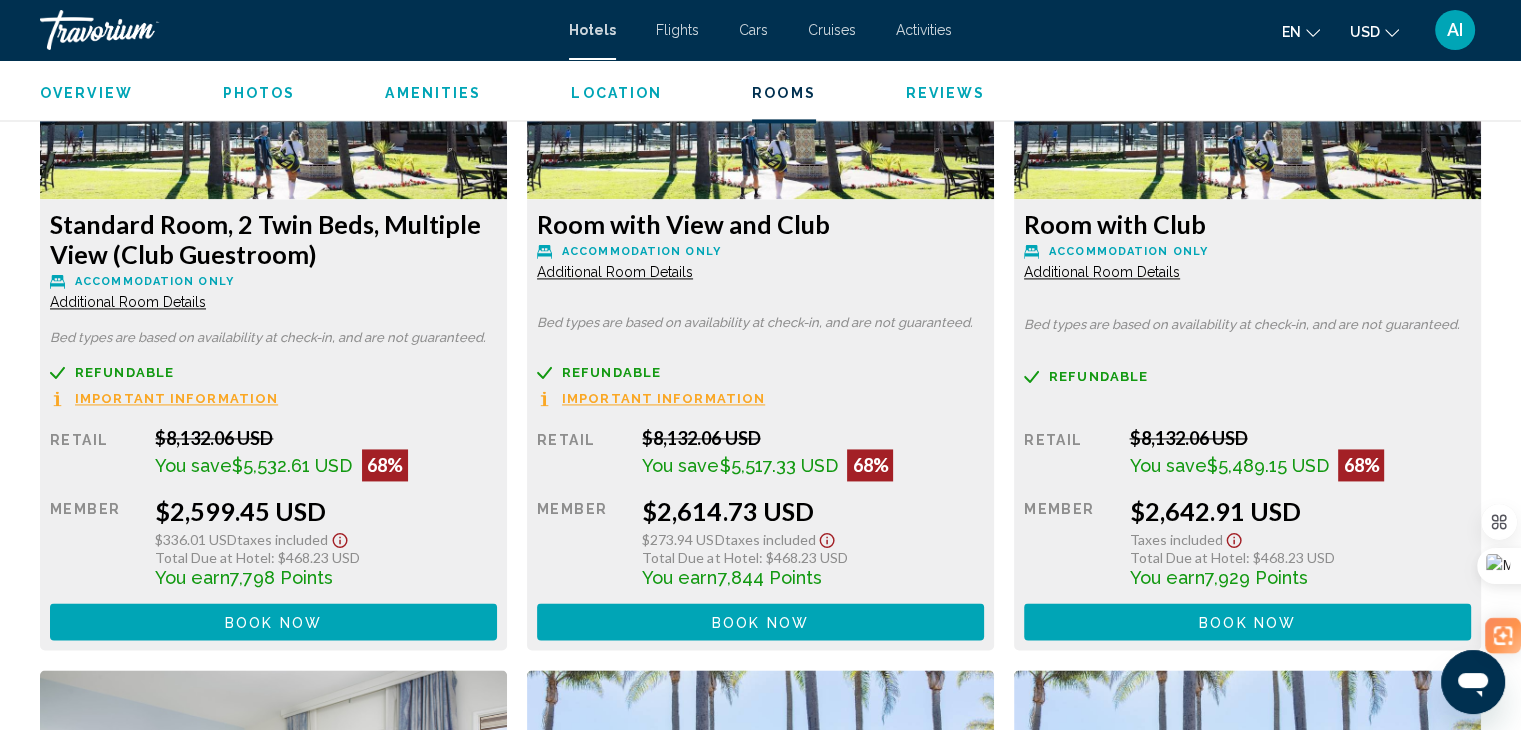 drag, startPoint x: 174, startPoint y: 504, endPoint x: 314, endPoint y: 507, distance: 140.03214 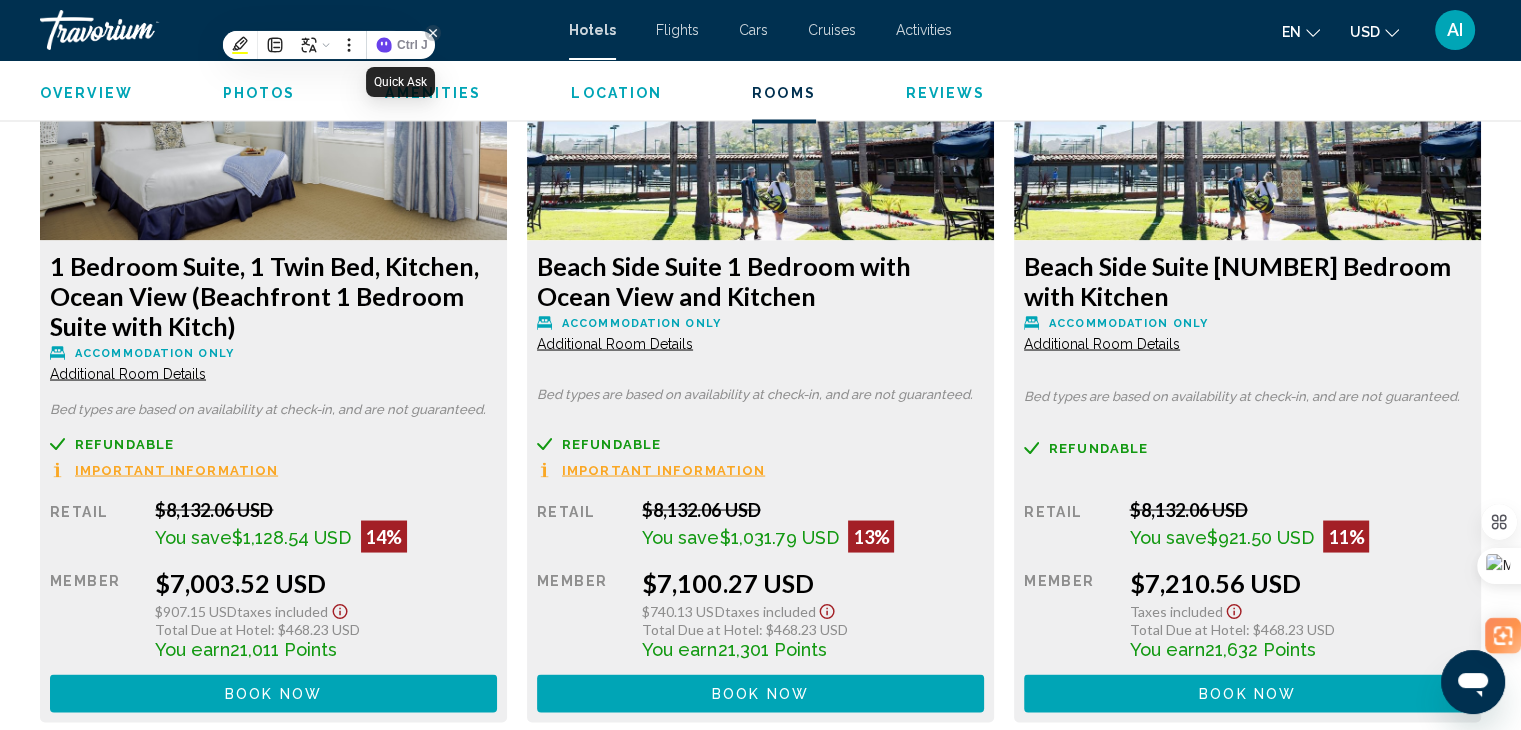 scroll, scrollTop: 3562, scrollLeft: 0, axis: vertical 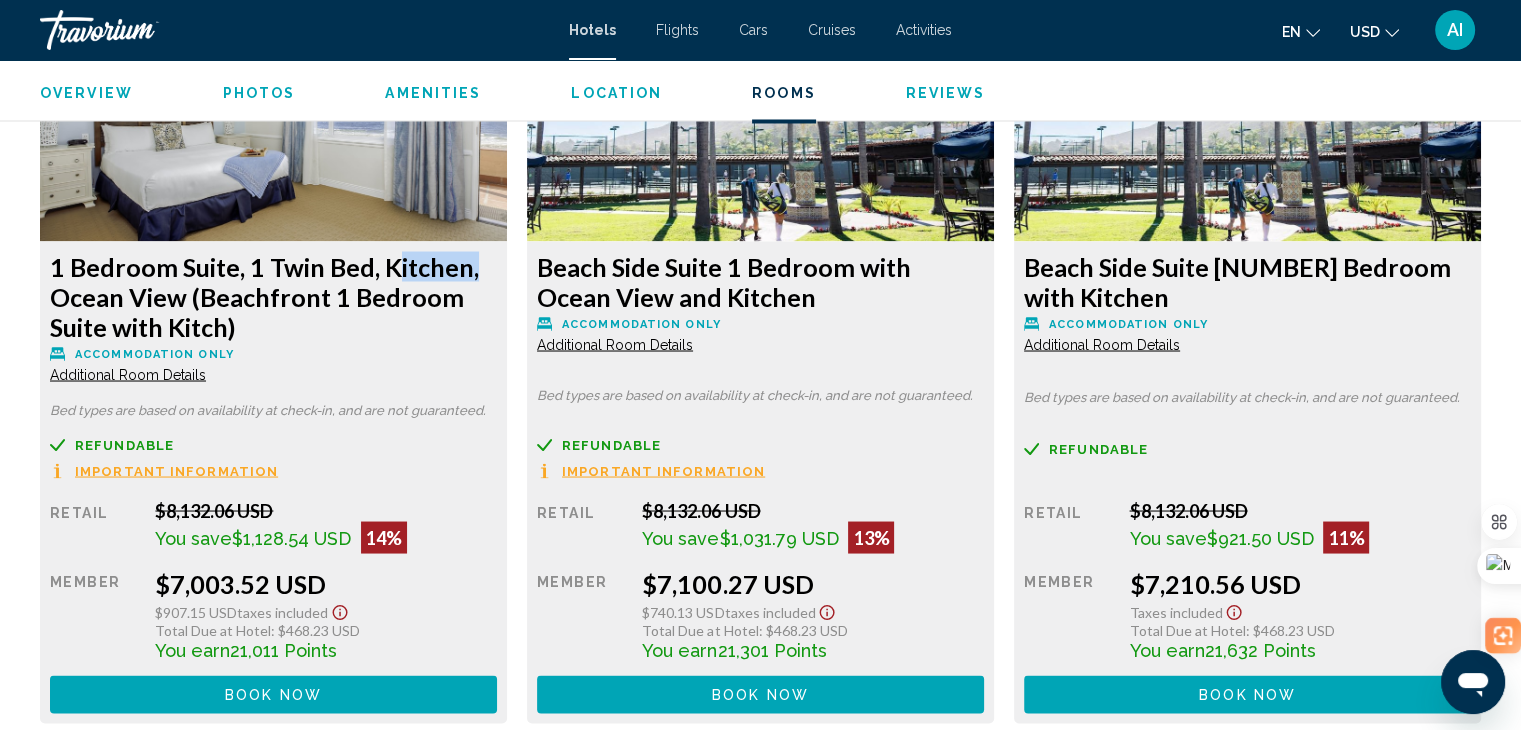 drag, startPoint x: 382, startPoint y: 256, endPoint x: 467, endPoint y: 264, distance: 85.37564 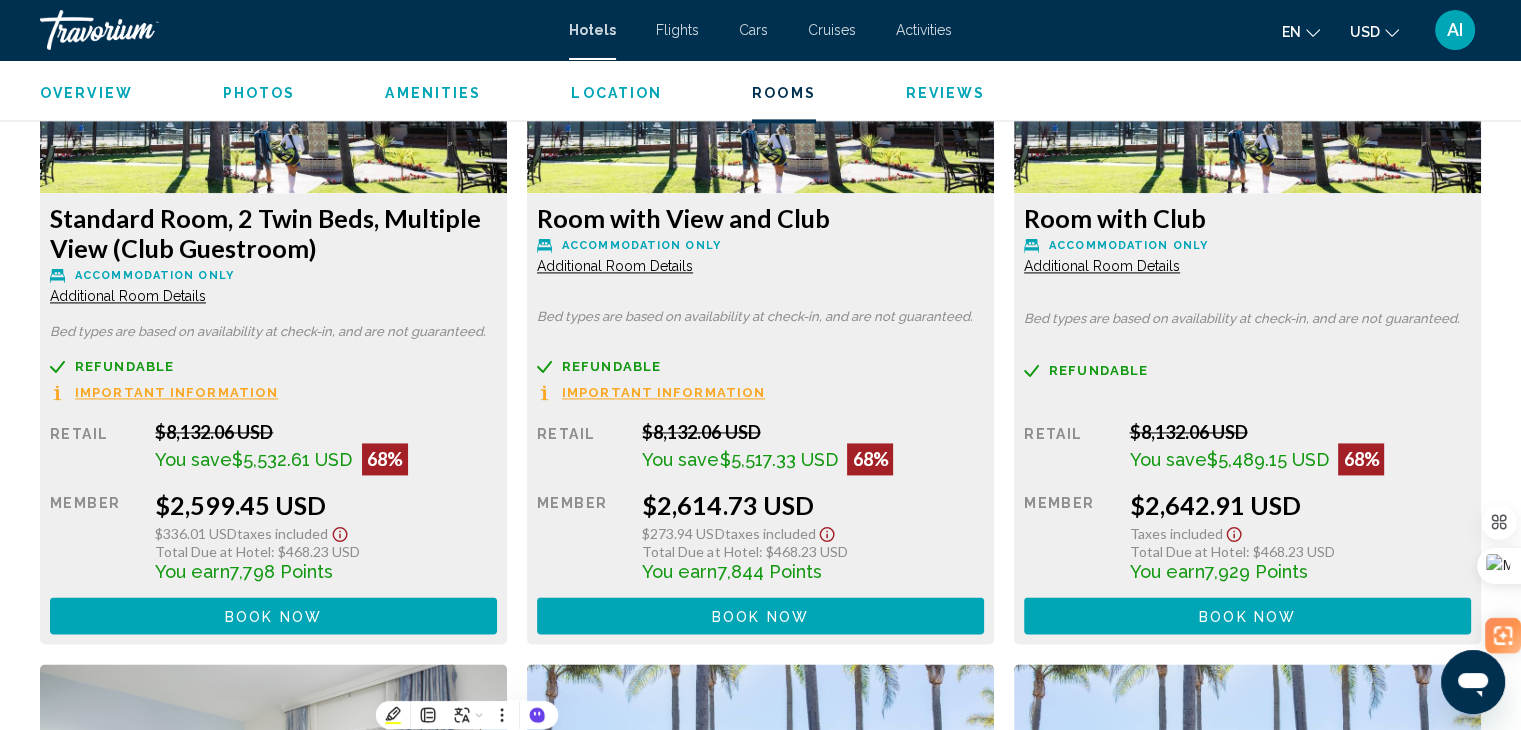 scroll, scrollTop: 2888, scrollLeft: 0, axis: vertical 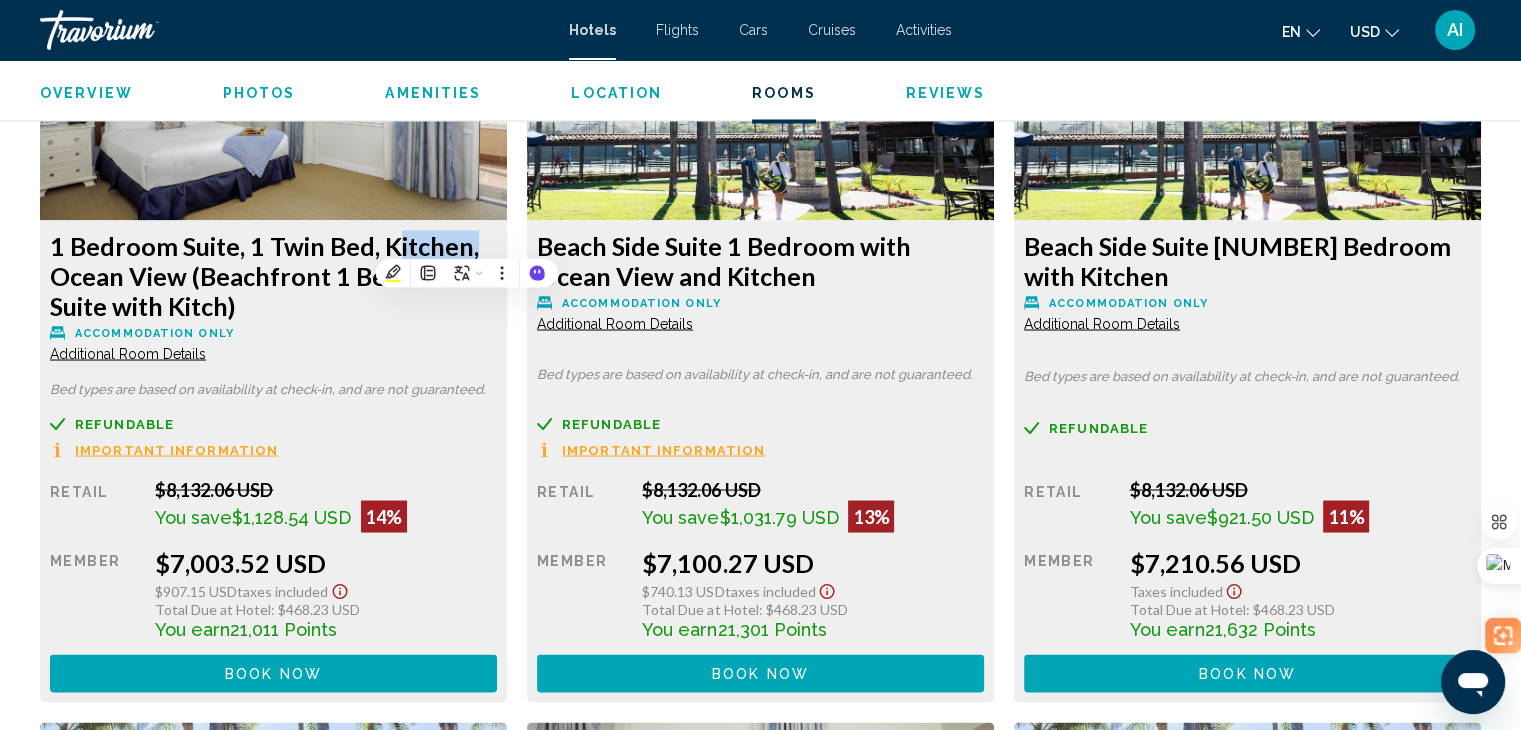 click on "Accommodation Only" at bounding box center [273, -419] 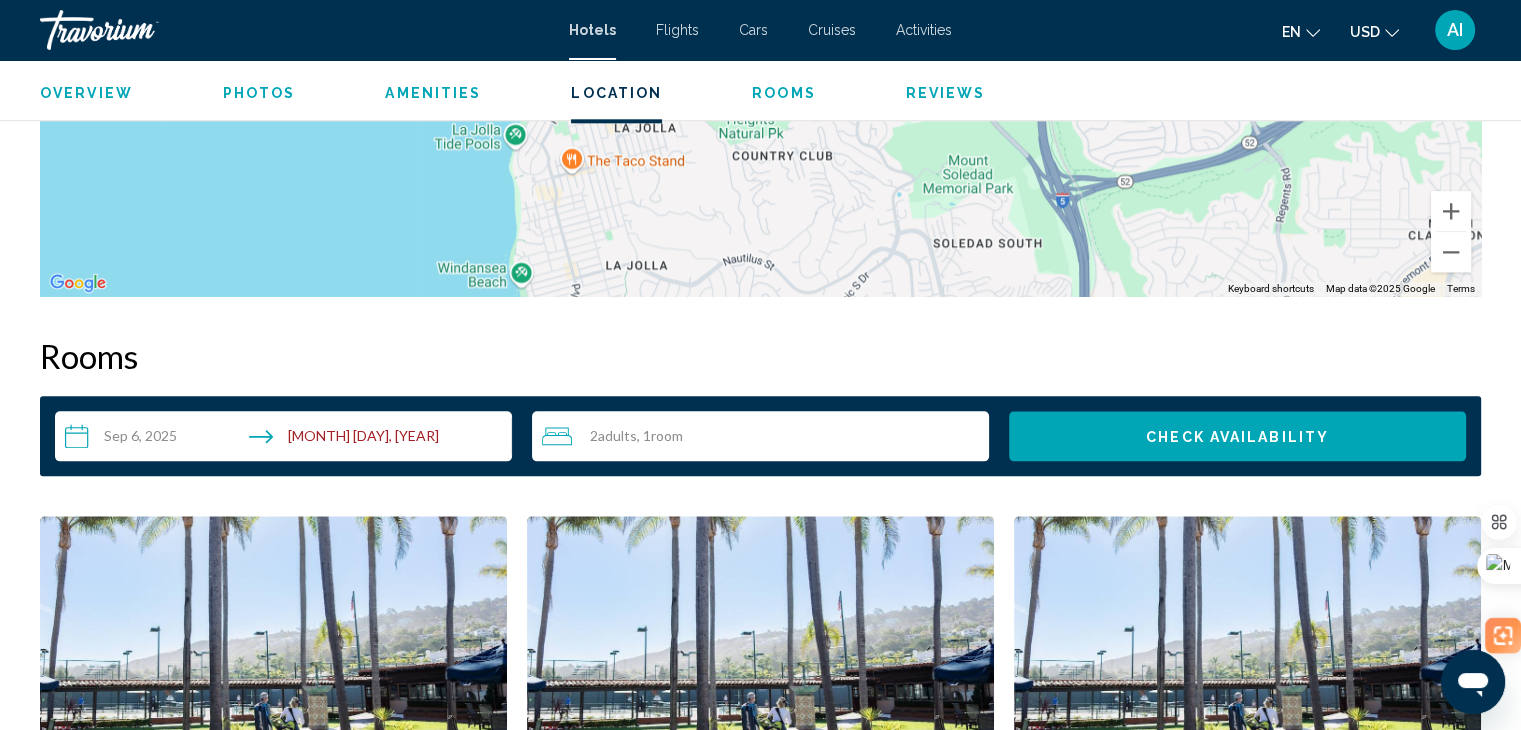 scroll, scrollTop: 2312, scrollLeft: 0, axis: vertical 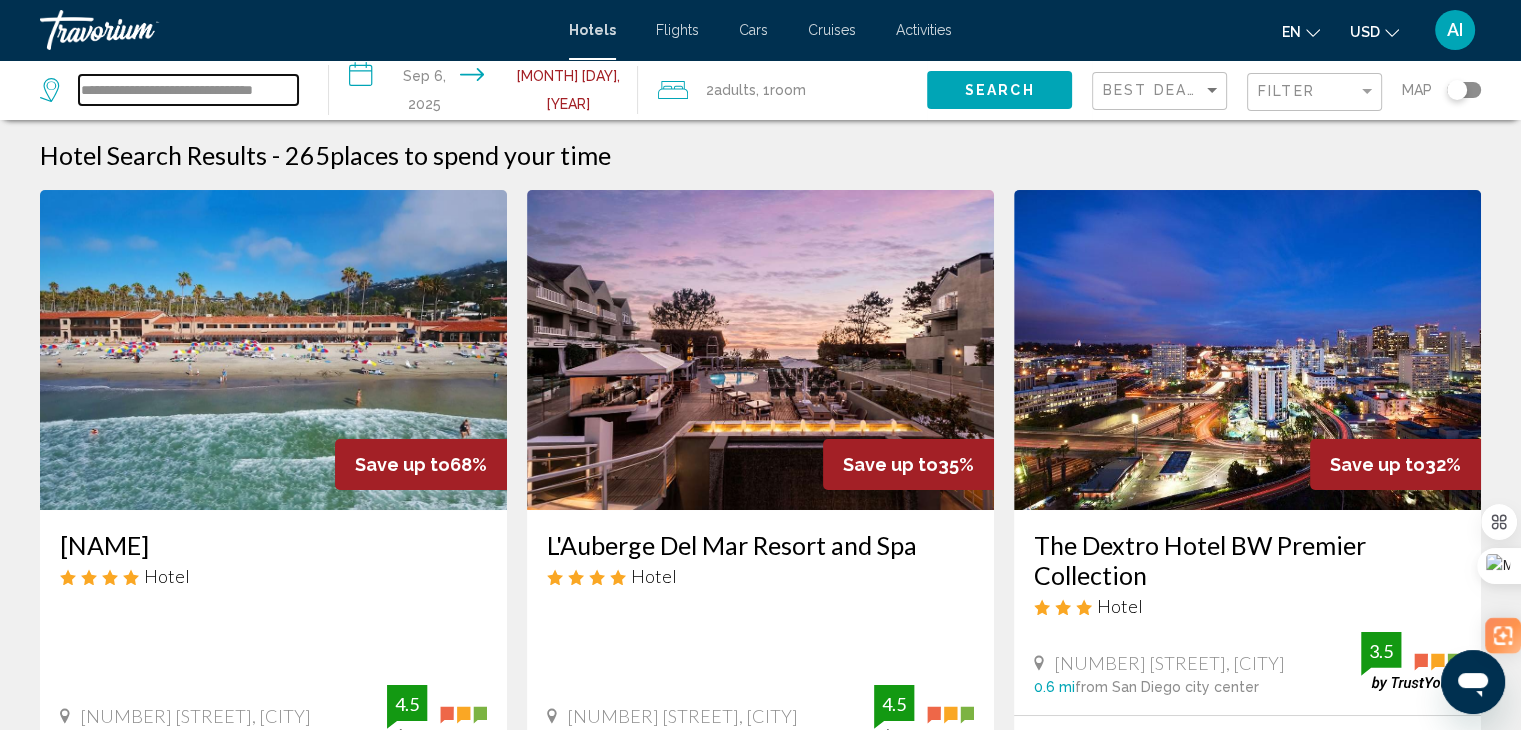 click on "**********" at bounding box center [188, 90] 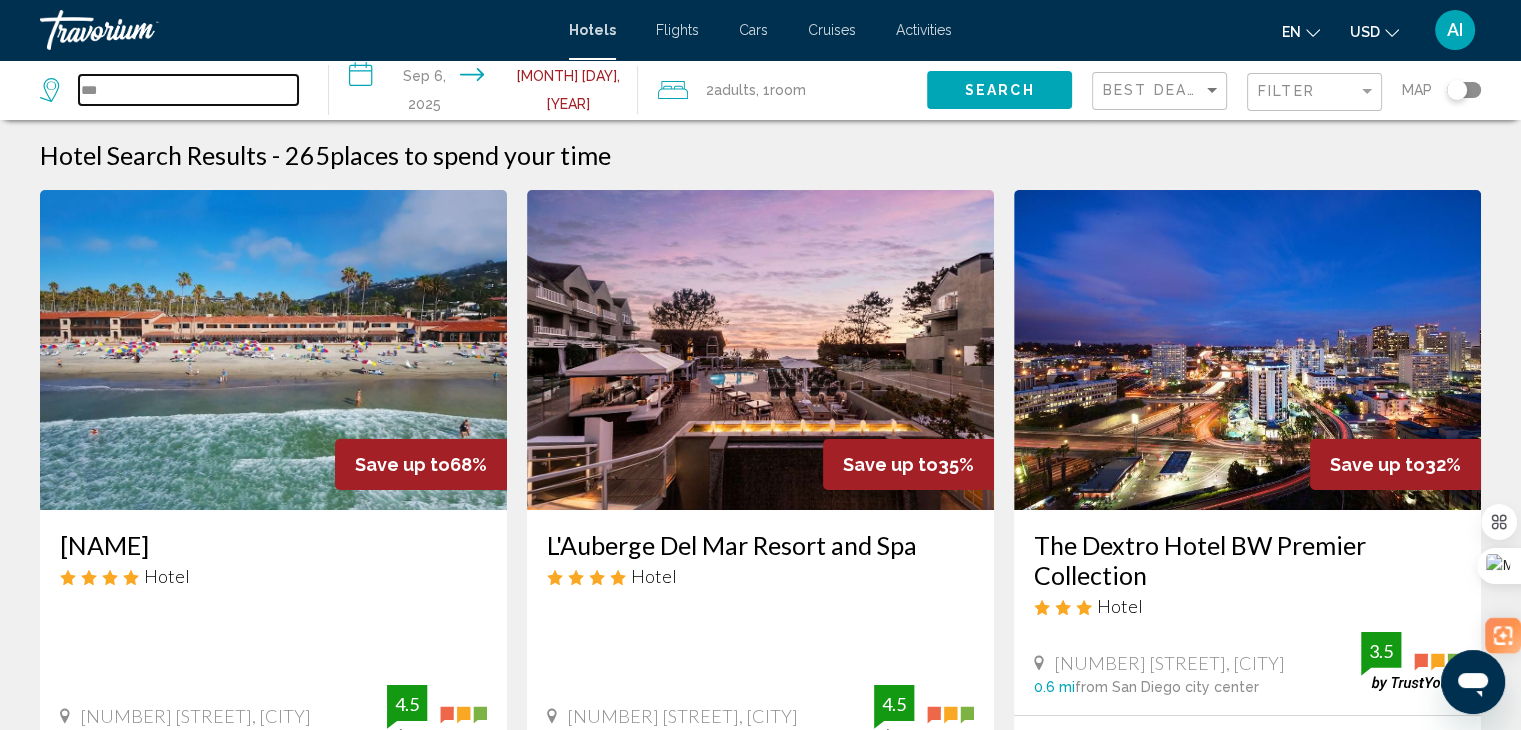 drag, startPoint x: 122, startPoint y: 89, endPoint x: 0, endPoint y: 89, distance: 122 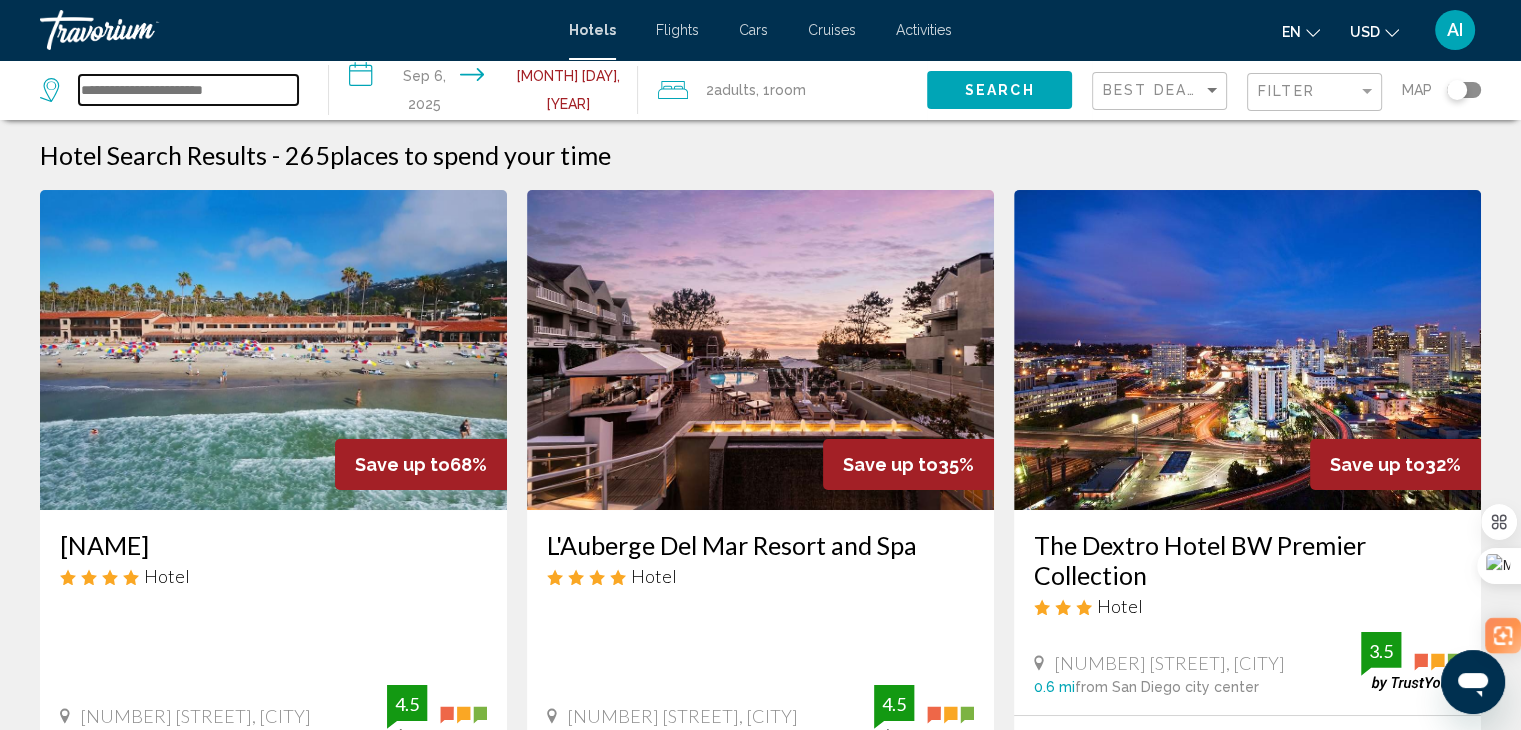 click at bounding box center [188, 90] 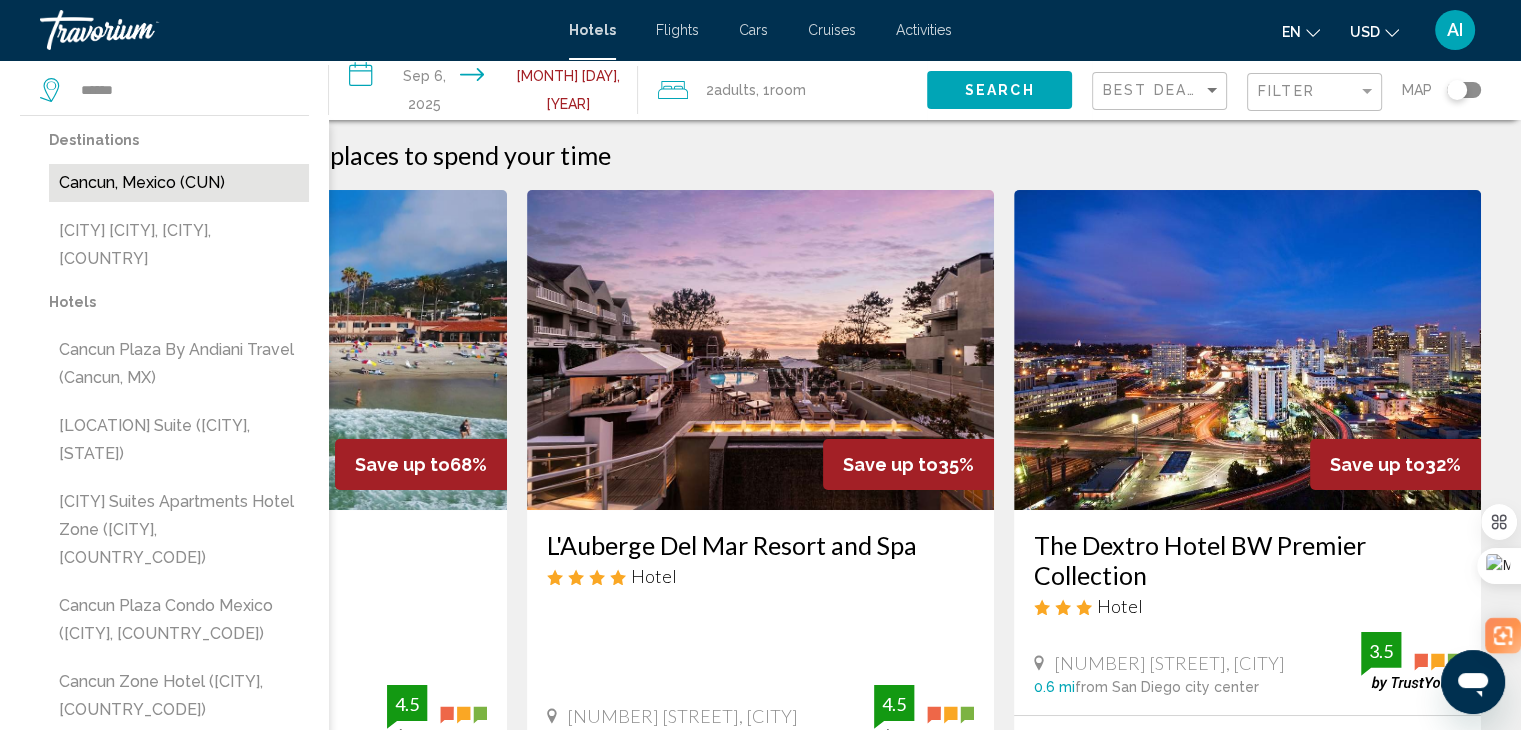 click on "Cancun, Mexico (CUN)" at bounding box center [179, 183] 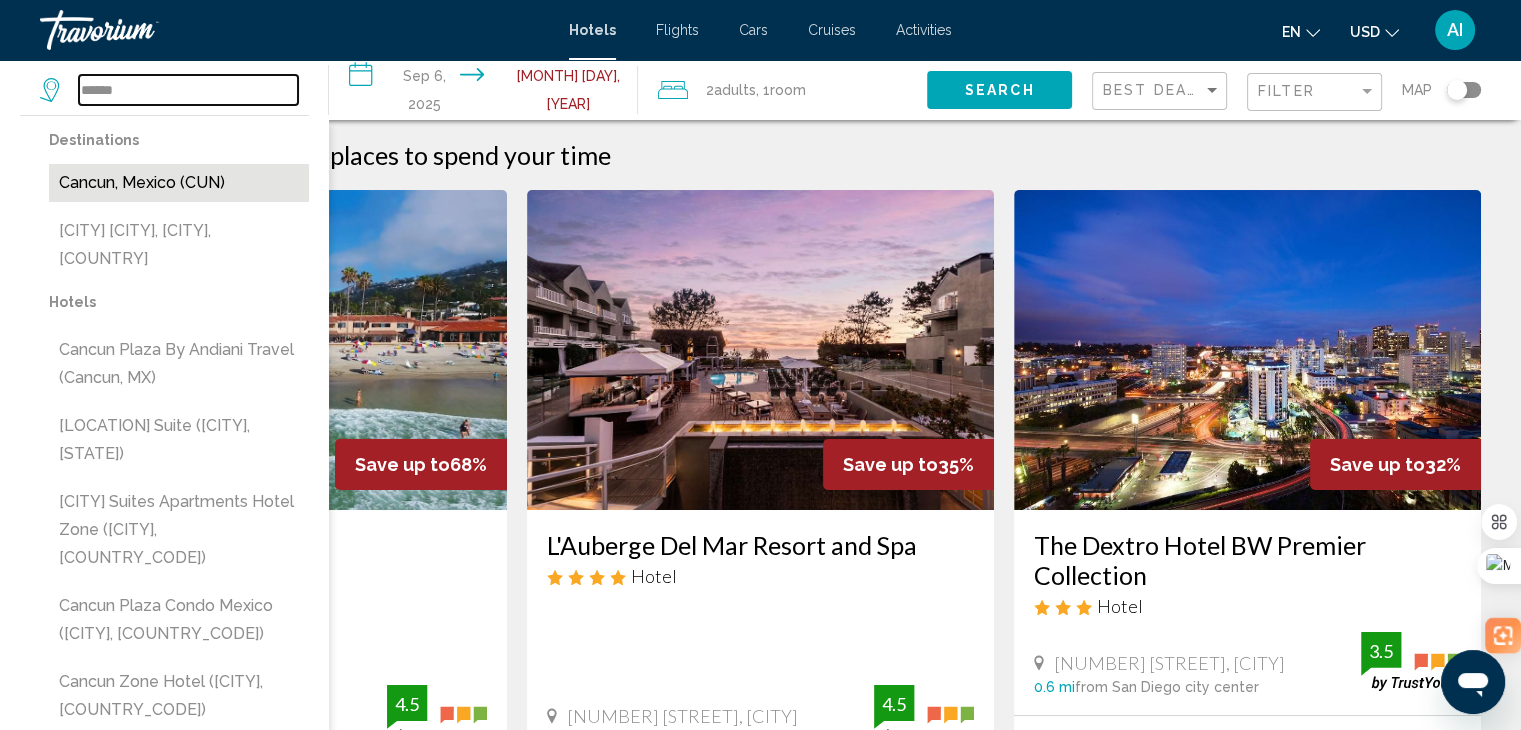 type on "**********" 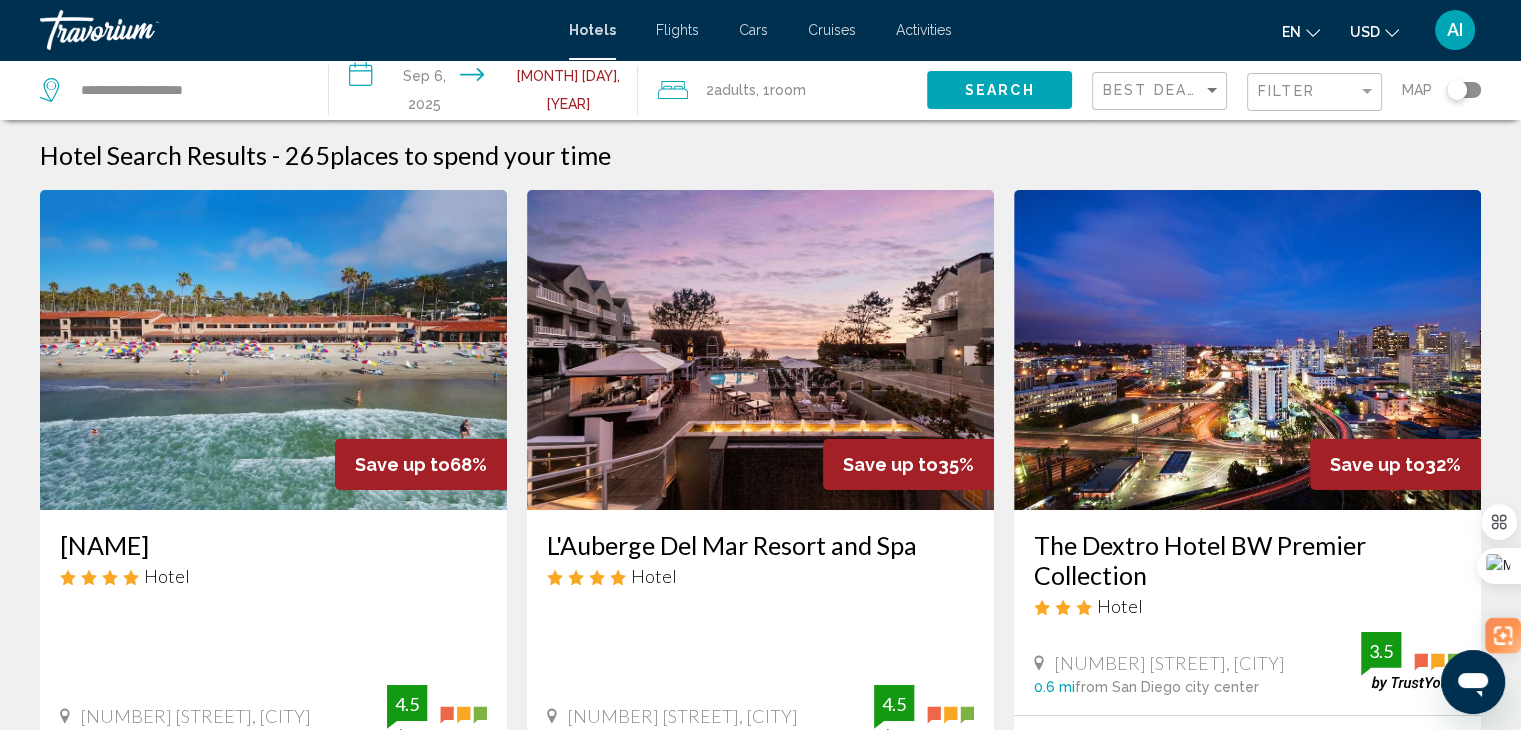 click on "Search" 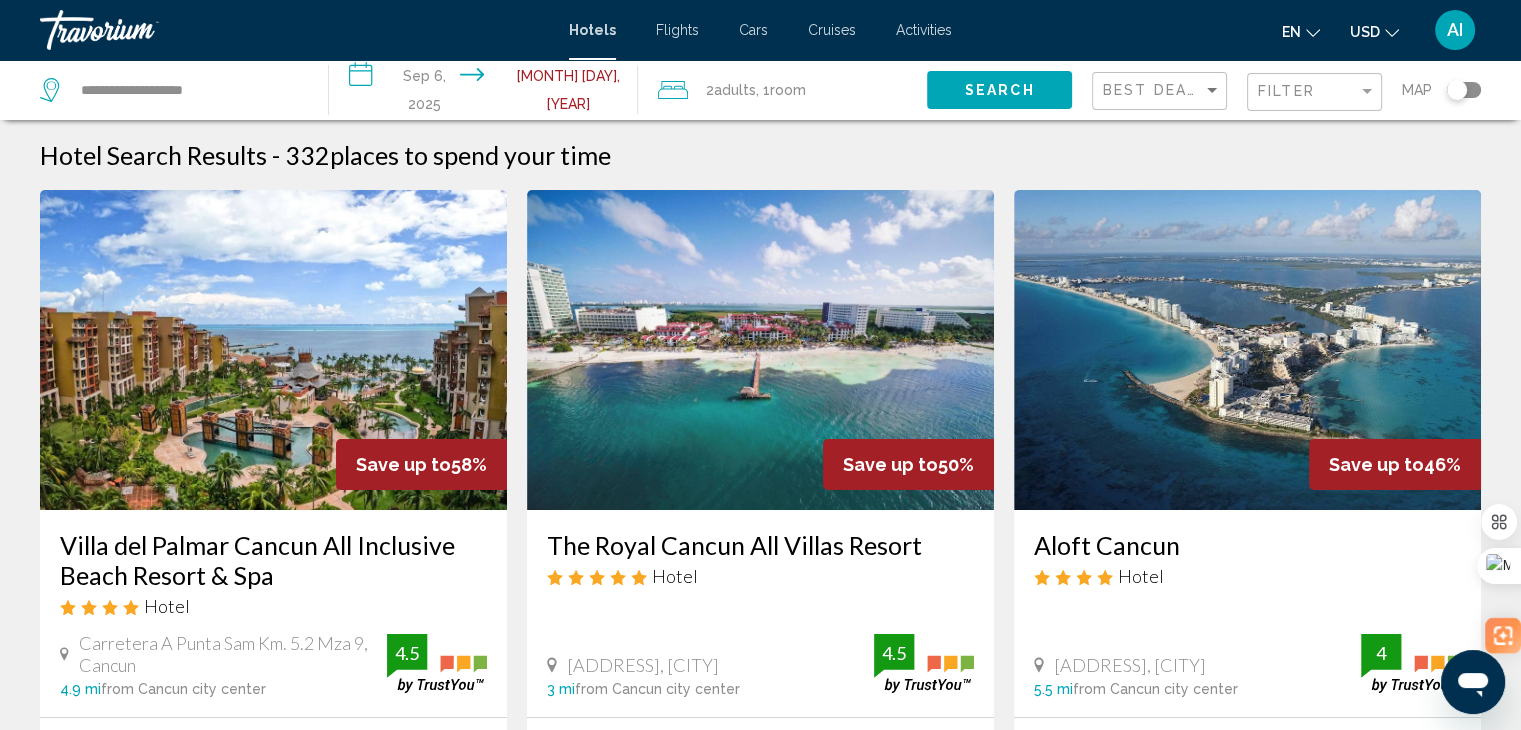 scroll, scrollTop: 1, scrollLeft: 0, axis: vertical 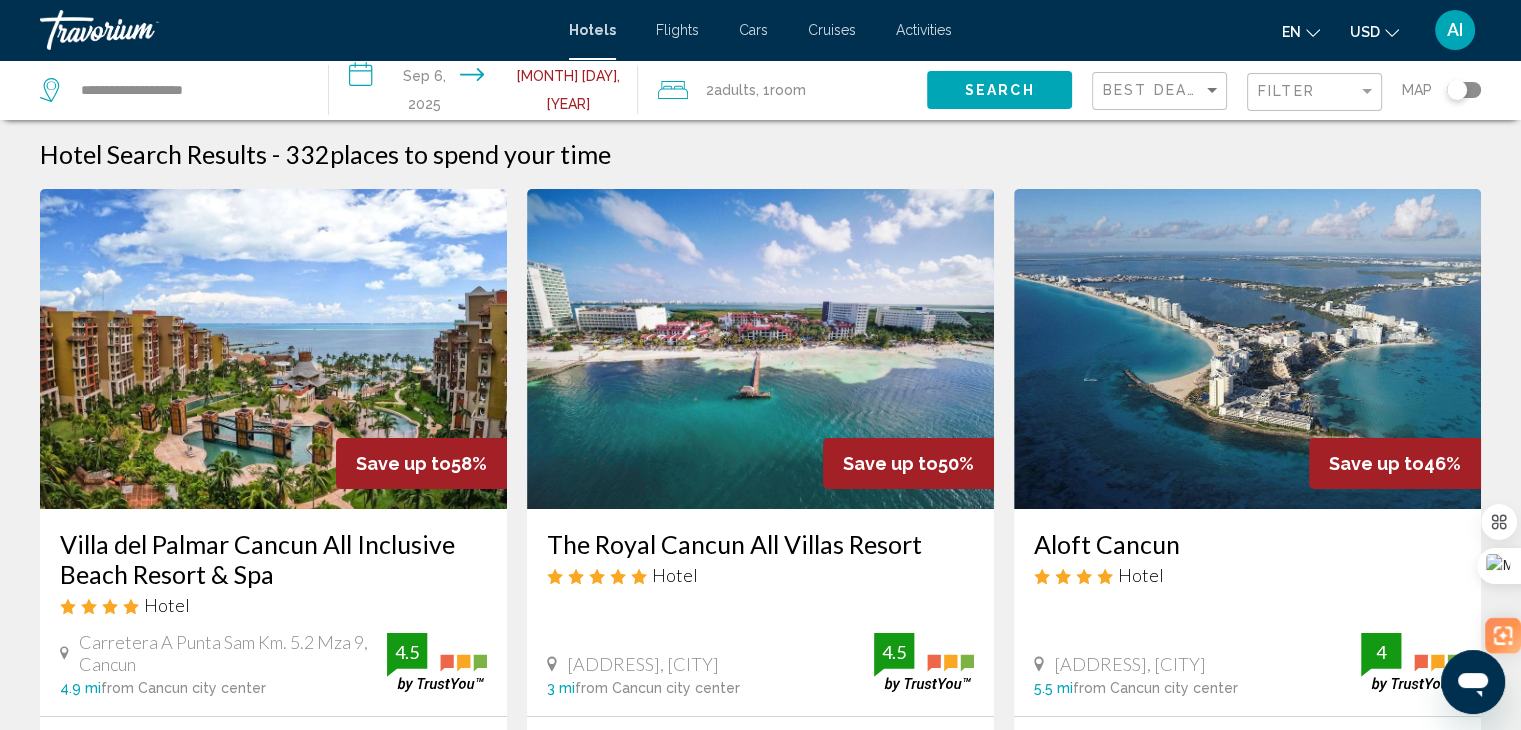 drag, startPoint x: 47, startPoint y: 536, endPoint x: 296, endPoint y: 565, distance: 250.68306 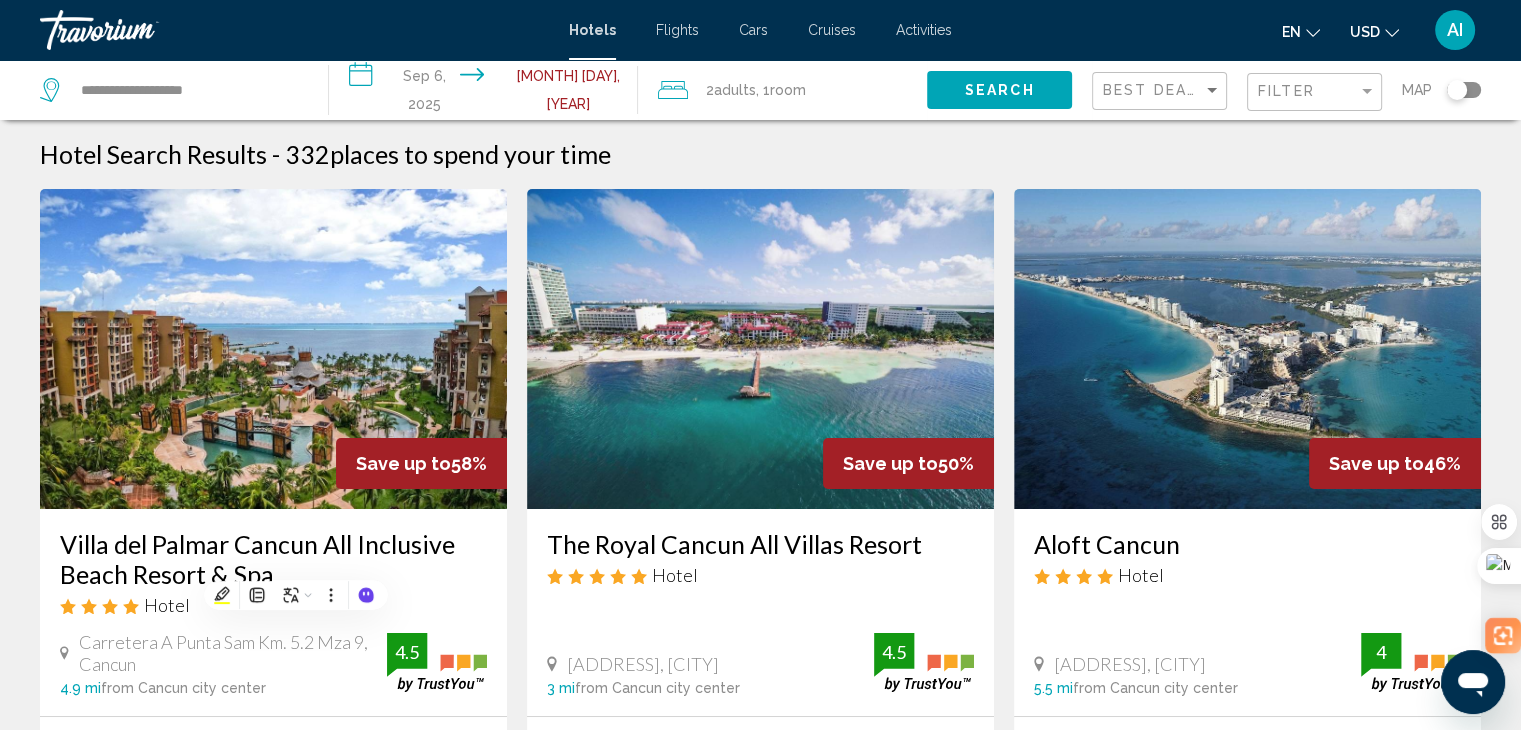 copy on "Villa del Palmar Cancun All Inclusive Beach Resort & Spa" 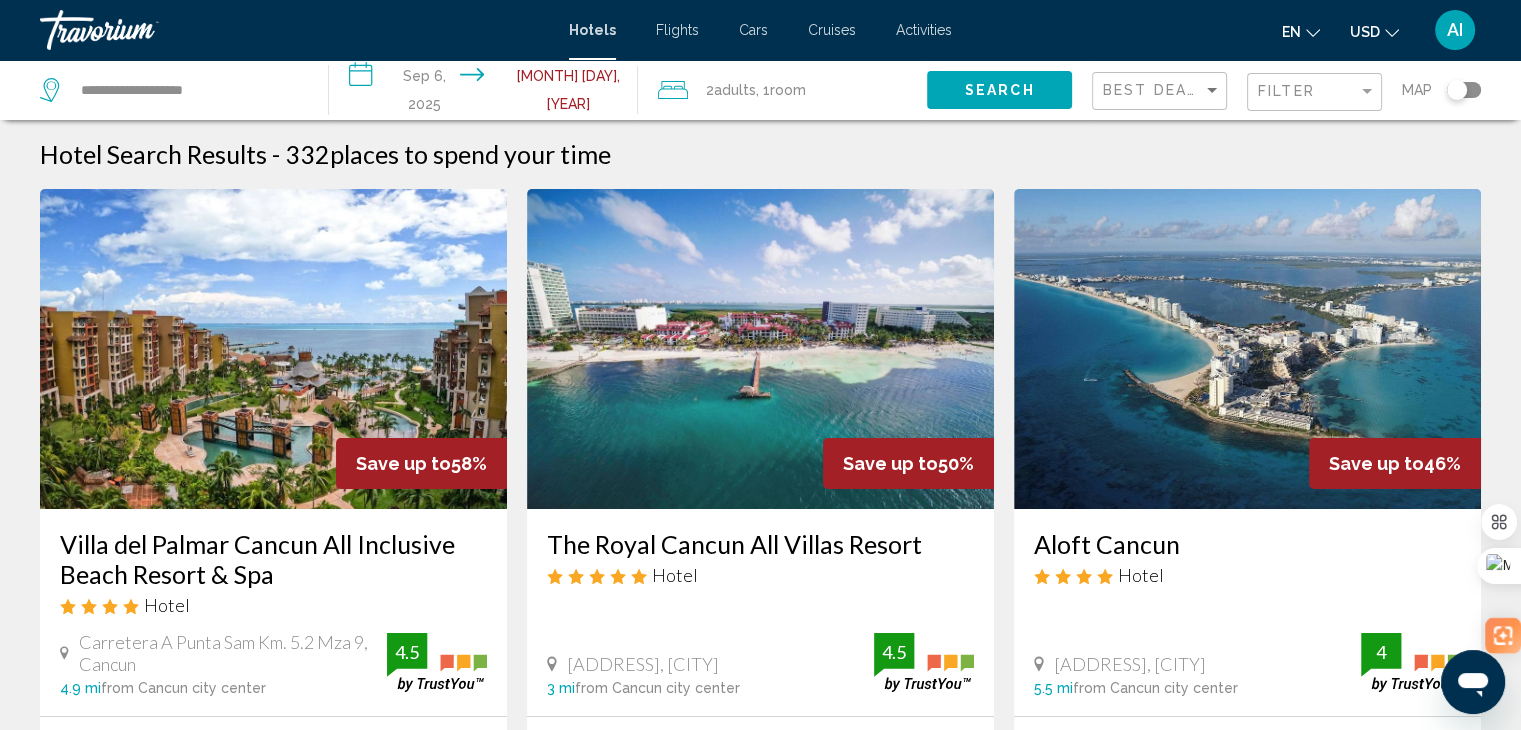 click on "Villa del Palmar Cancun All Inclusive Beach Resort & Spa" at bounding box center [273, 559] 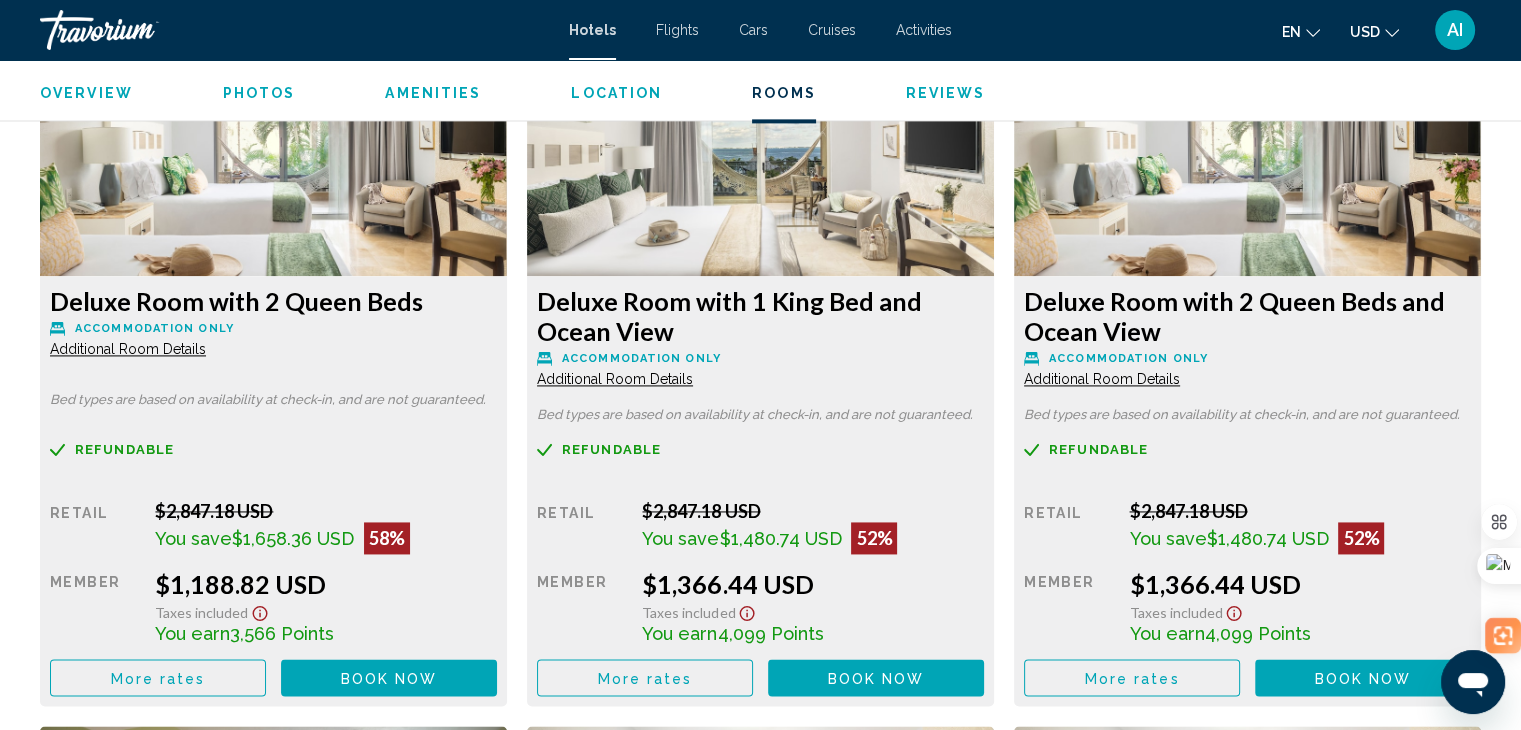 scroll, scrollTop: 2779, scrollLeft: 0, axis: vertical 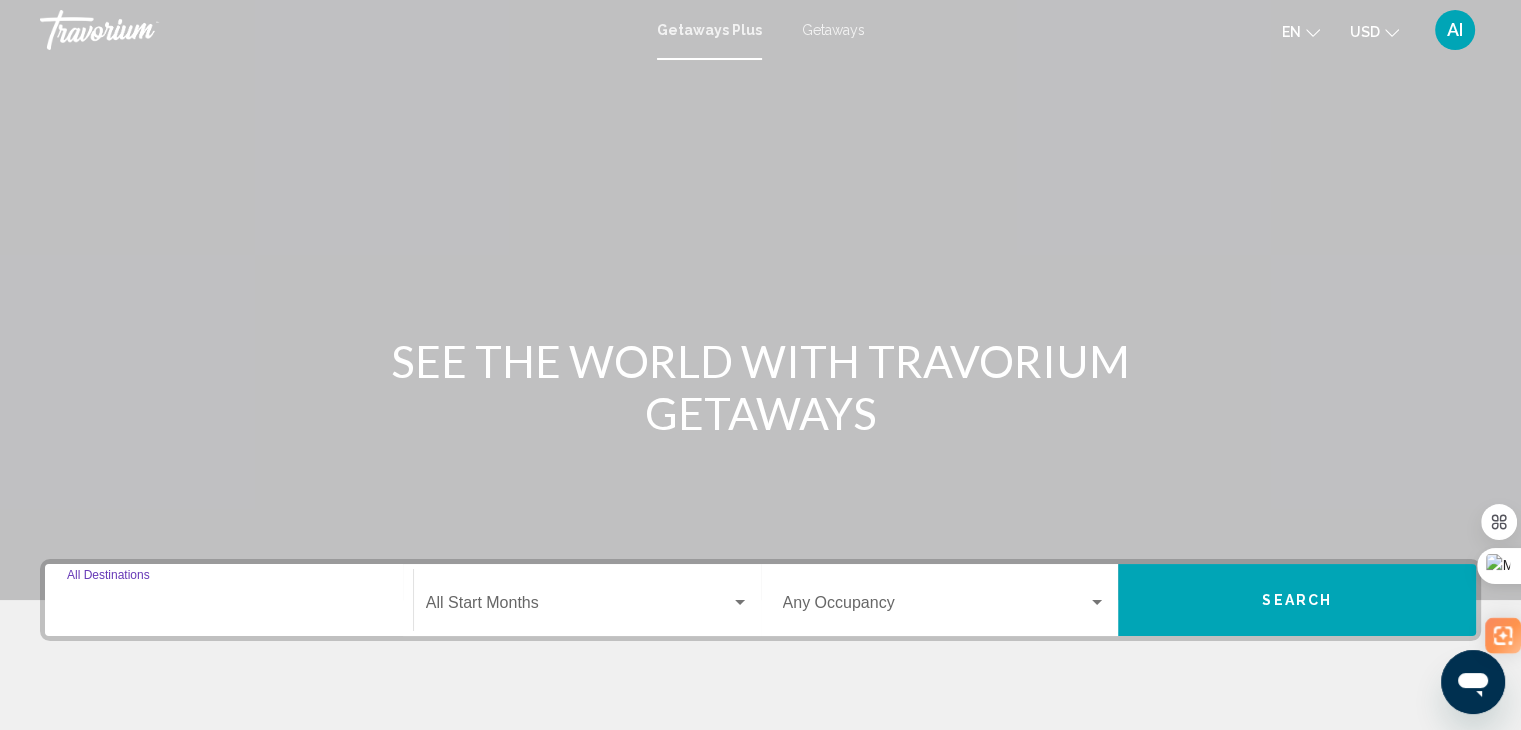 click on "Destination All Destinations" at bounding box center [229, 607] 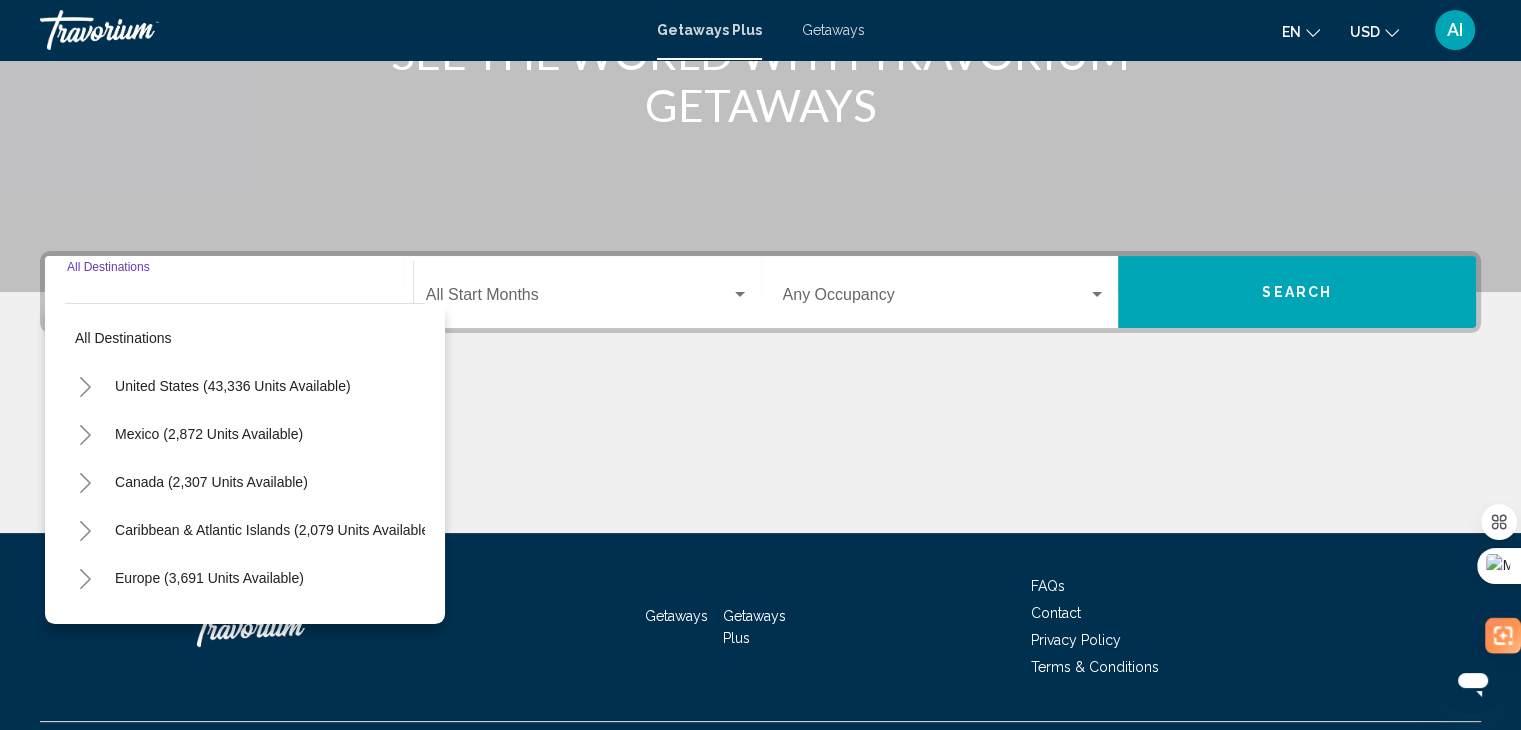 scroll, scrollTop: 356, scrollLeft: 0, axis: vertical 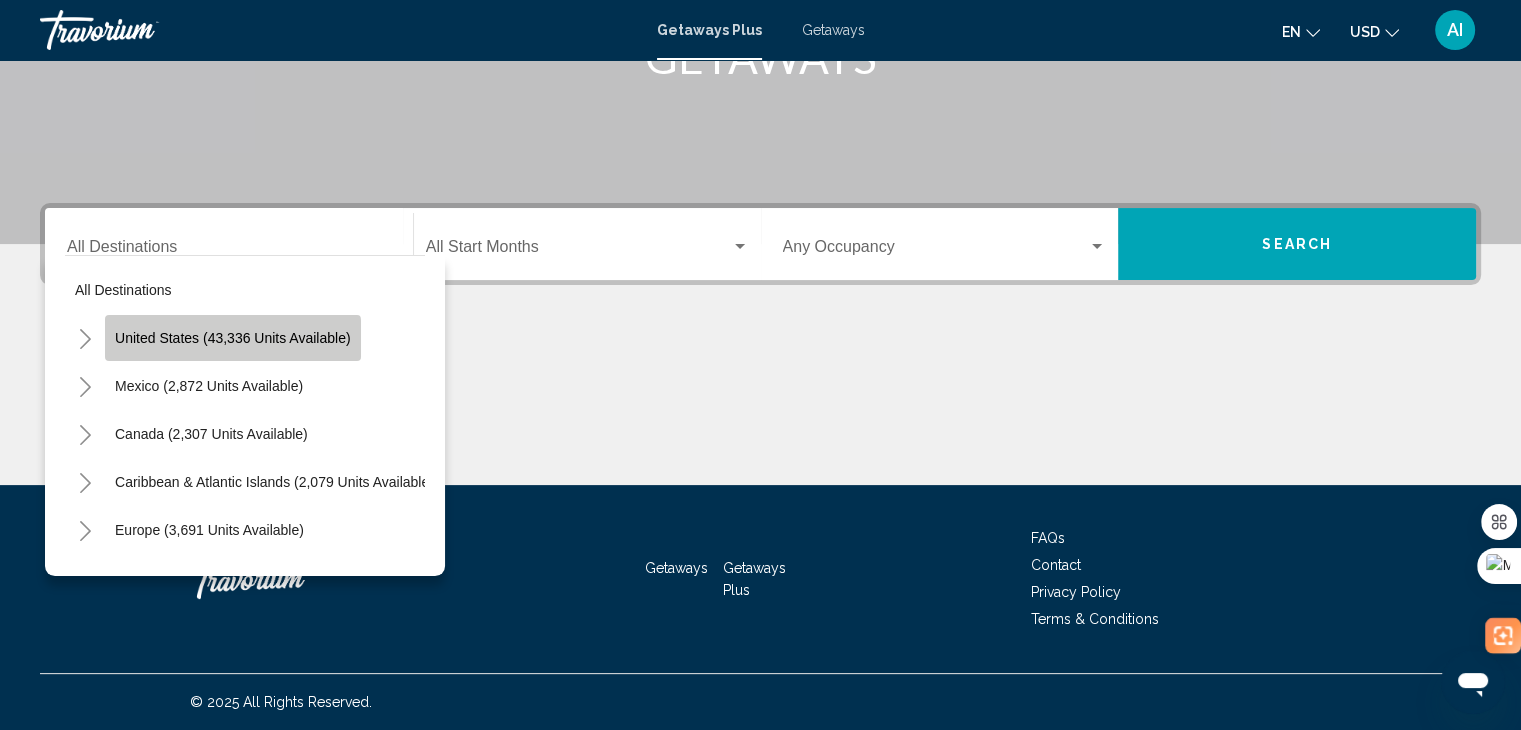 click on "United States (43,336 units available)" 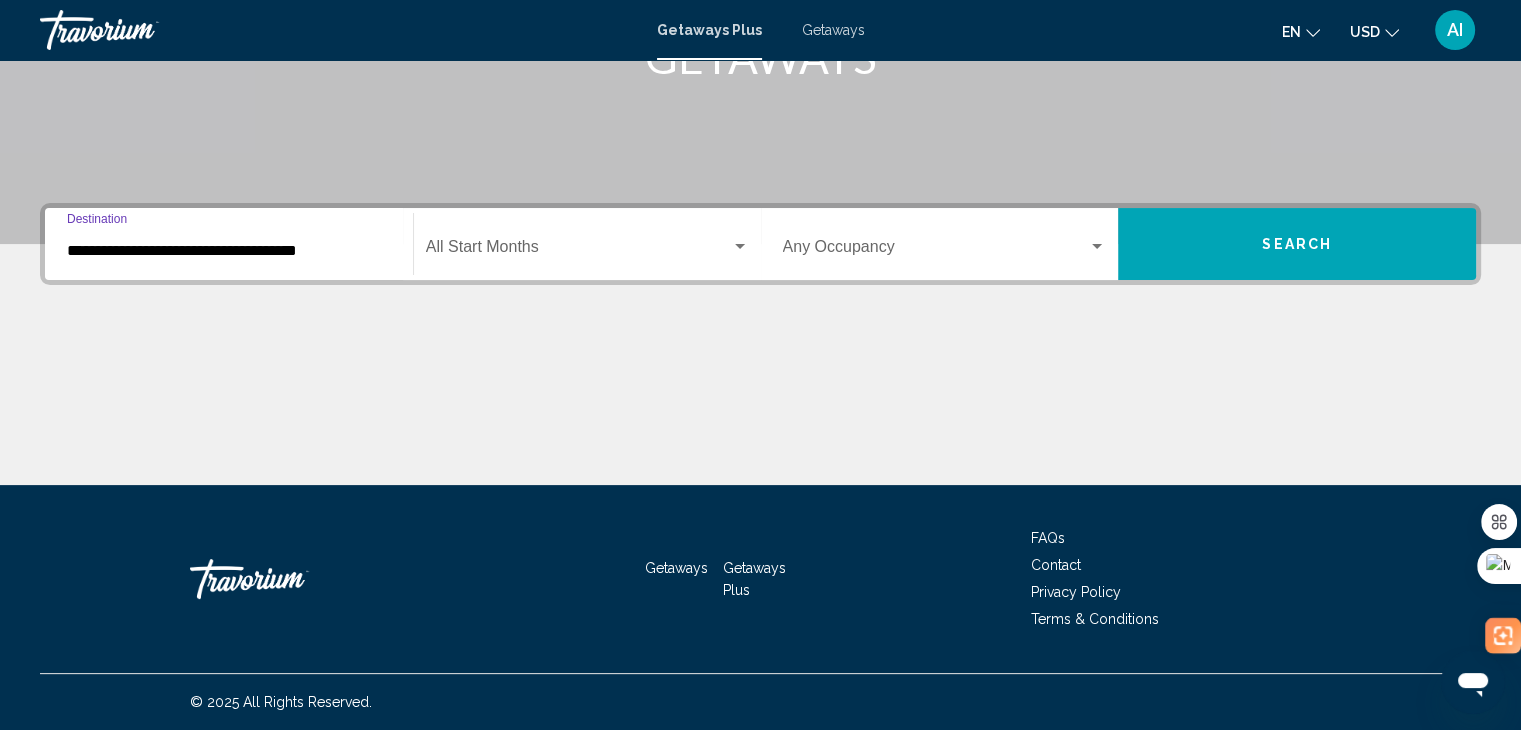 click on "**********" at bounding box center (229, 251) 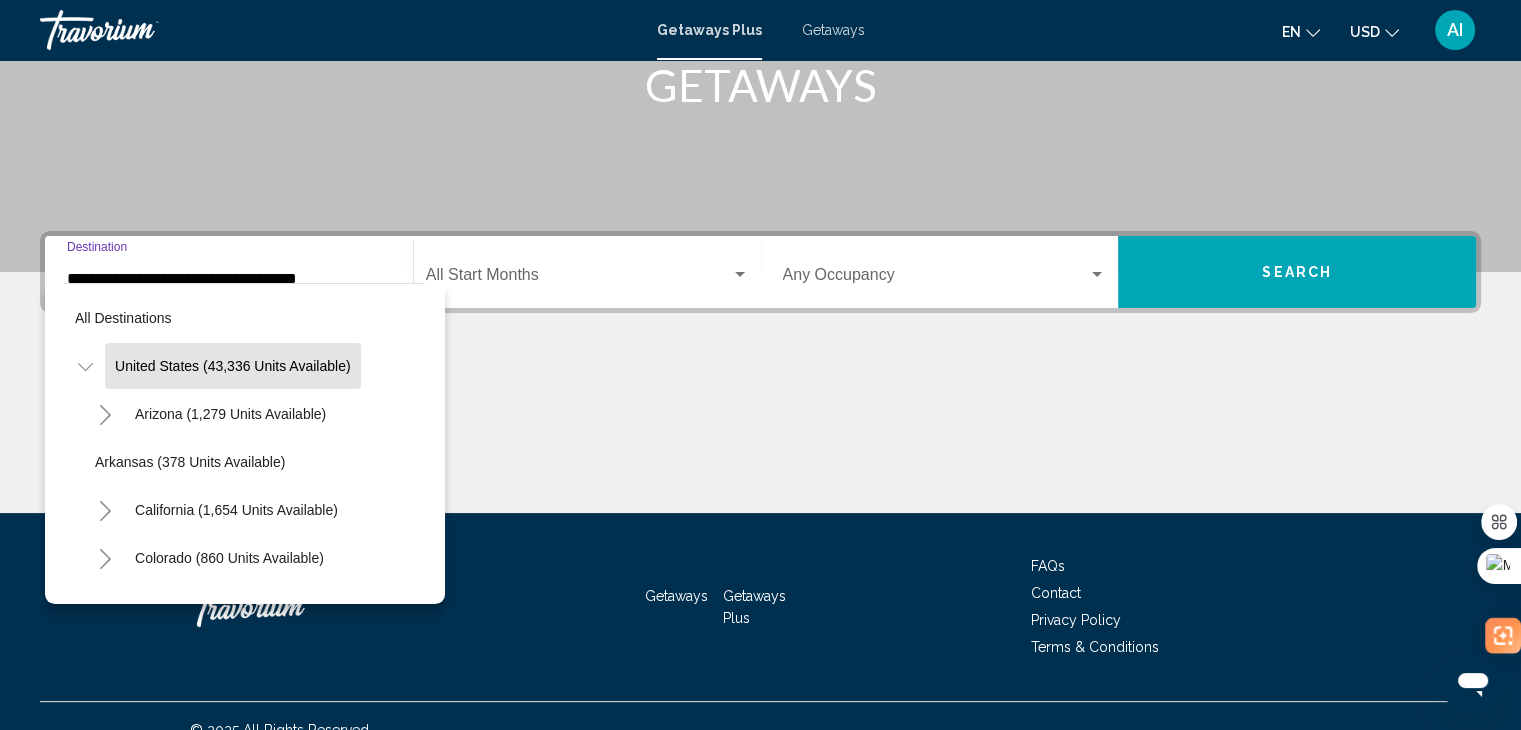 scroll, scrollTop: 356, scrollLeft: 0, axis: vertical 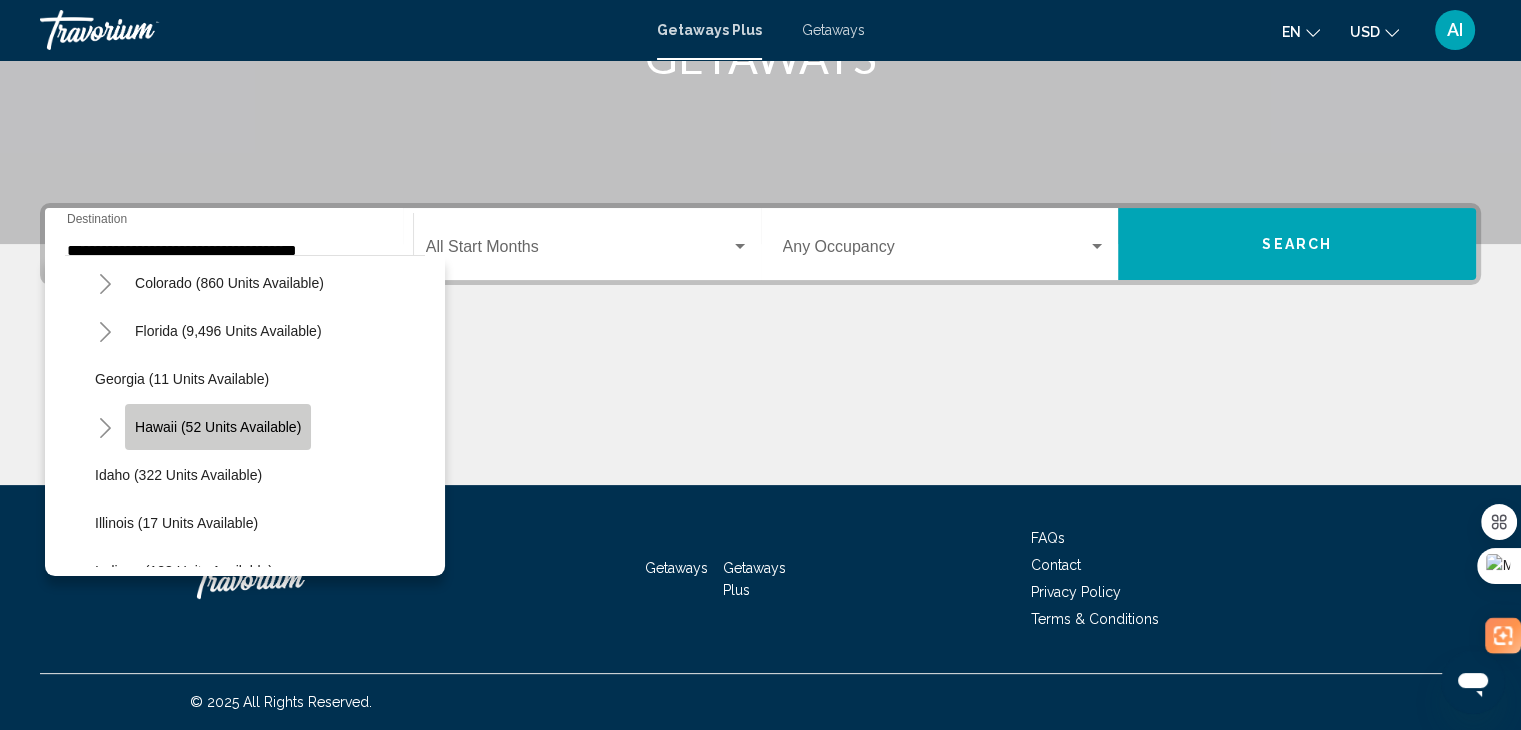 click on "Hawaii (52 units available)" 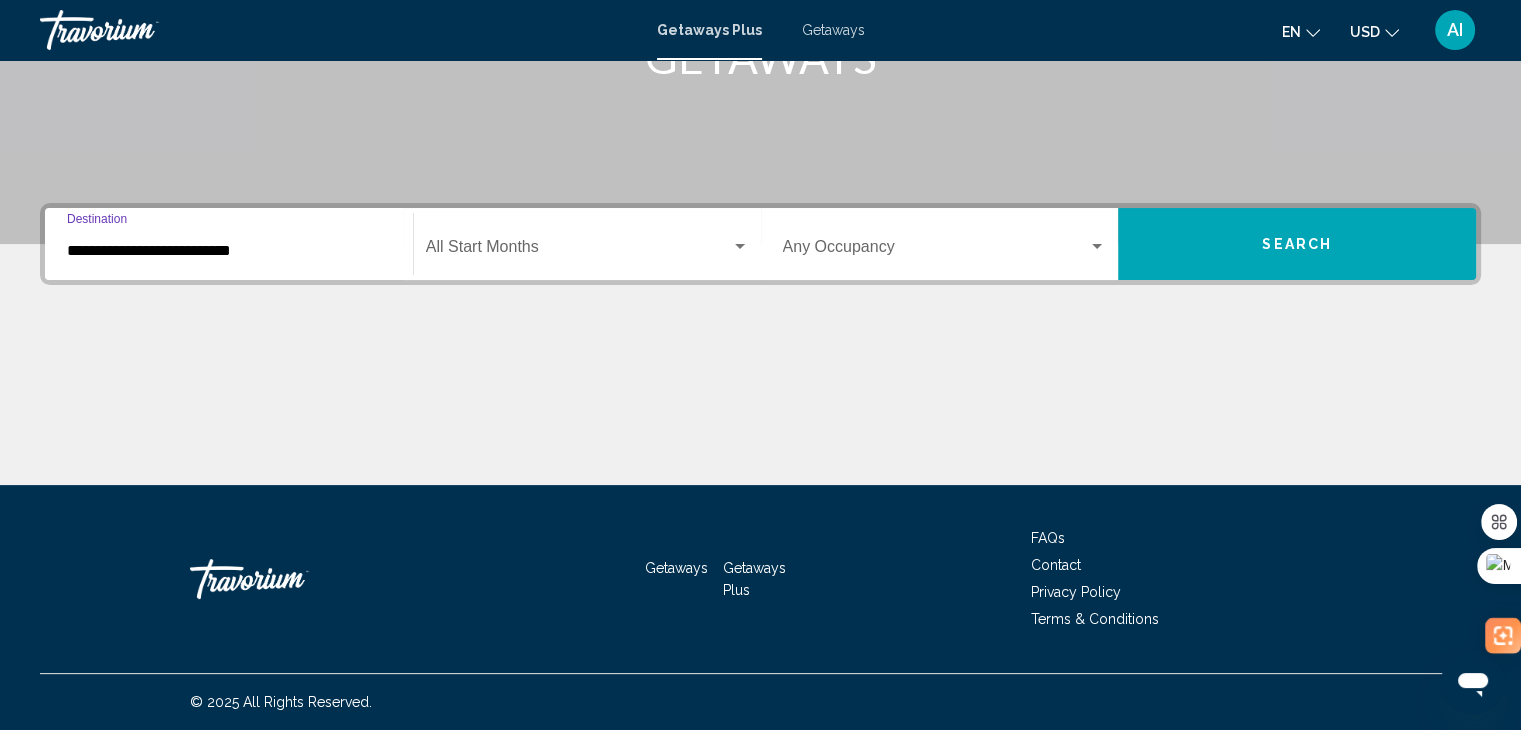 click on "Search" at bounding box center (1297, 245) 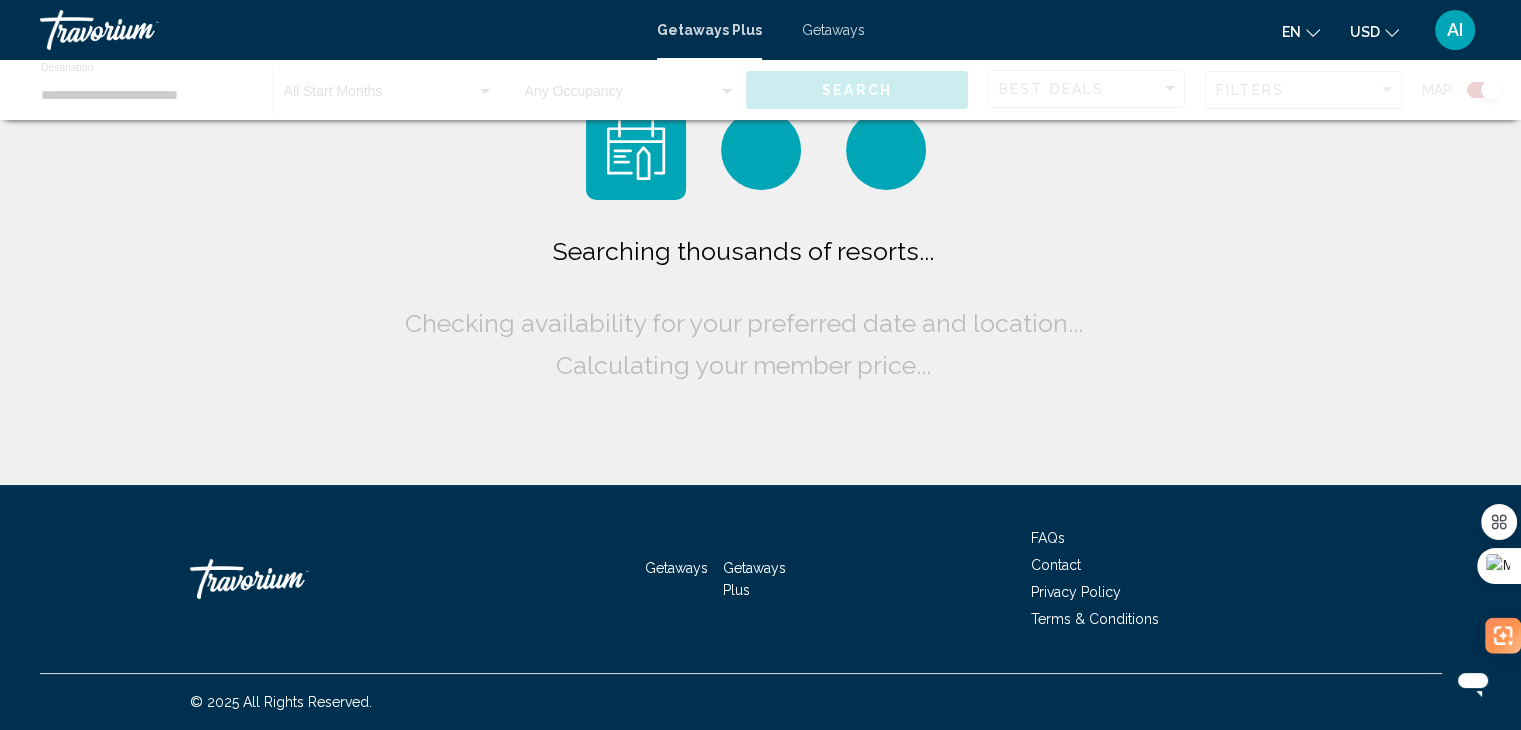 scroll, scrollTop: 0, scrollLeft: 0, axis: both 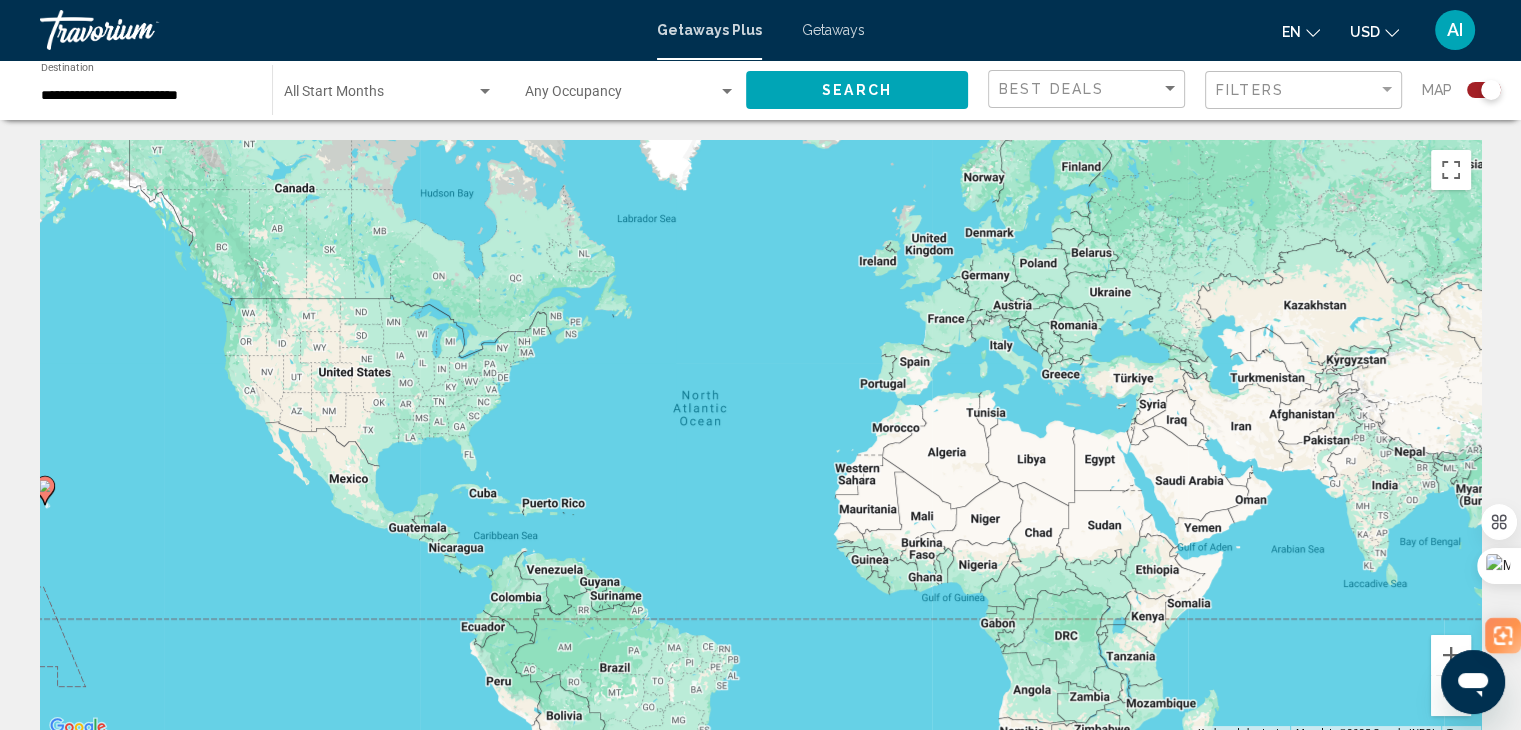 click on "Getaways" at bounding box center (833, 30) 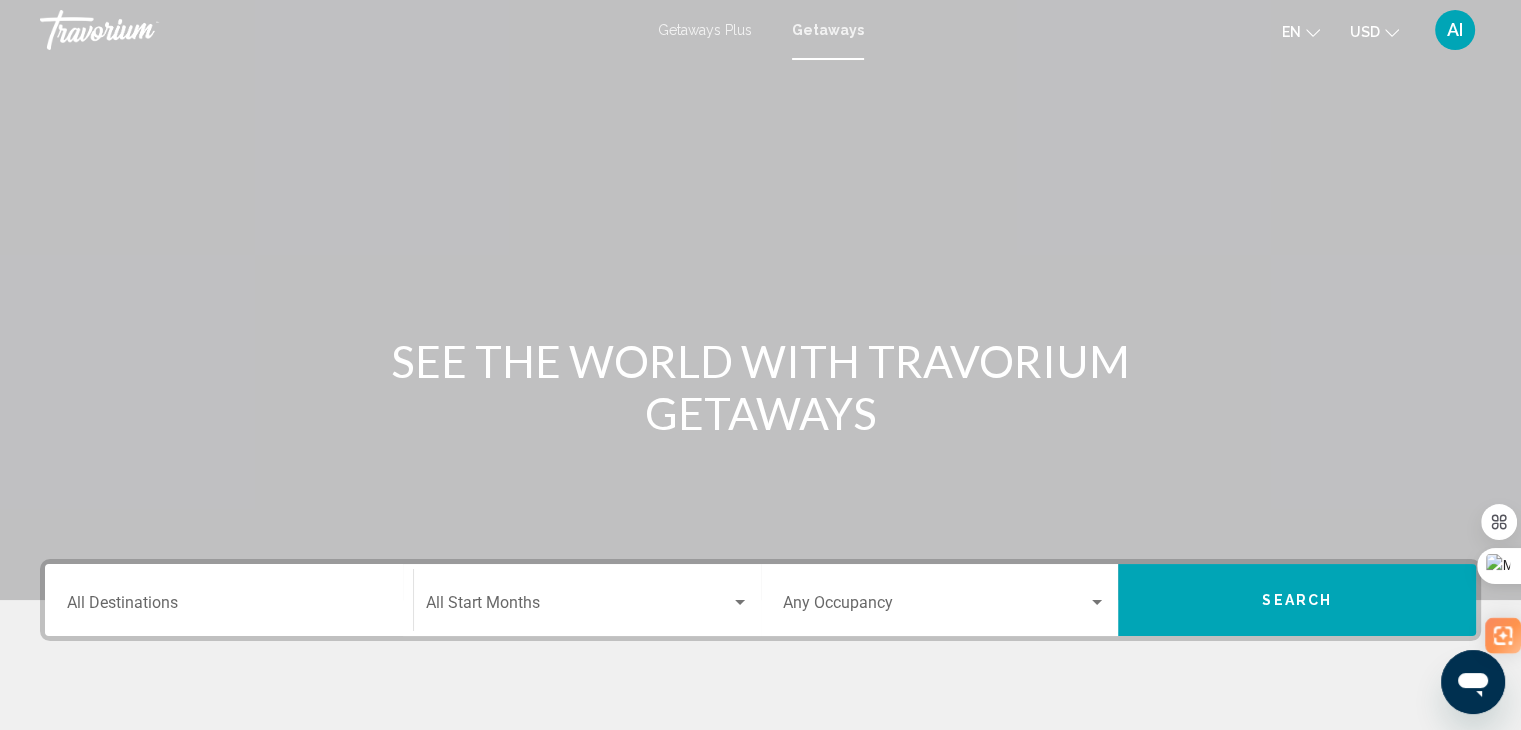 click on "Destination All Destinations" at bounding box center (229, 600) 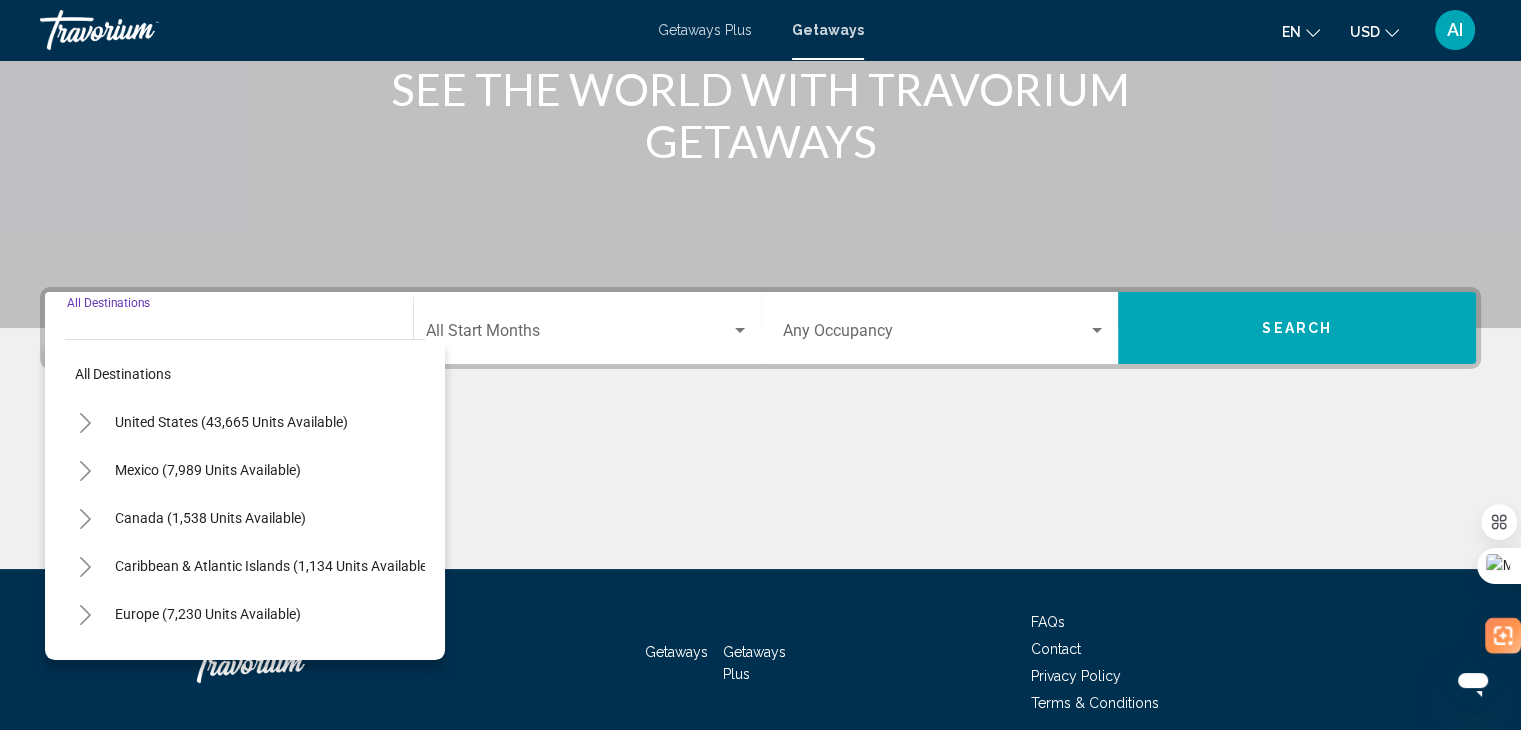 scroll, scrollTop: 356, scrollLeft: 0, axis: vertical 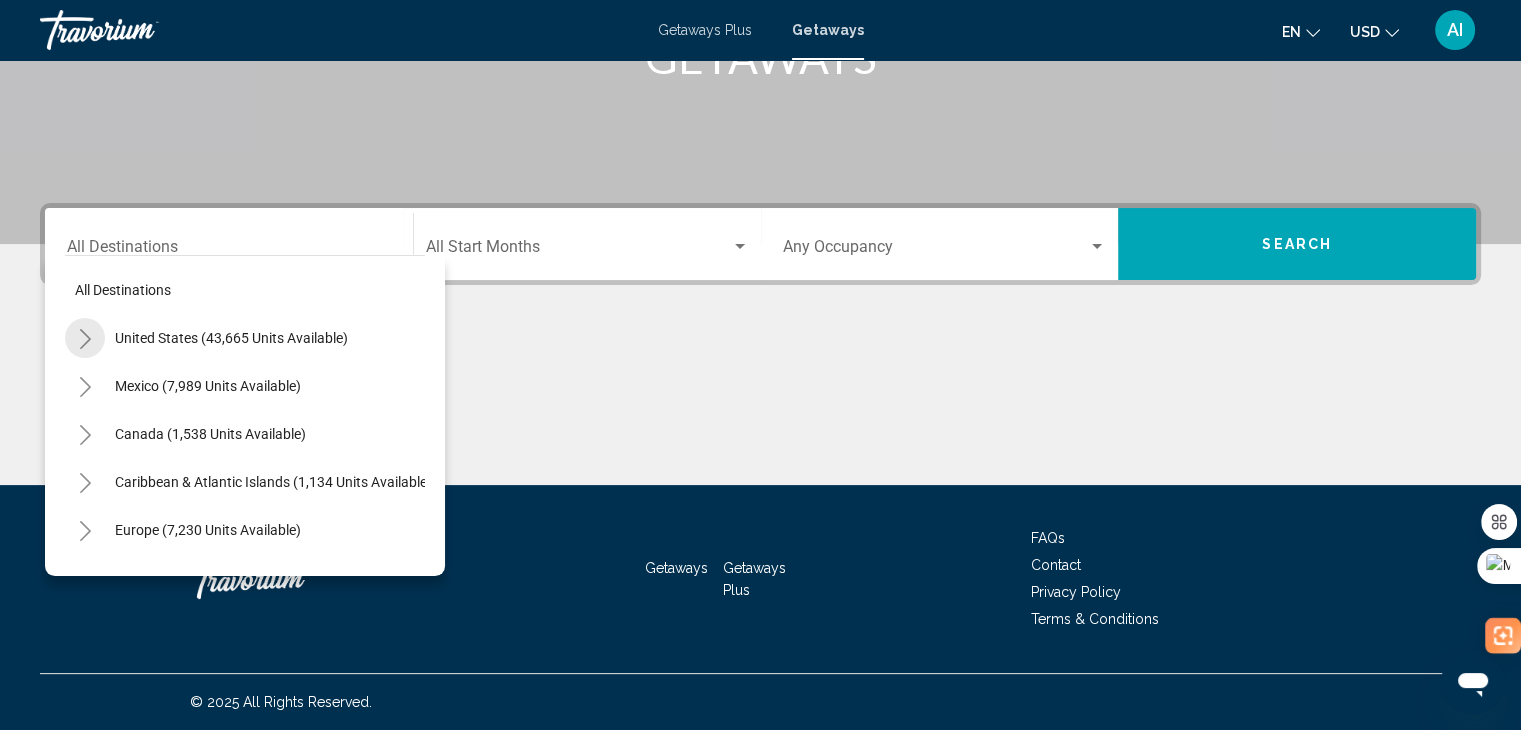 click 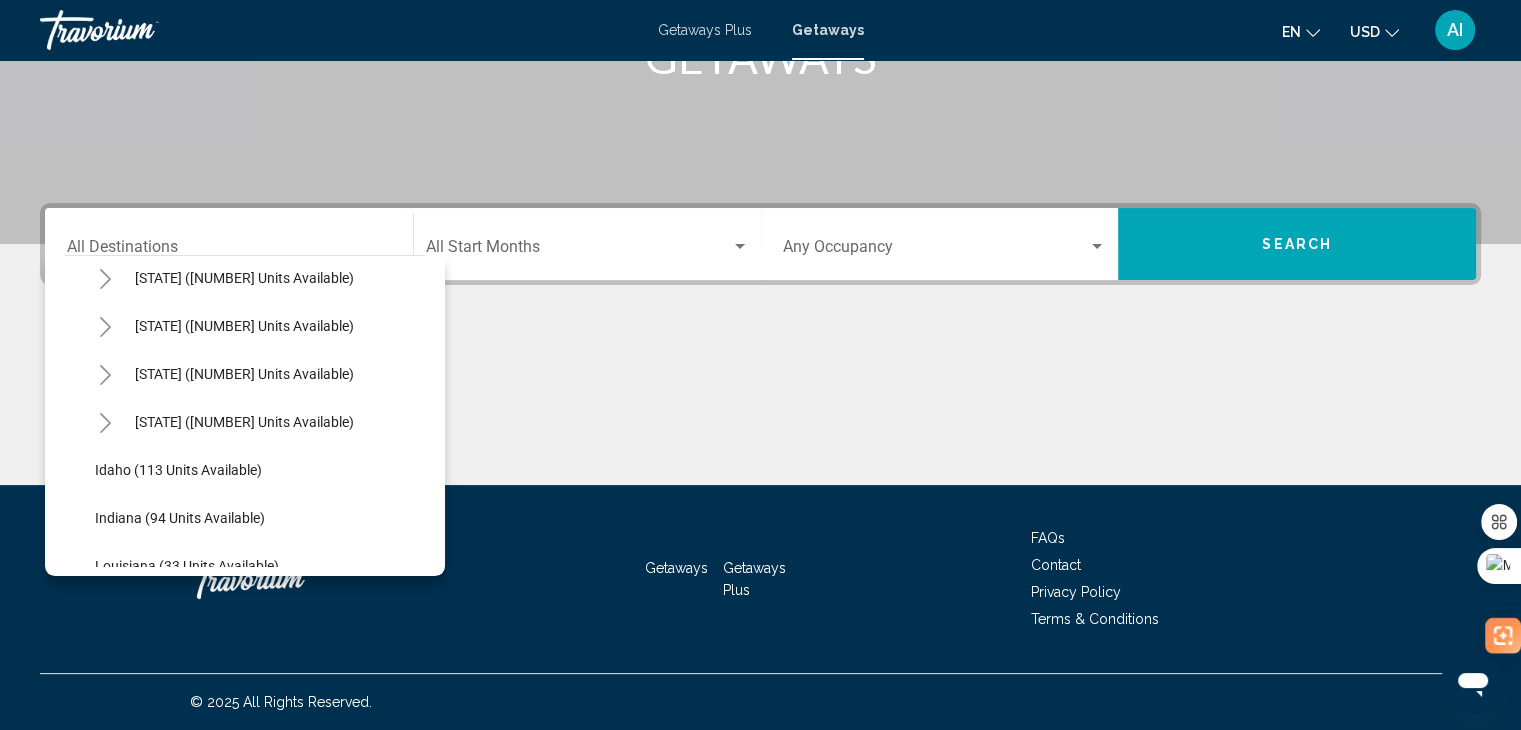 scroll, scrollTop: 205, scrollLeft: 0, axis: vertical 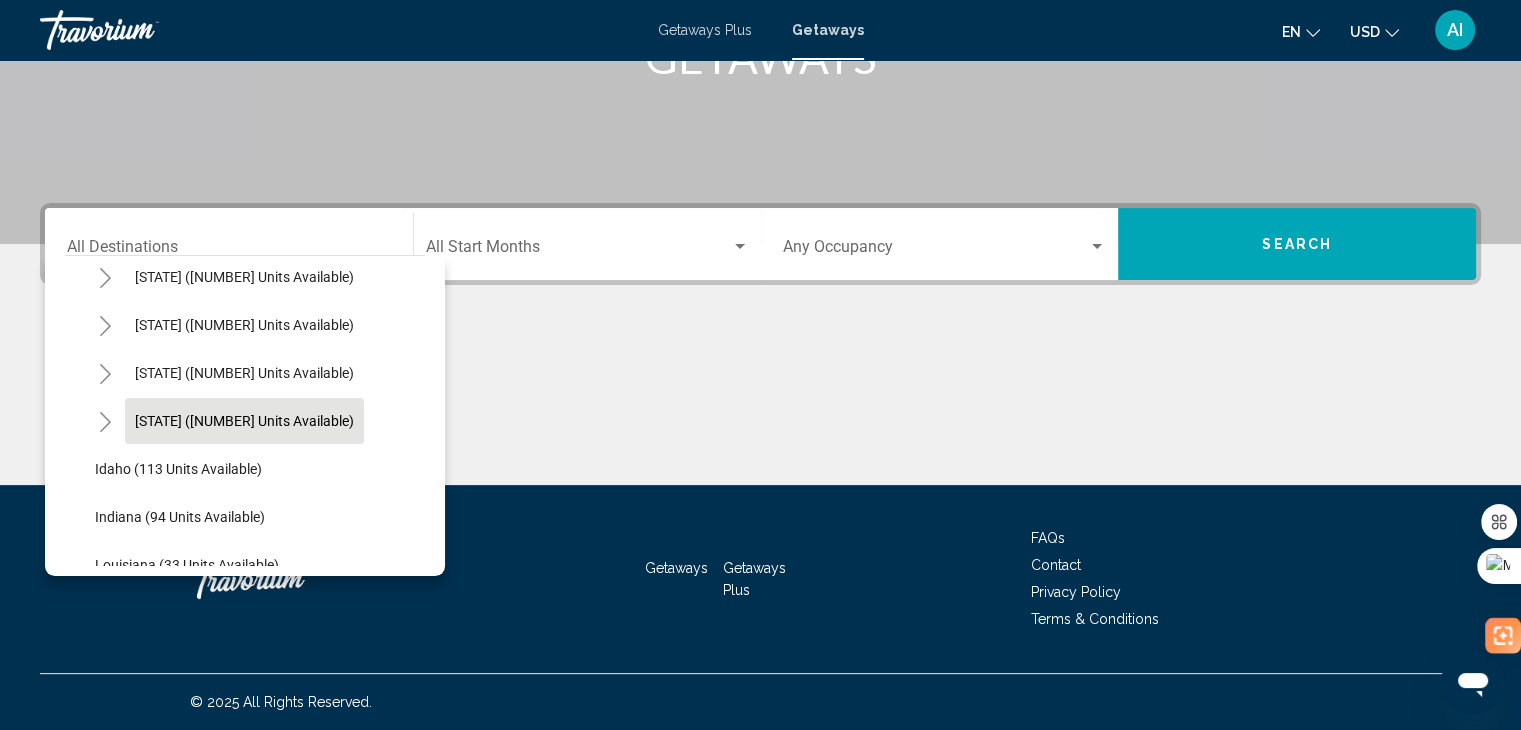 click on "[STATE] ([NUMBER] units available)" 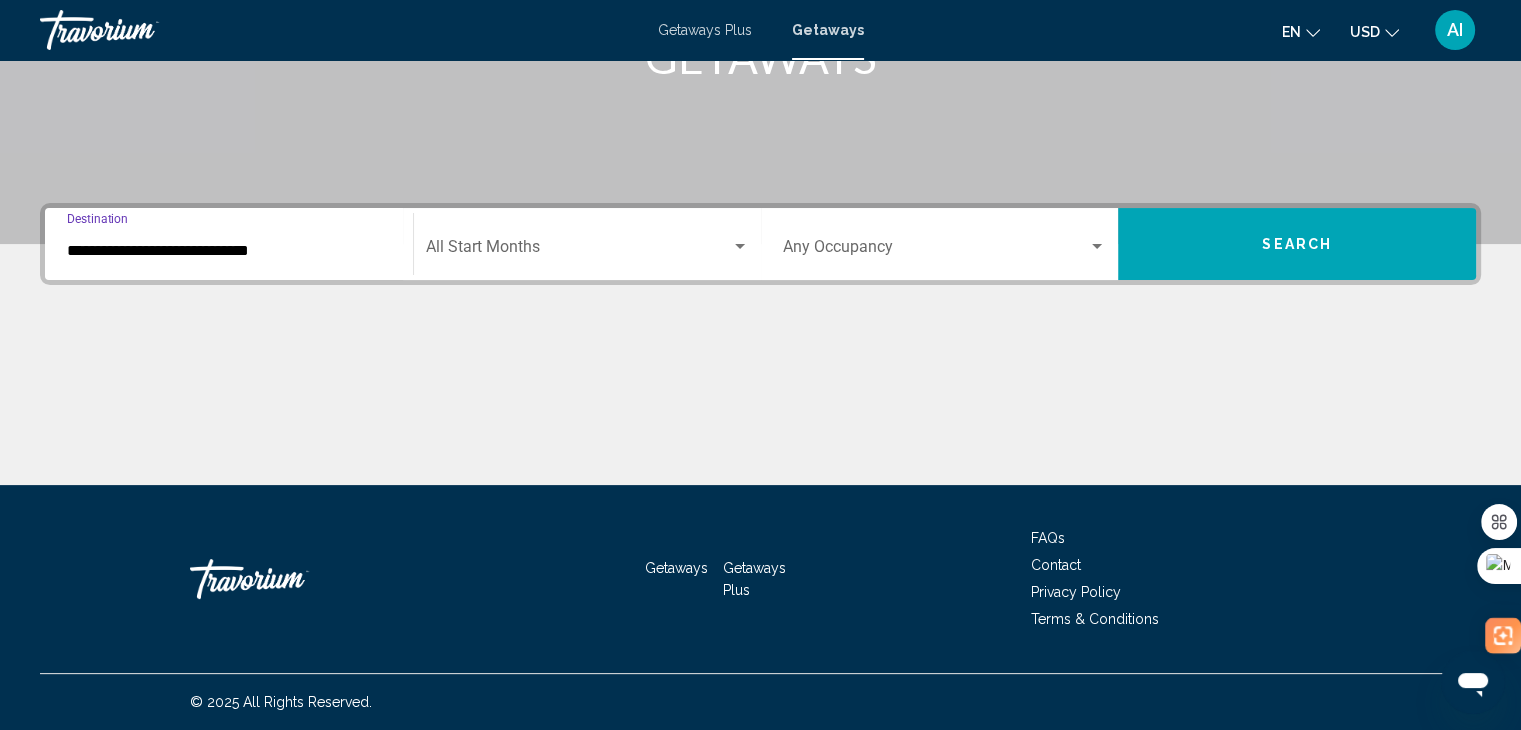 click on "Search" at bounding box center (1297, 244) 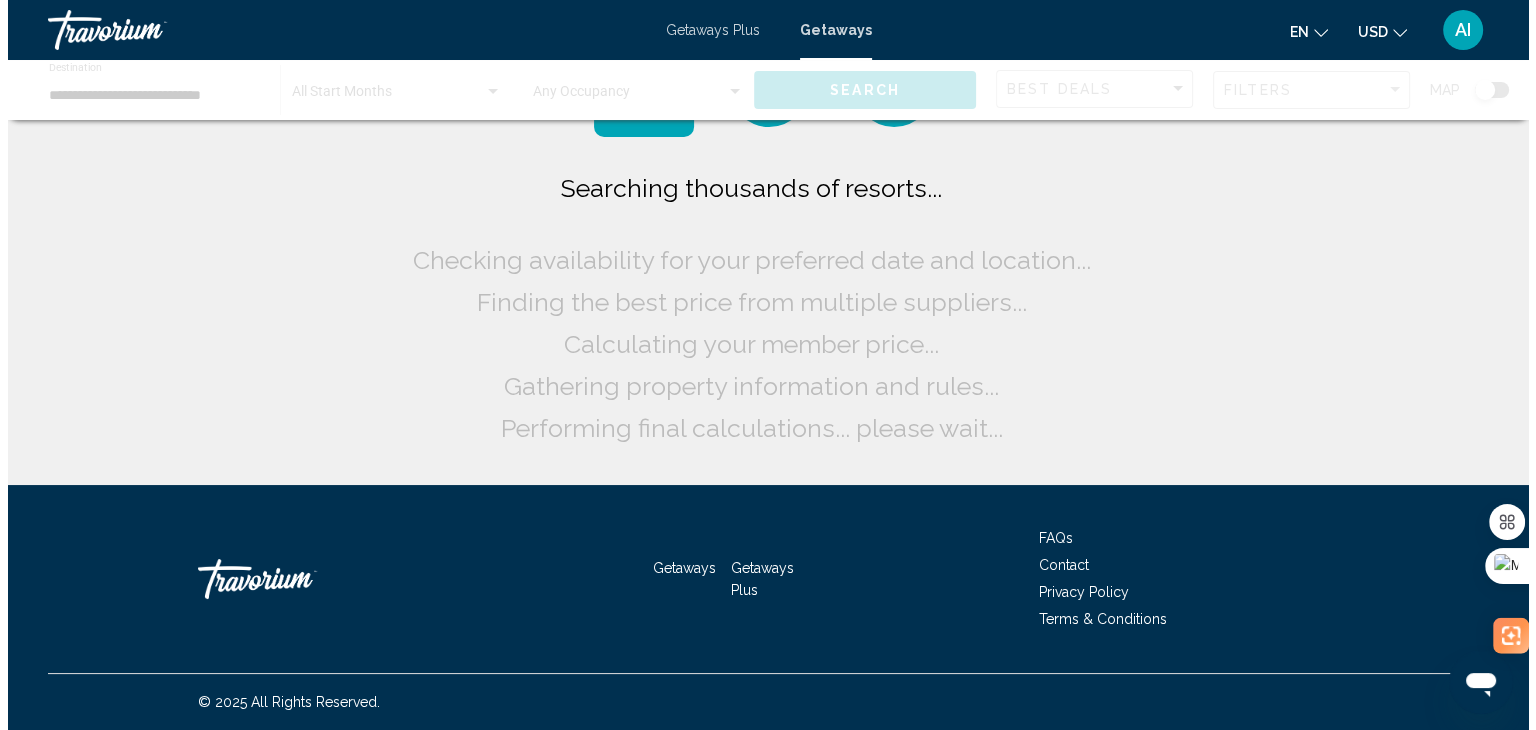 scroll, scrollTop: 0, scrollLeft: 0, axis: both 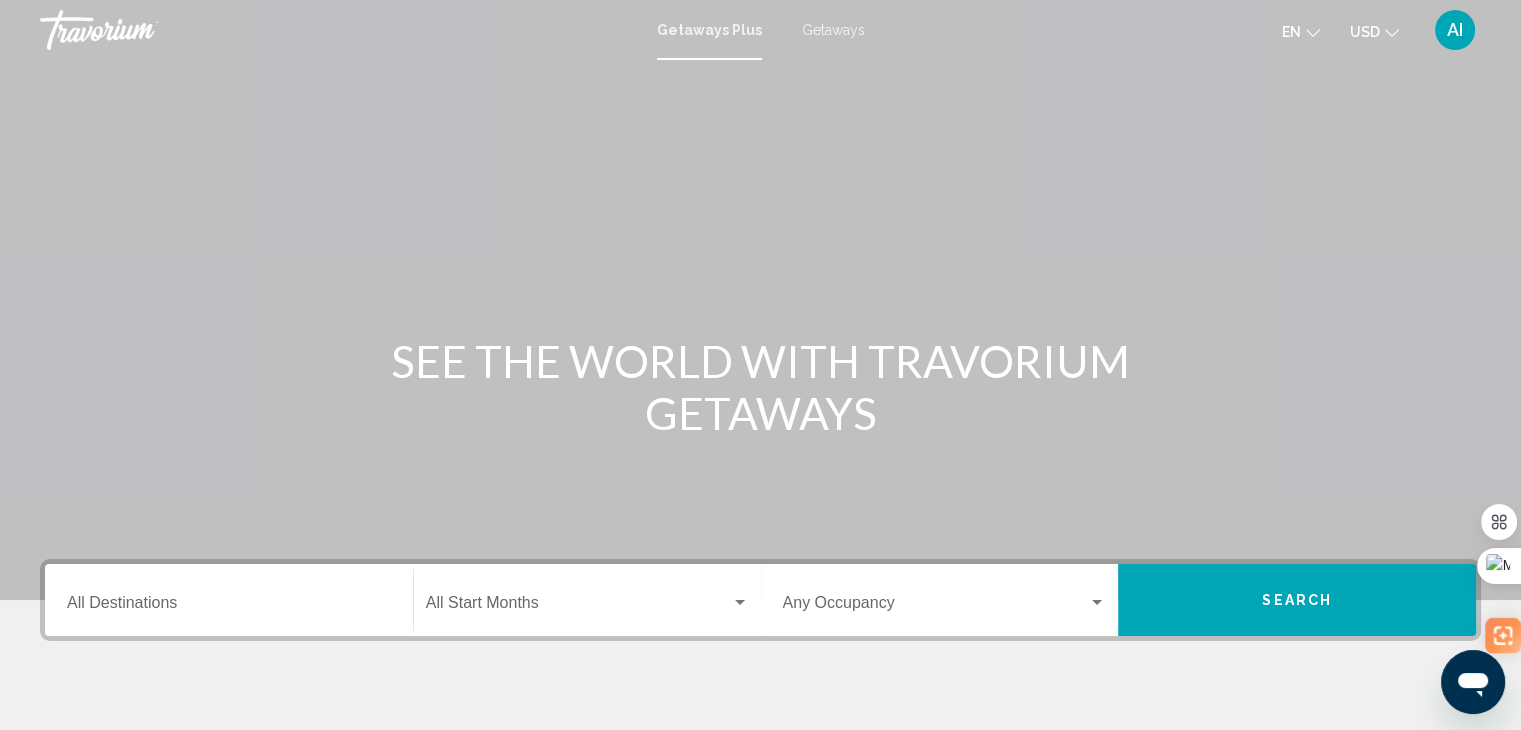 click on "Destination All Destinations" at bounding box center [229, 607] 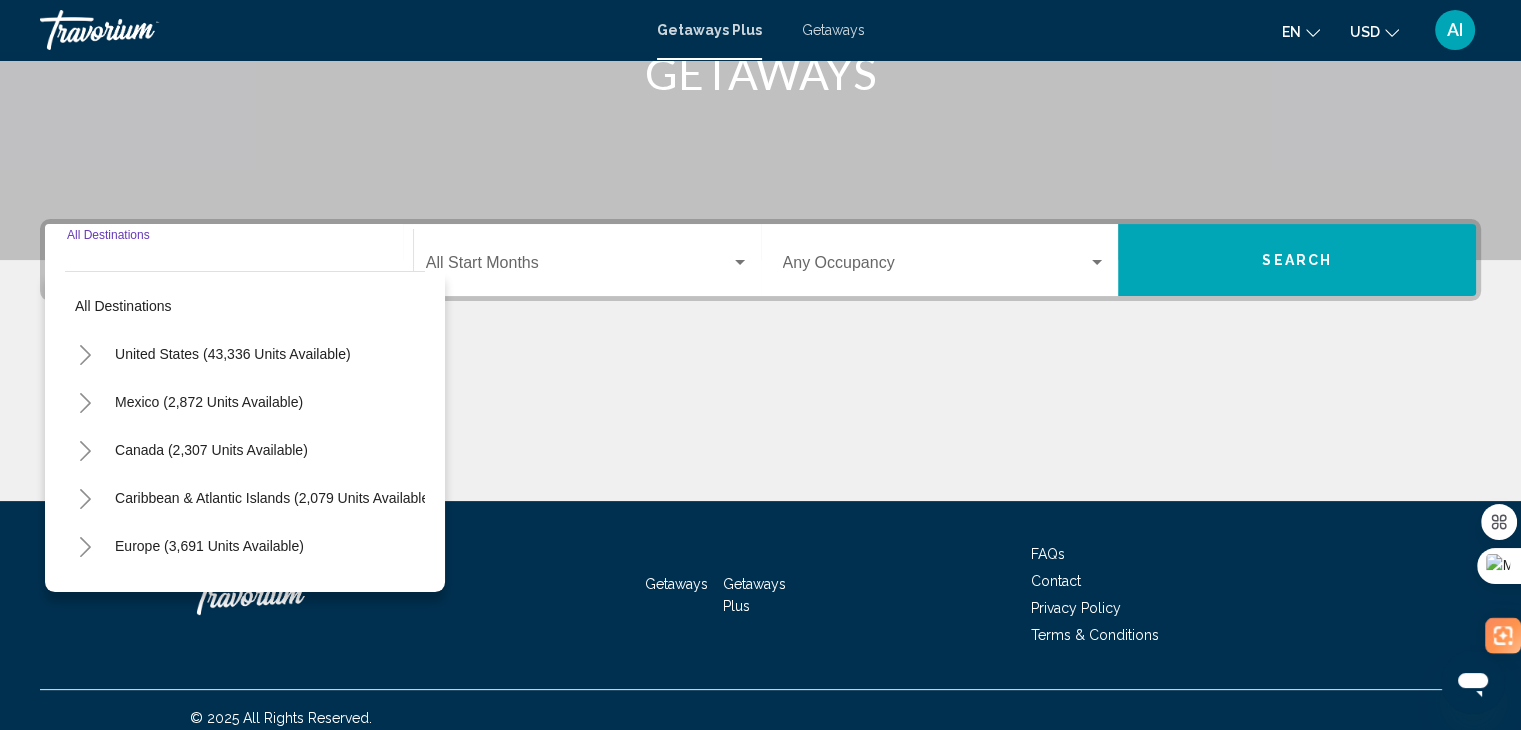 scroll, scrollTop: 356, scrollLeft: 0, axis: vertical 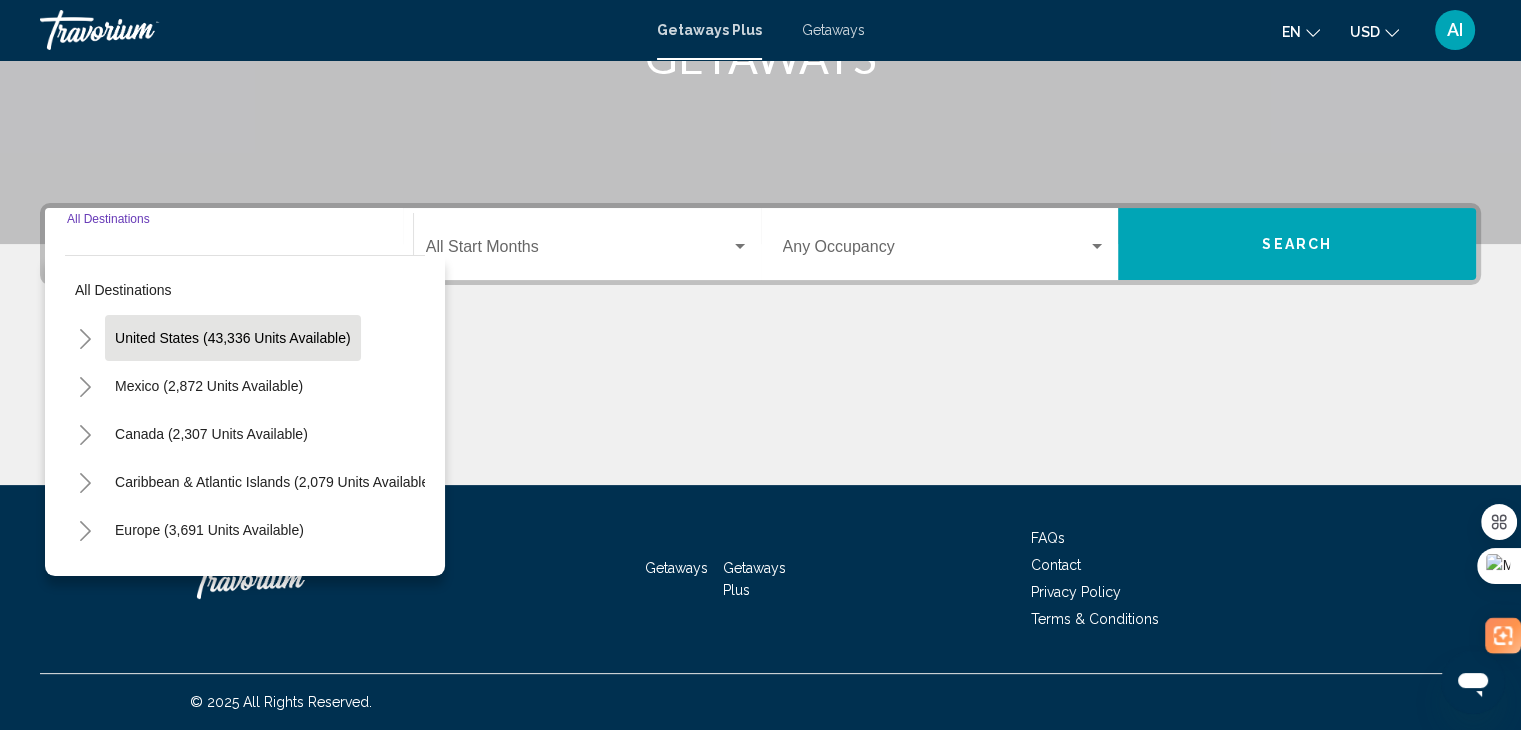 click on "United States (43,336 units available)" at bounding box center [209, 386] 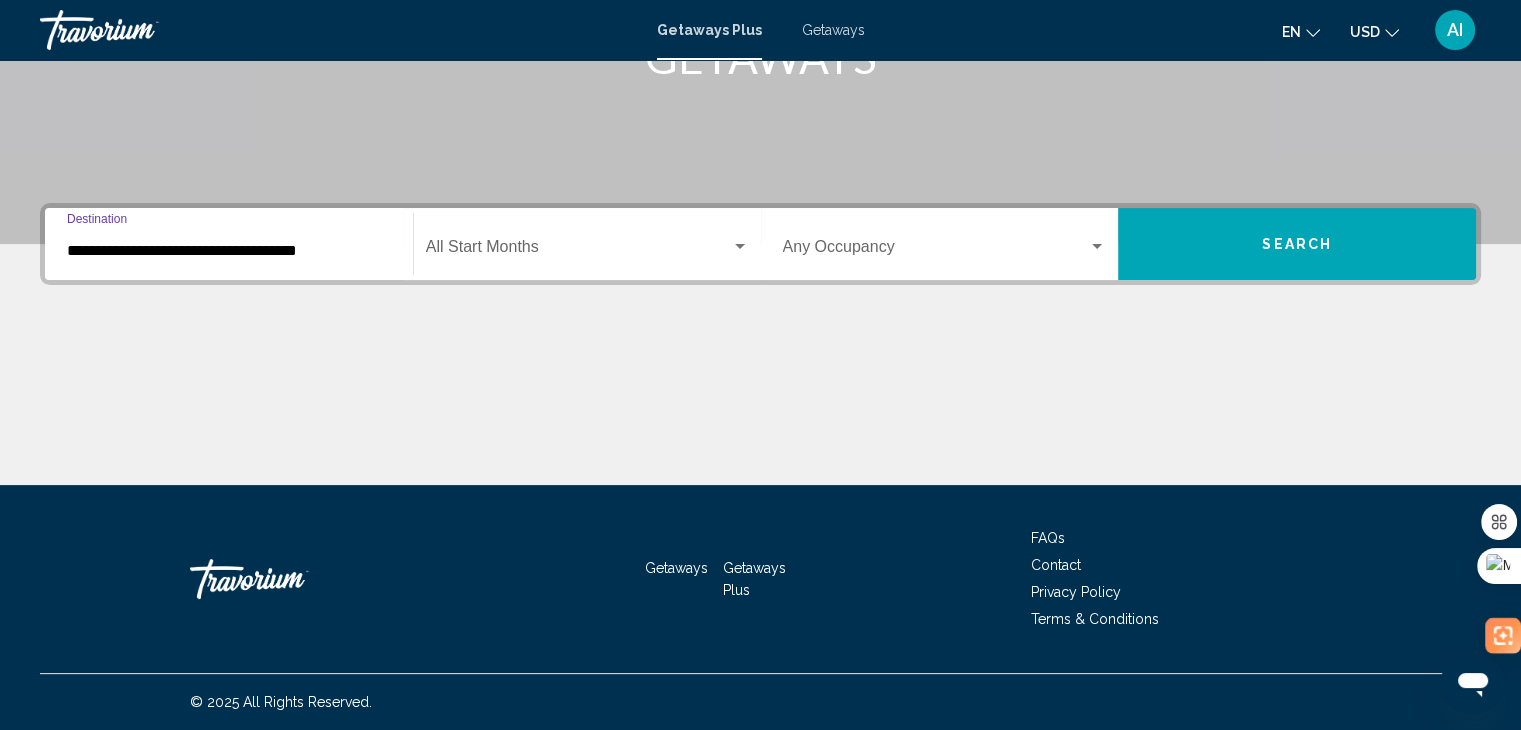 click on "**********" at bounding box center [229, 251] 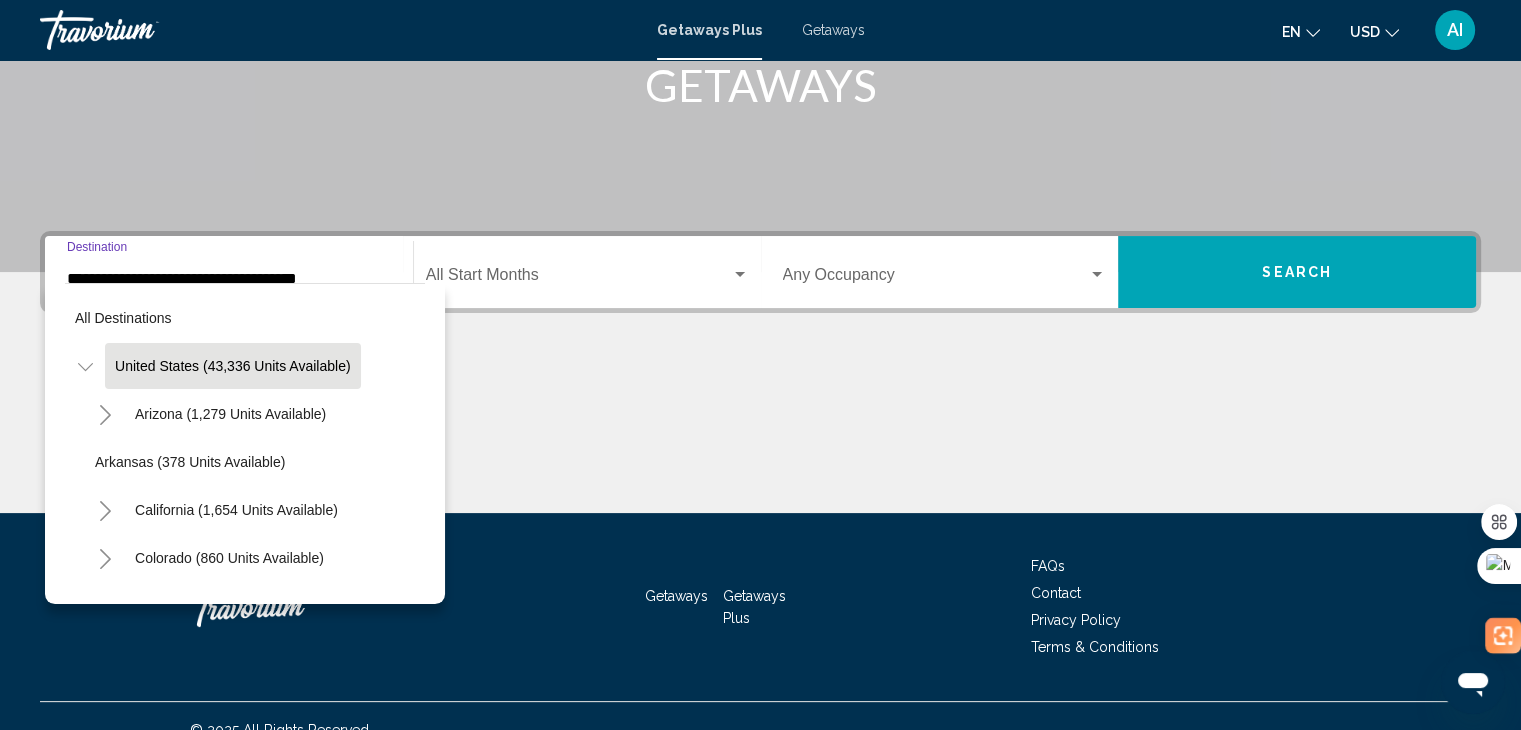 click 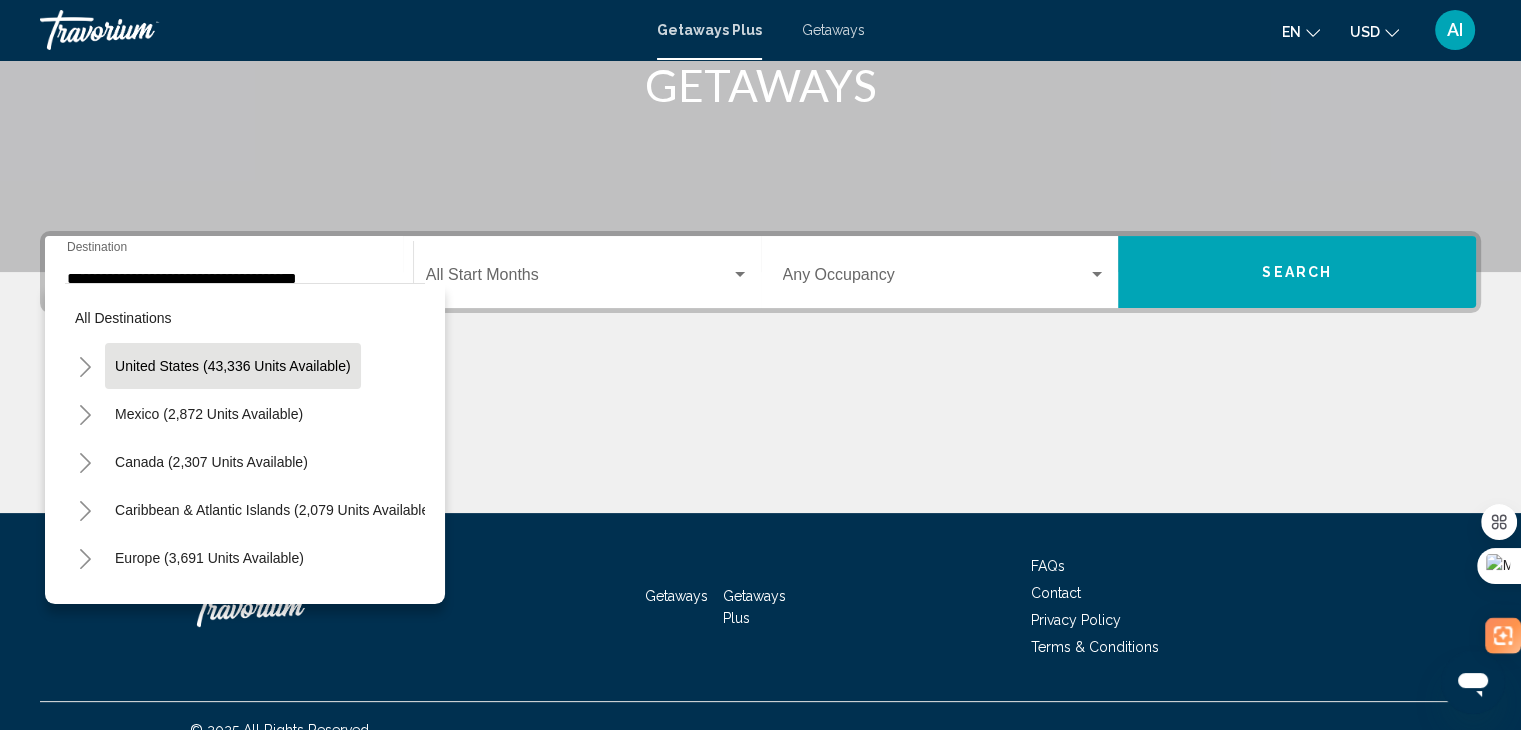 click 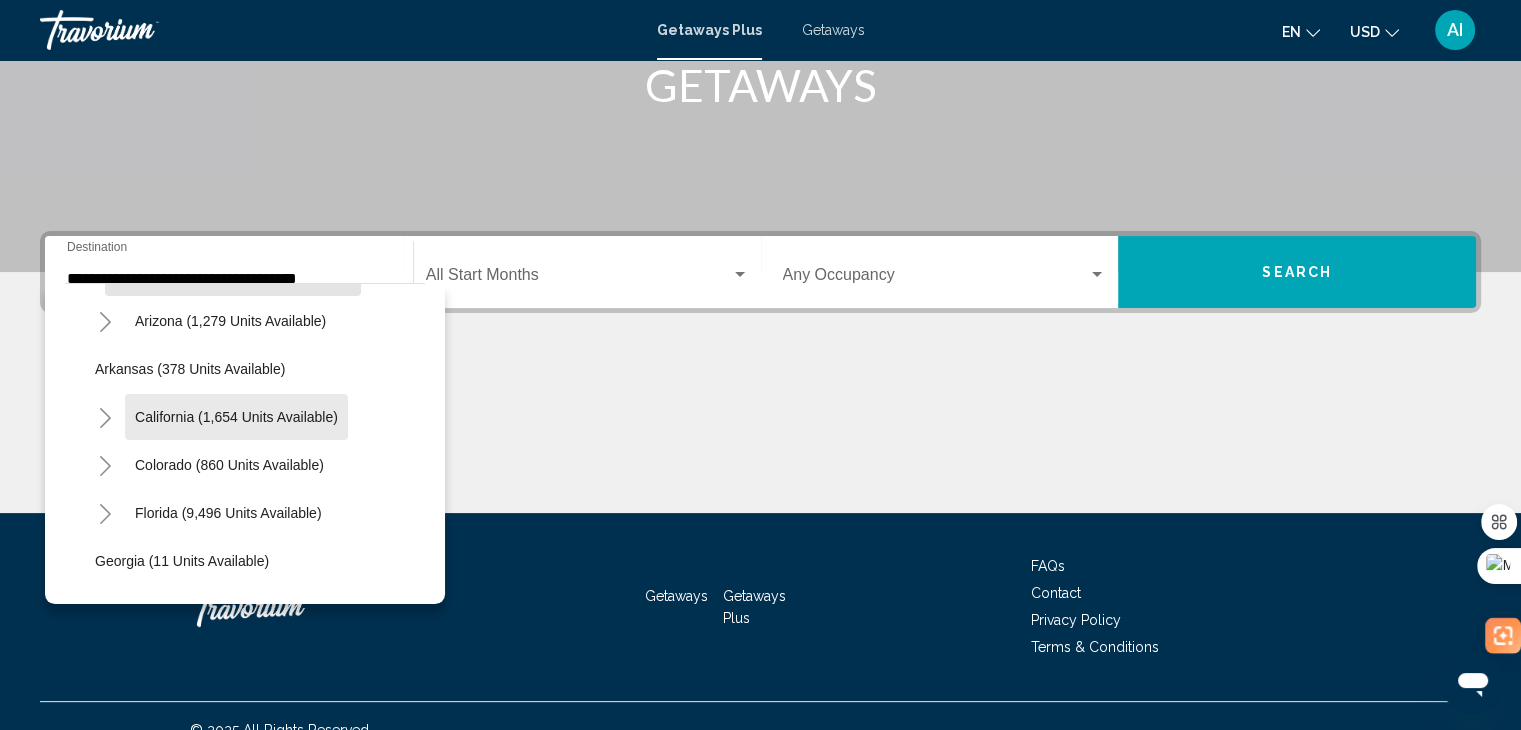 scroll, scrollTop: 140, scrollLeft: 0, axis: vertical 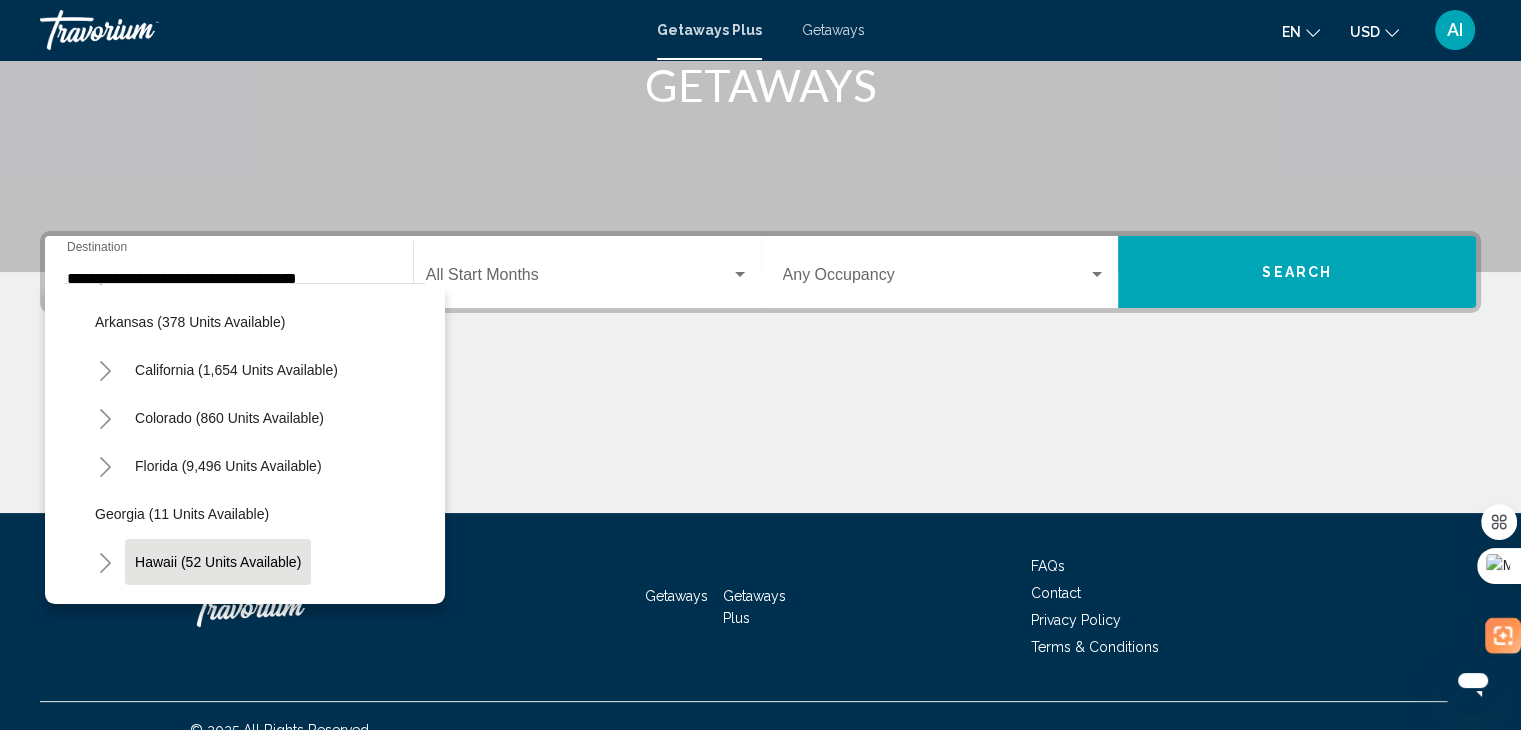 click on "Hawaii (52 units available)" 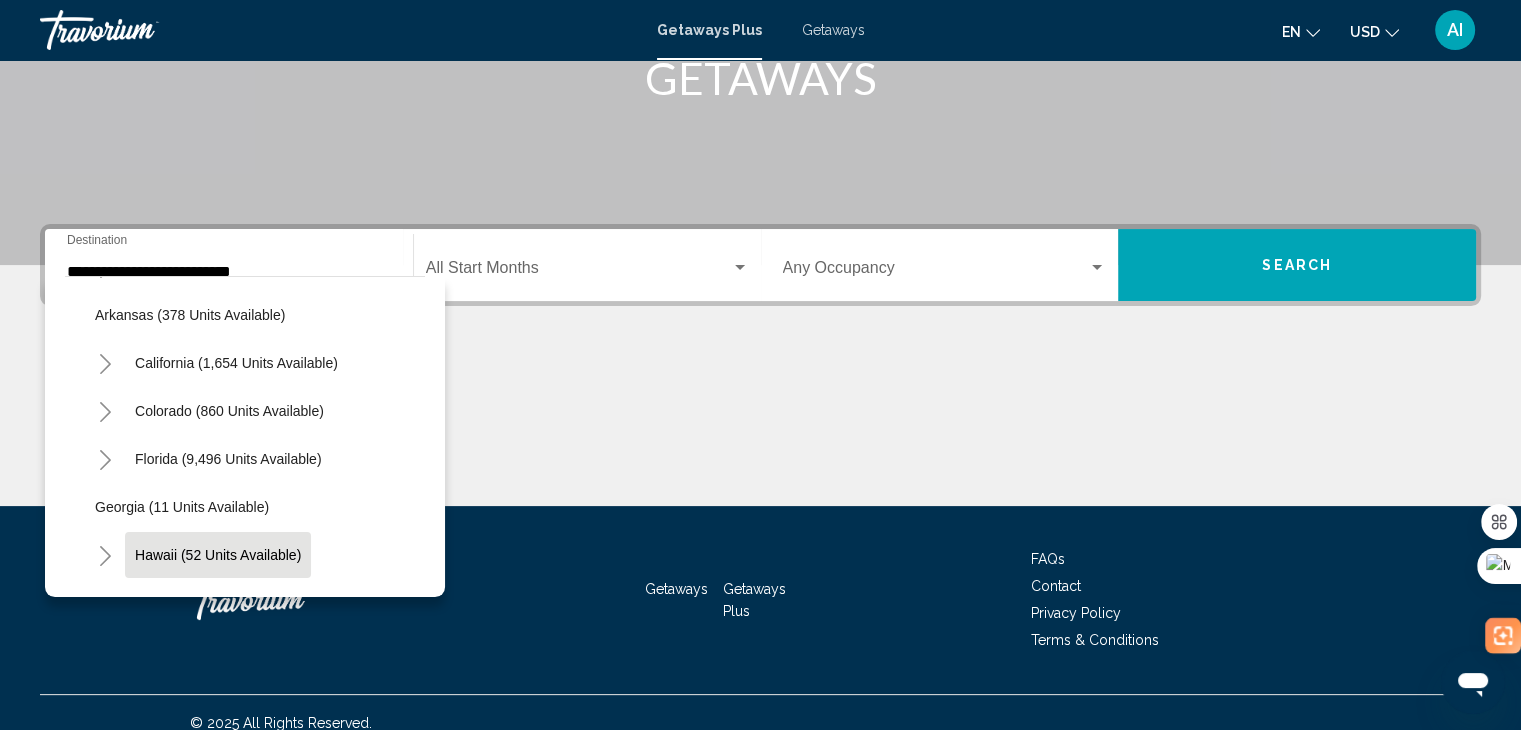 scroll, scrollTop: 356, scrollLeft: 0, axis: vertical 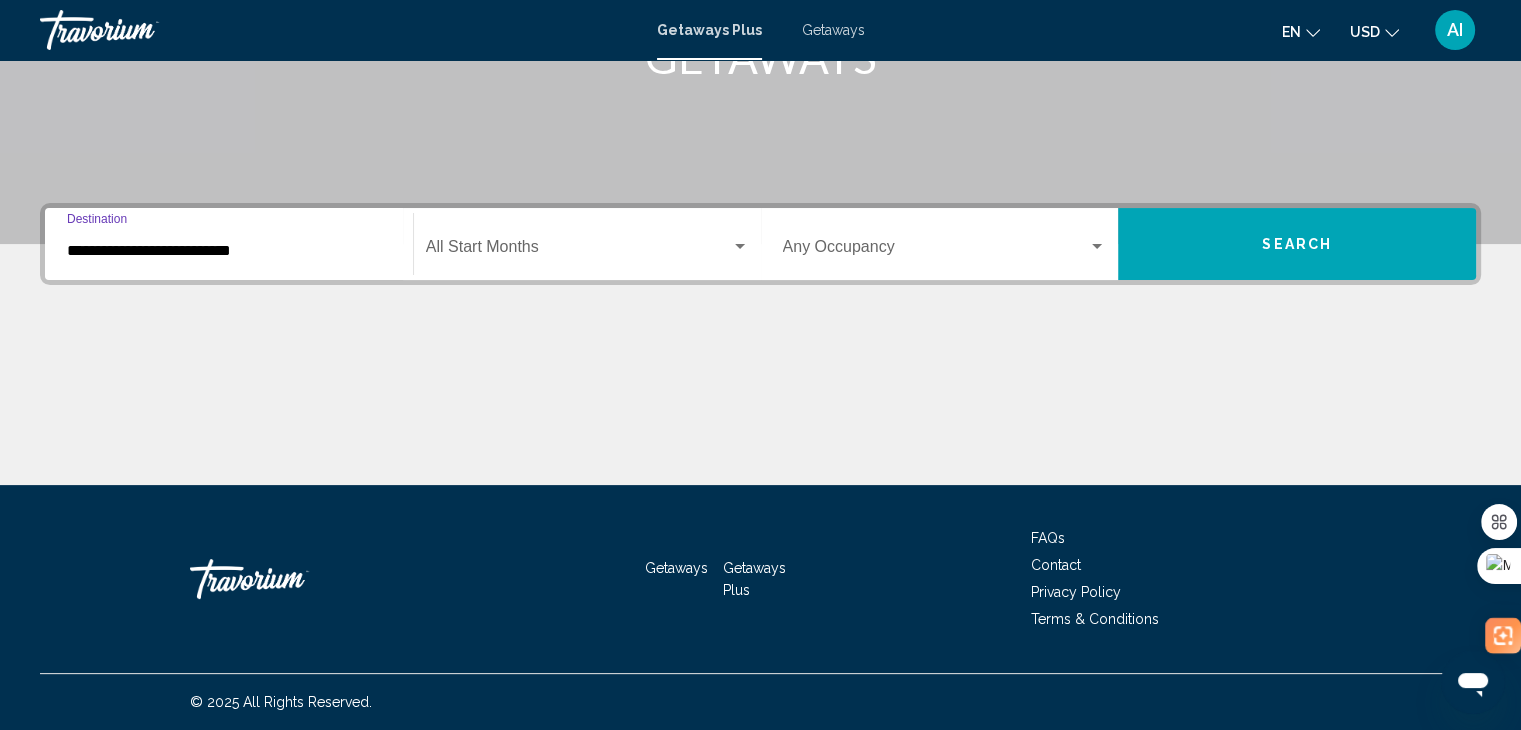 click on "Search" at bounding box center (1297, 244) 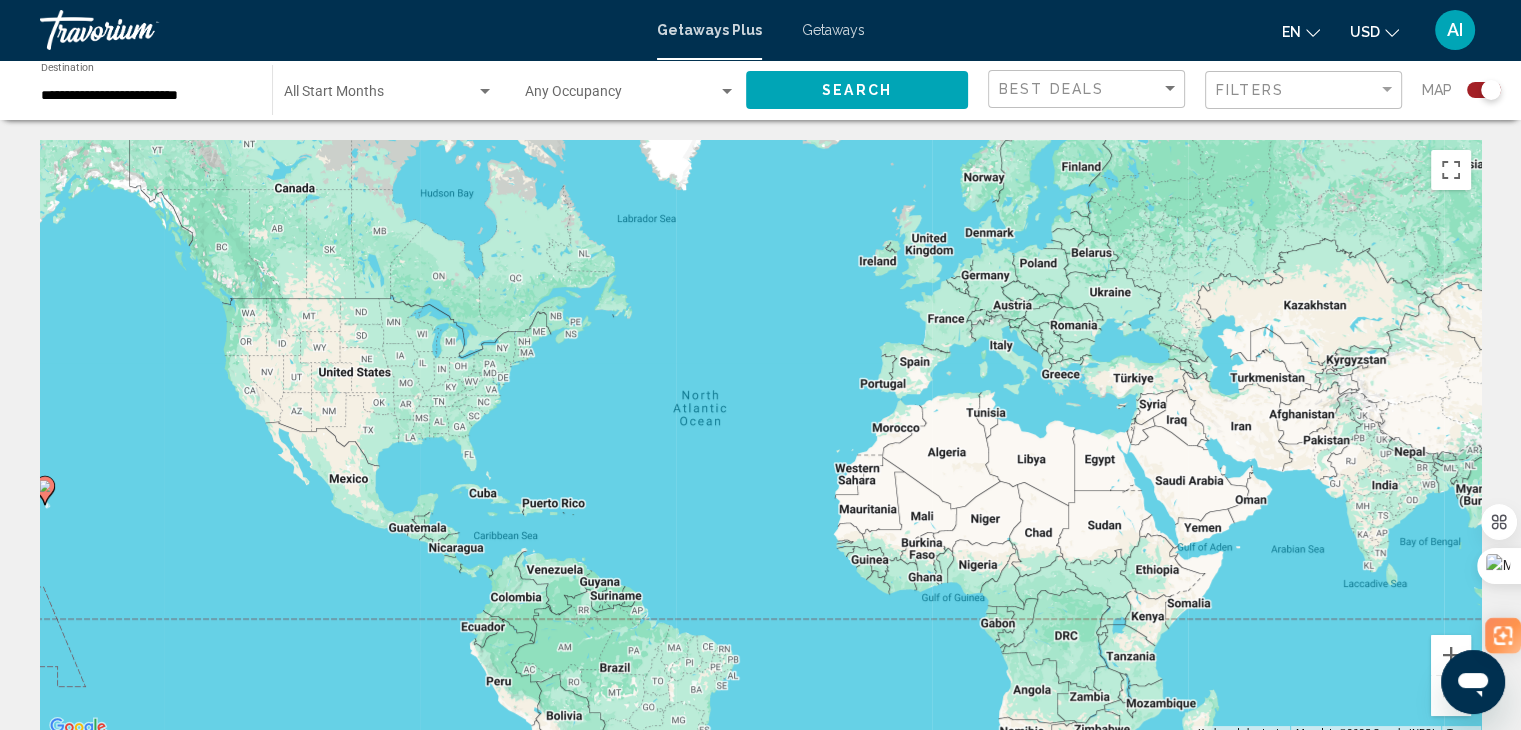 click on "Getaways" at bounding box center (833, 30) 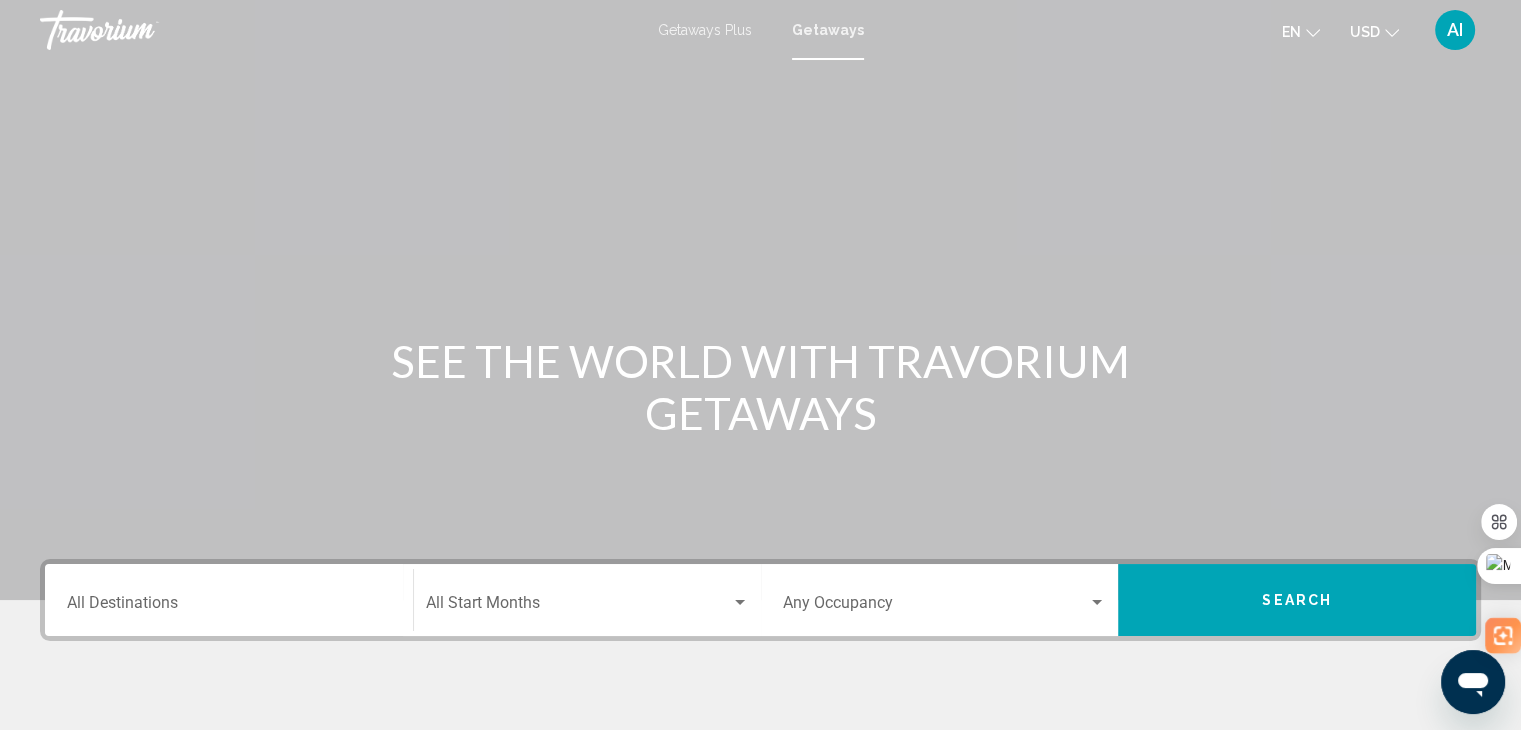 click on "Destination All Destinations" at bounding box center [229, 607] 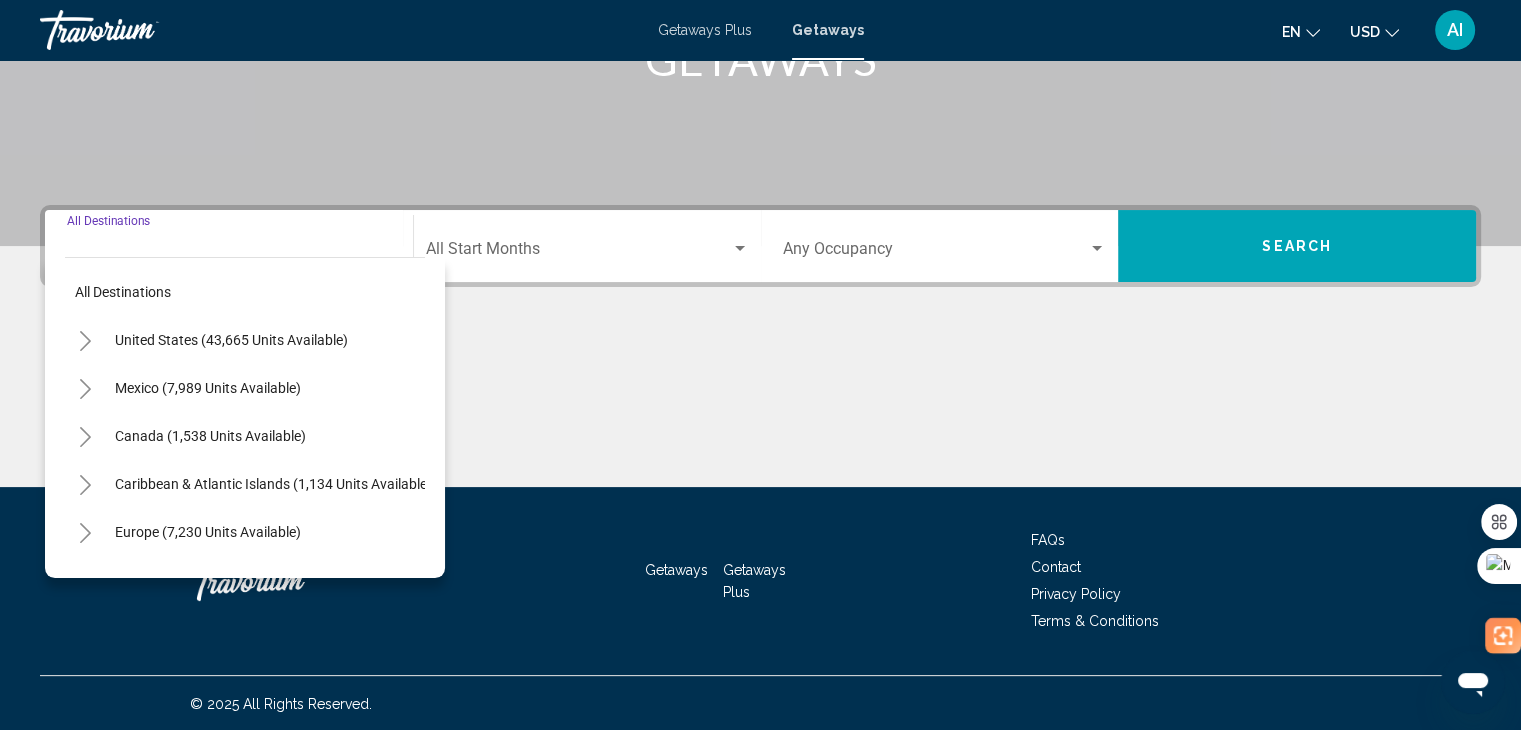scroll, scrollTop: 356, scrollLeft: 0, axis: vertical 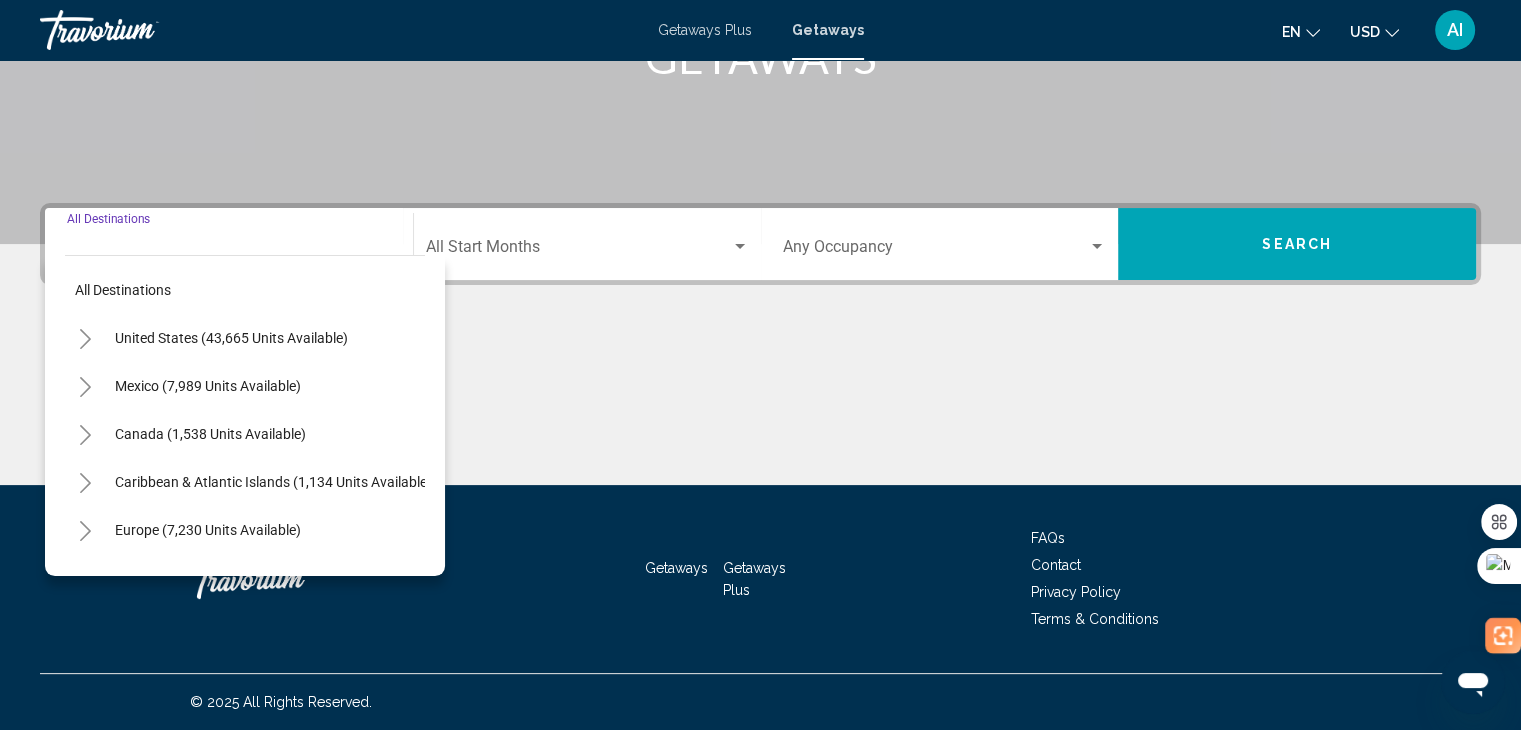 click 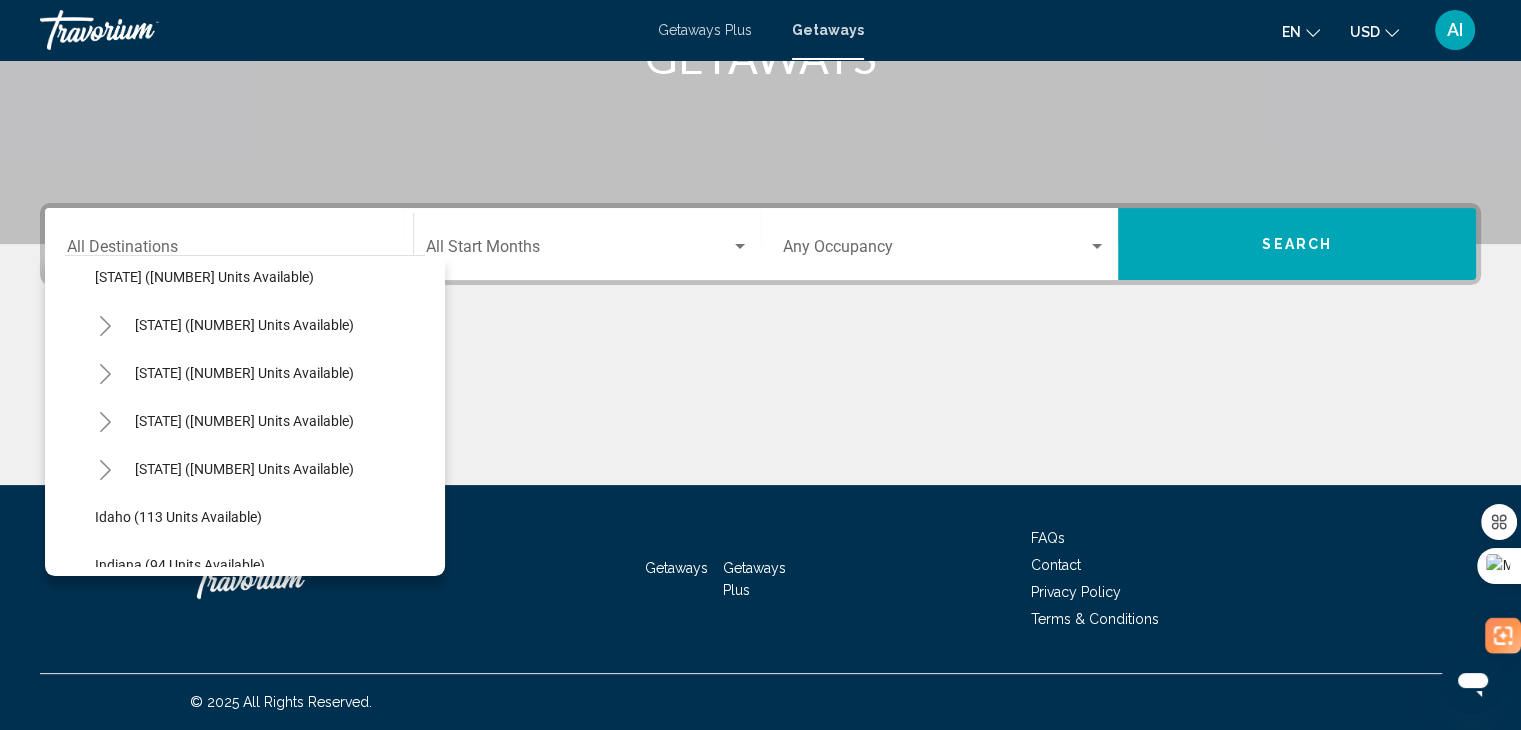 scroll, scrollTop: 160, scrollLeft: 0, axis: vertical 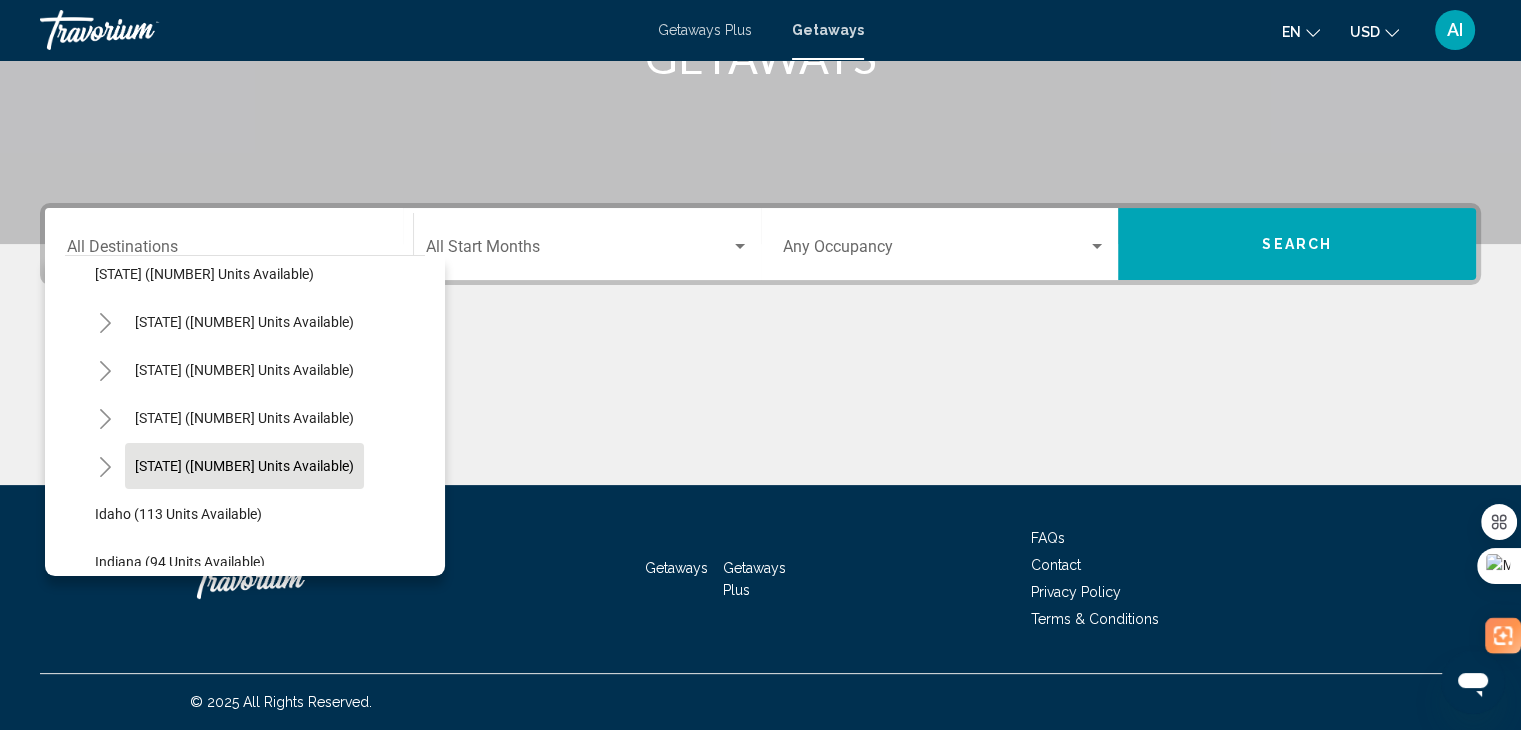 click on "[STATE] ([NUMBER] units available)" 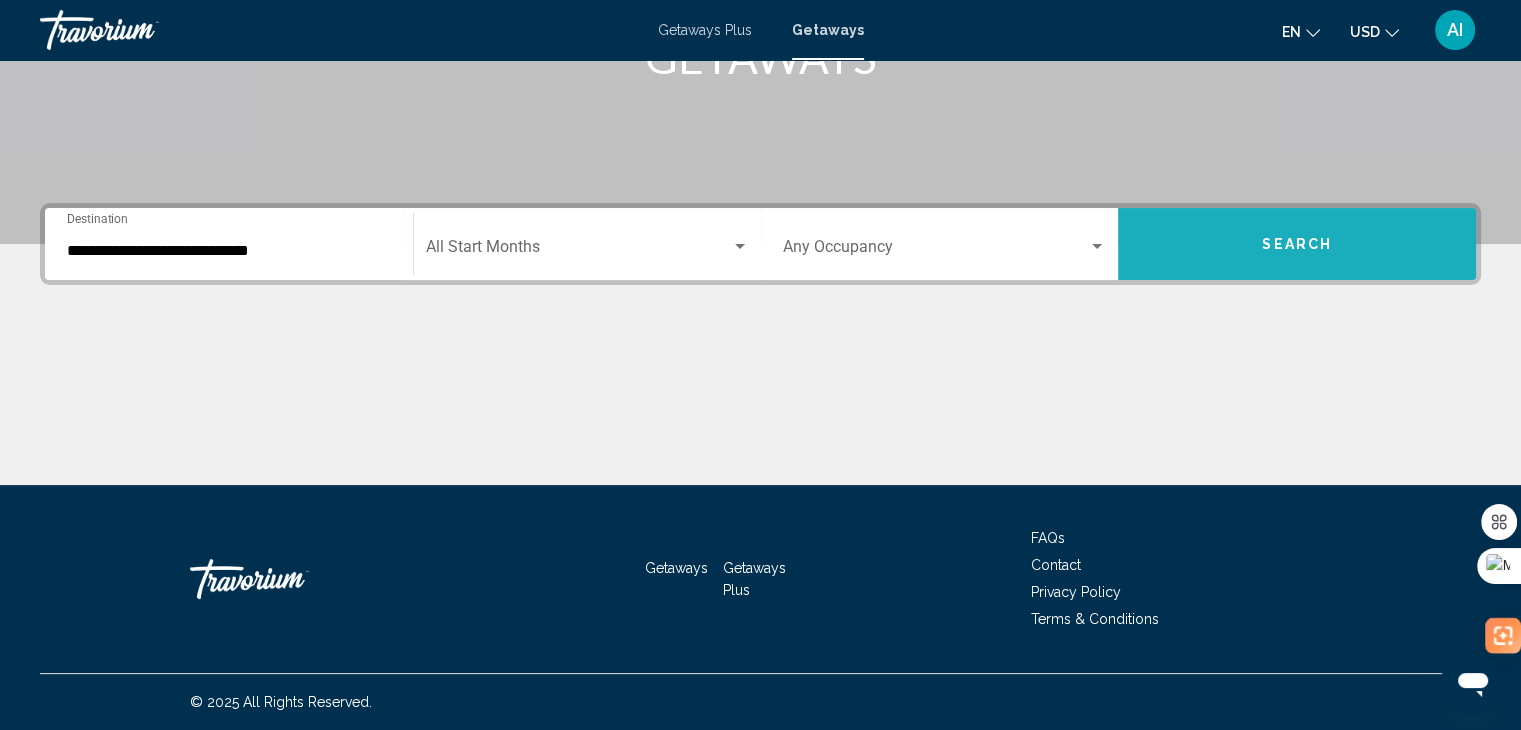click on "Search" at bounding box center [1297, 244] 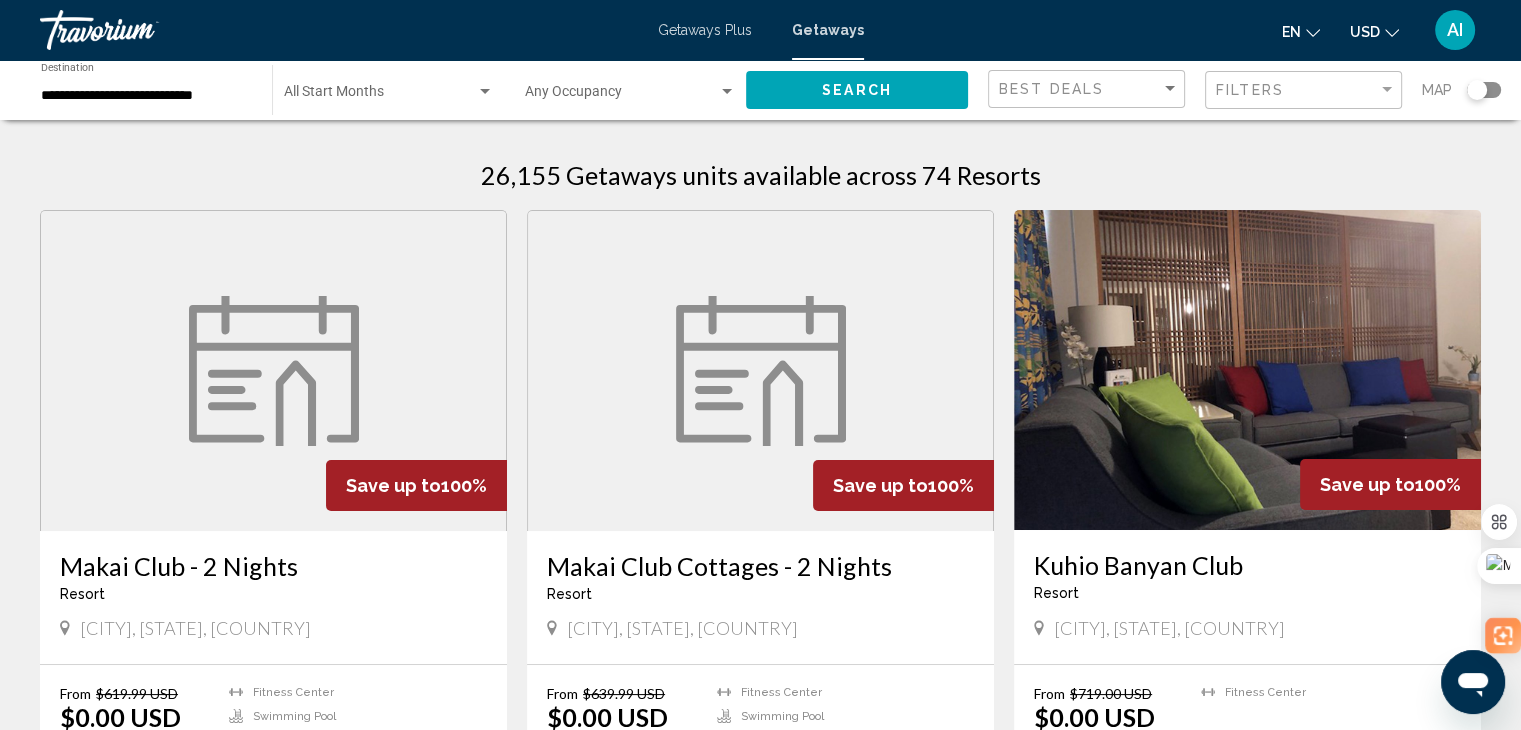 click 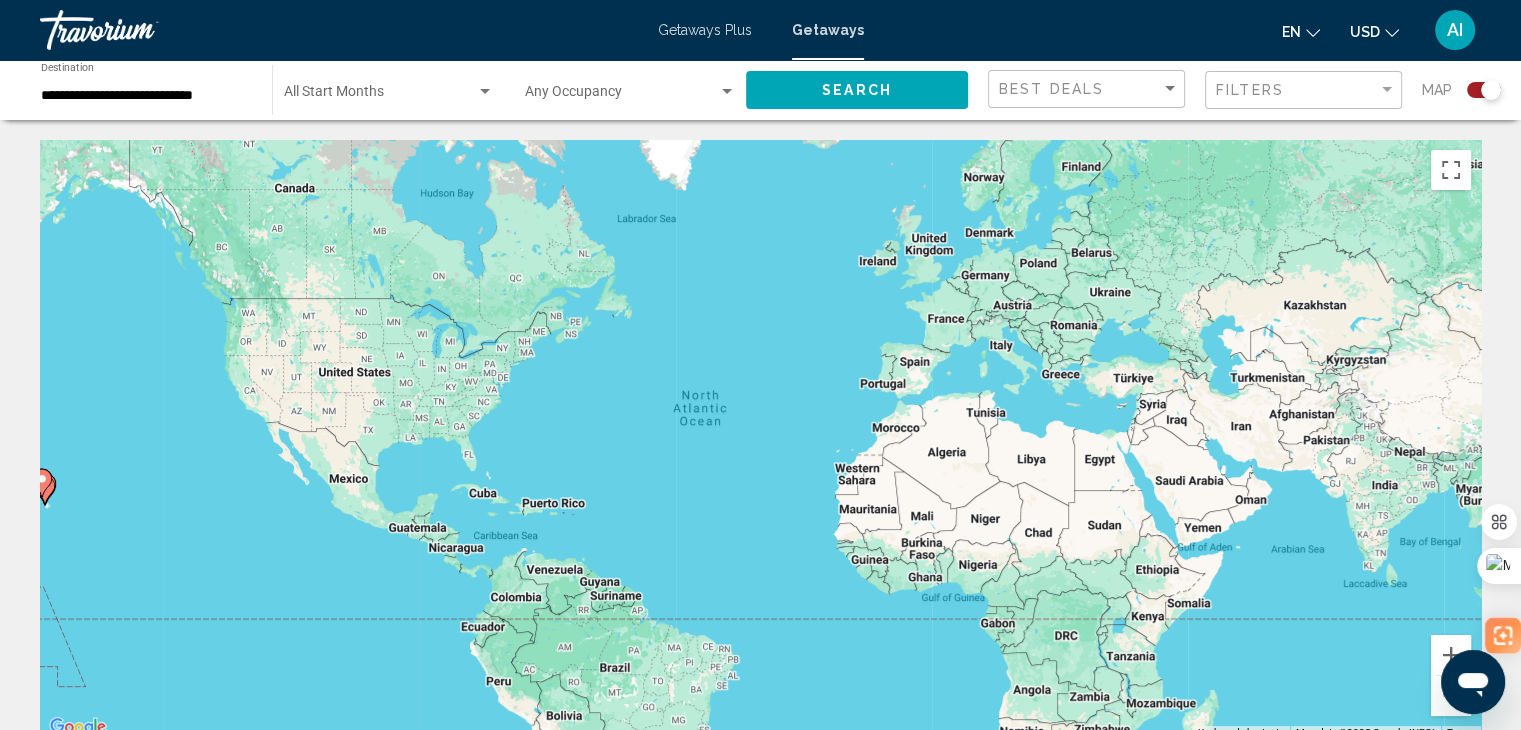 click 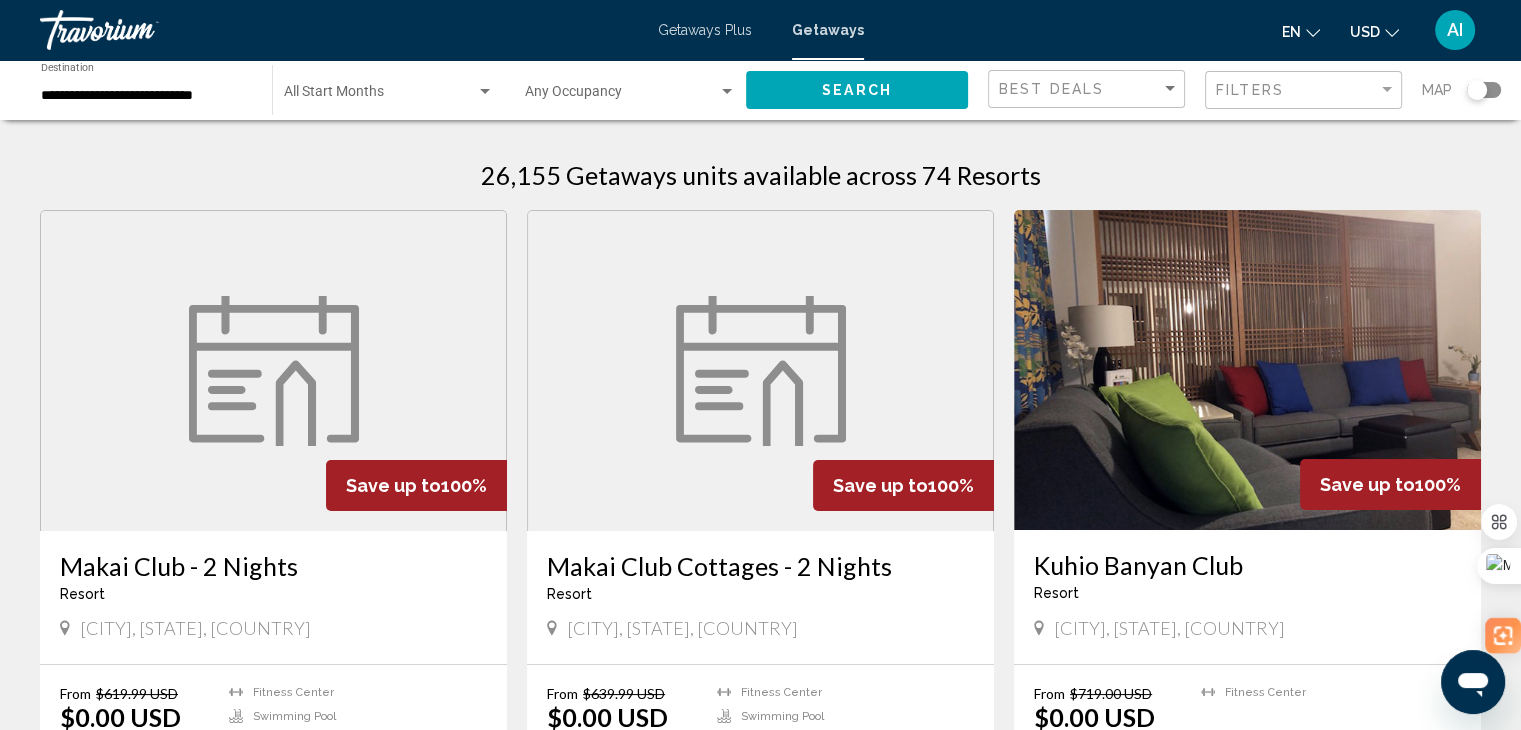 click 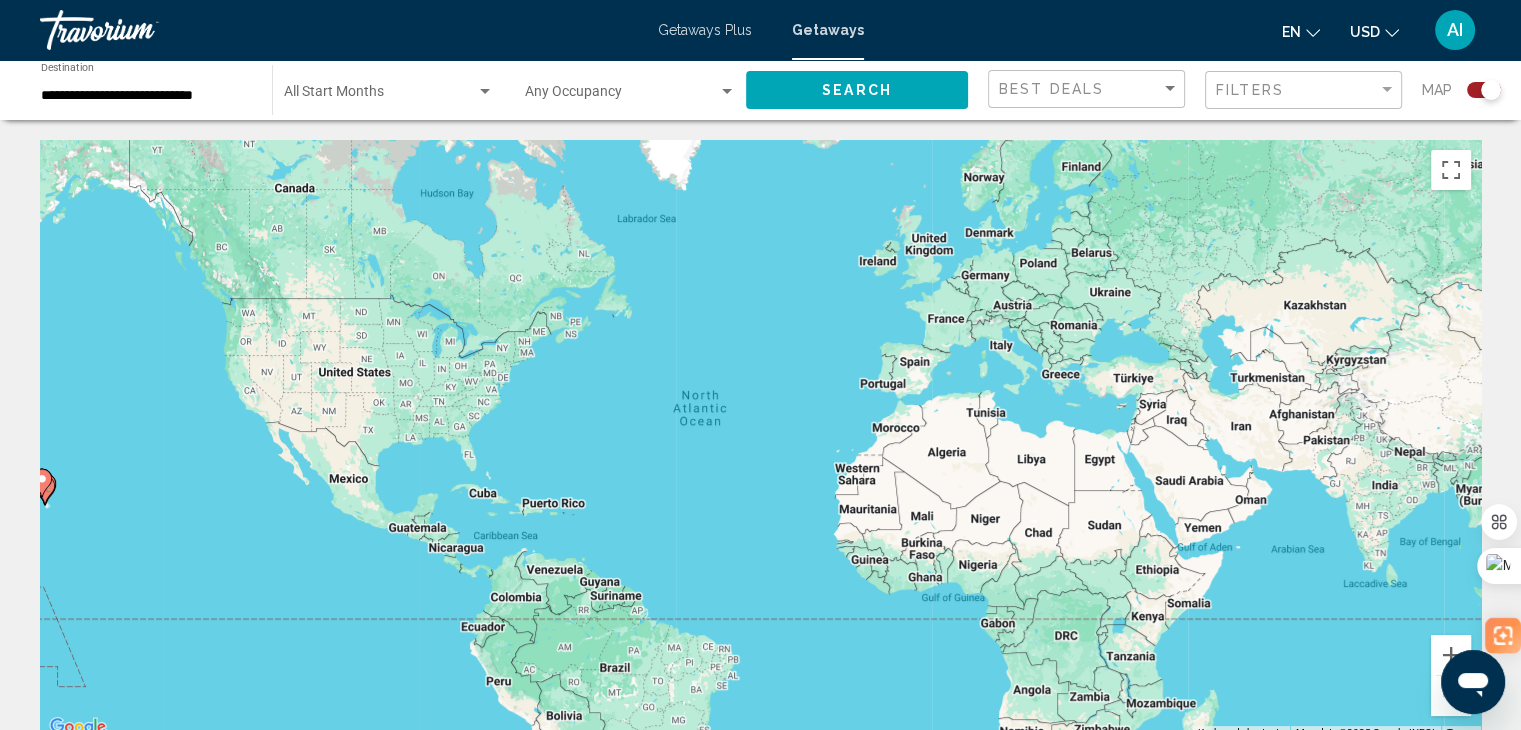click on "Map" 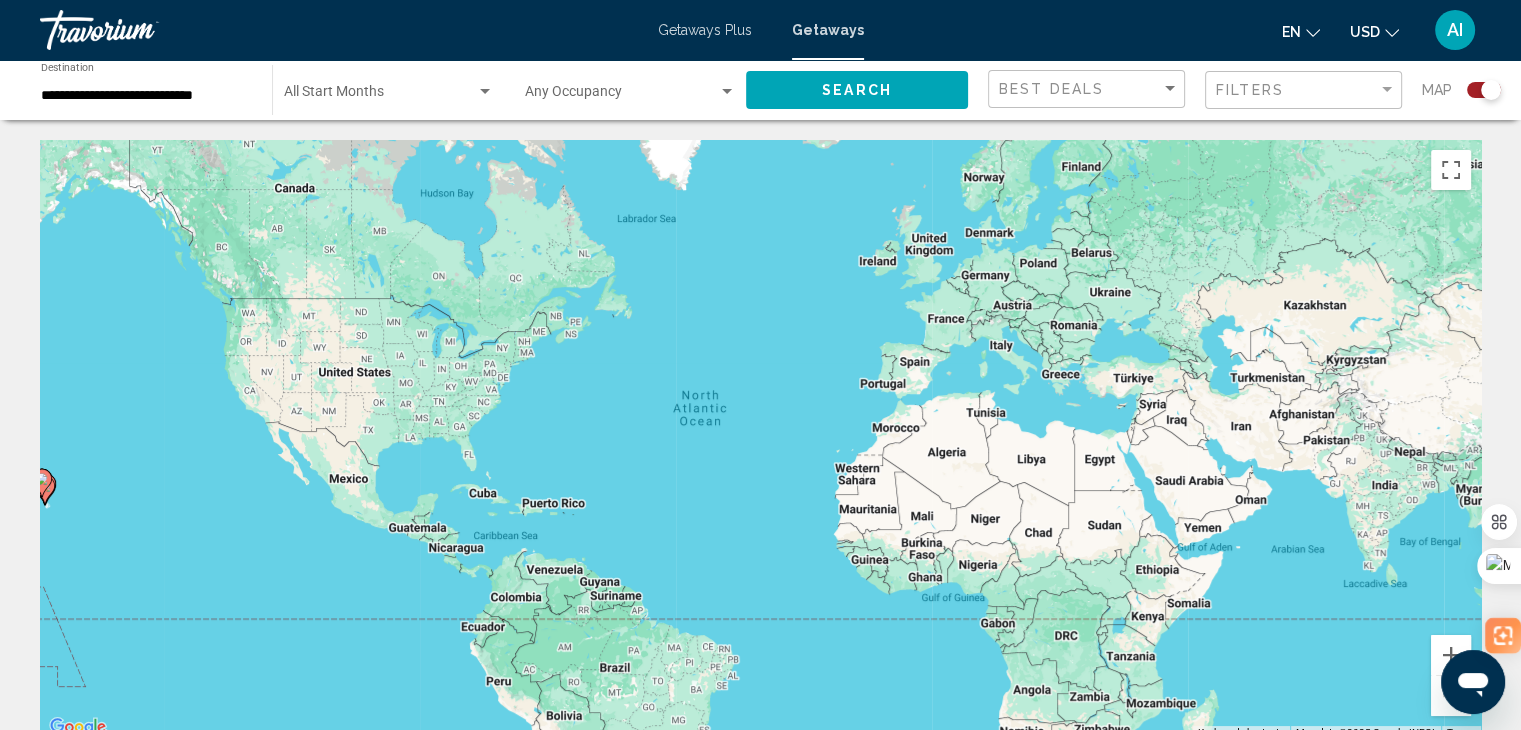 click 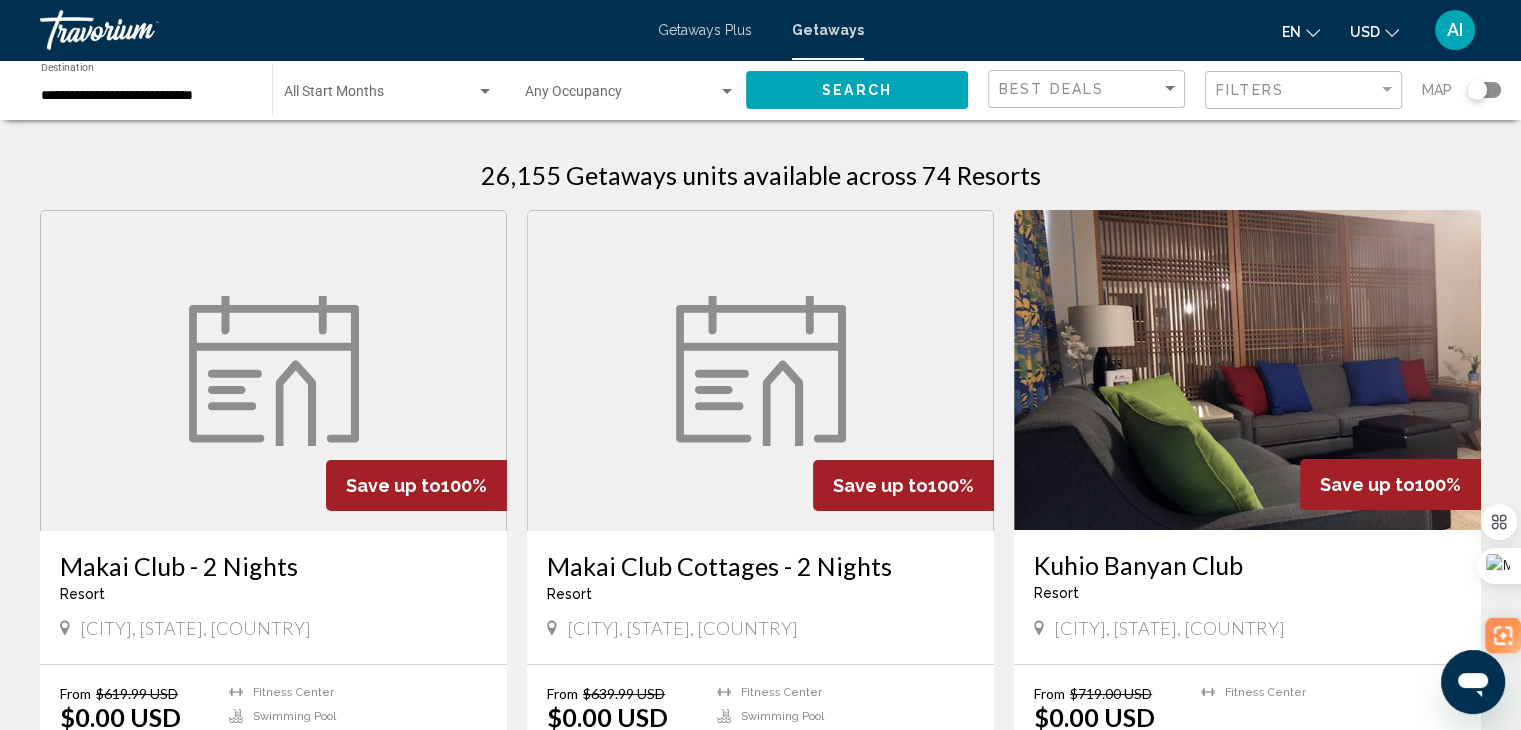 click 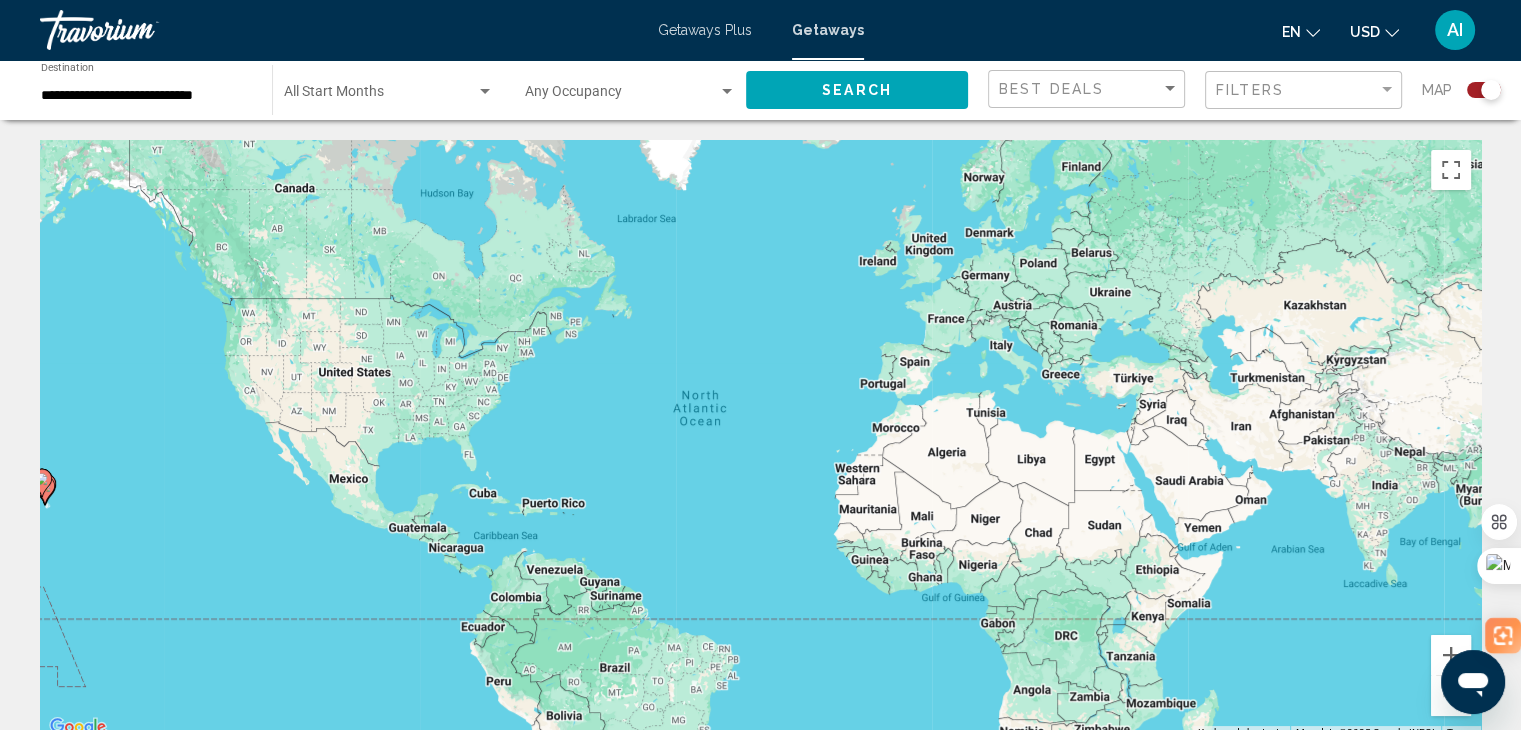 click on "Map" 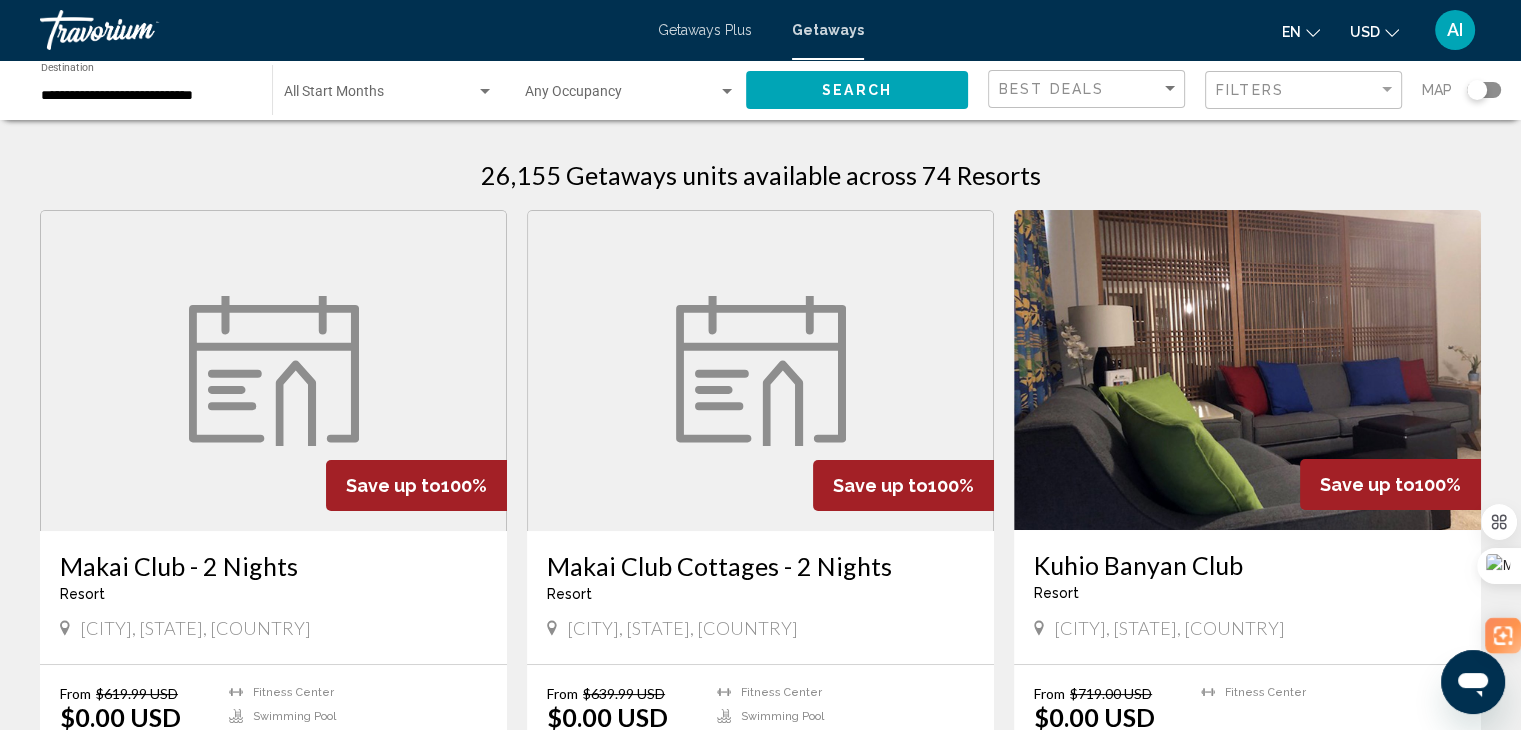 click 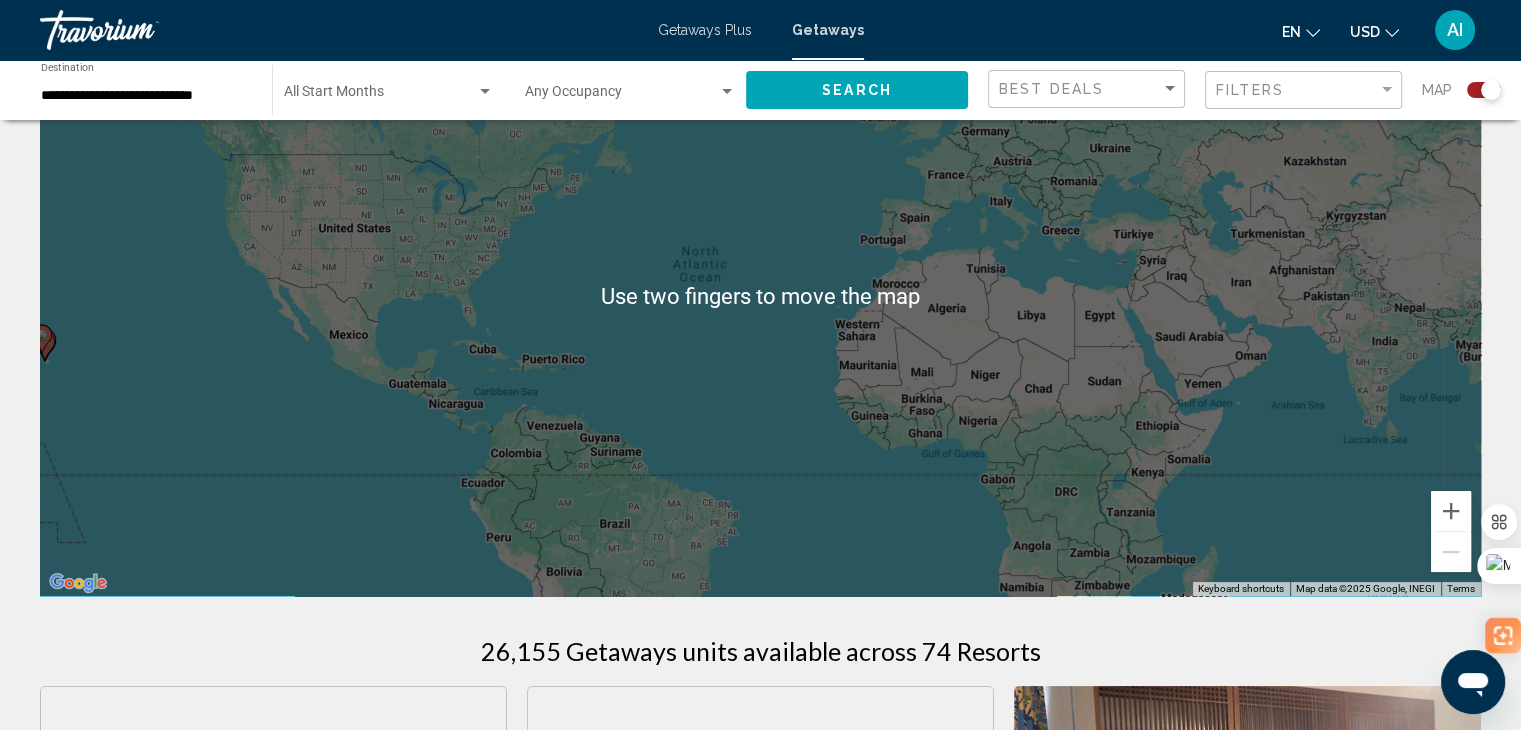 scroll, scrollTop: 105, scrollLeft: 0, axis: vertical 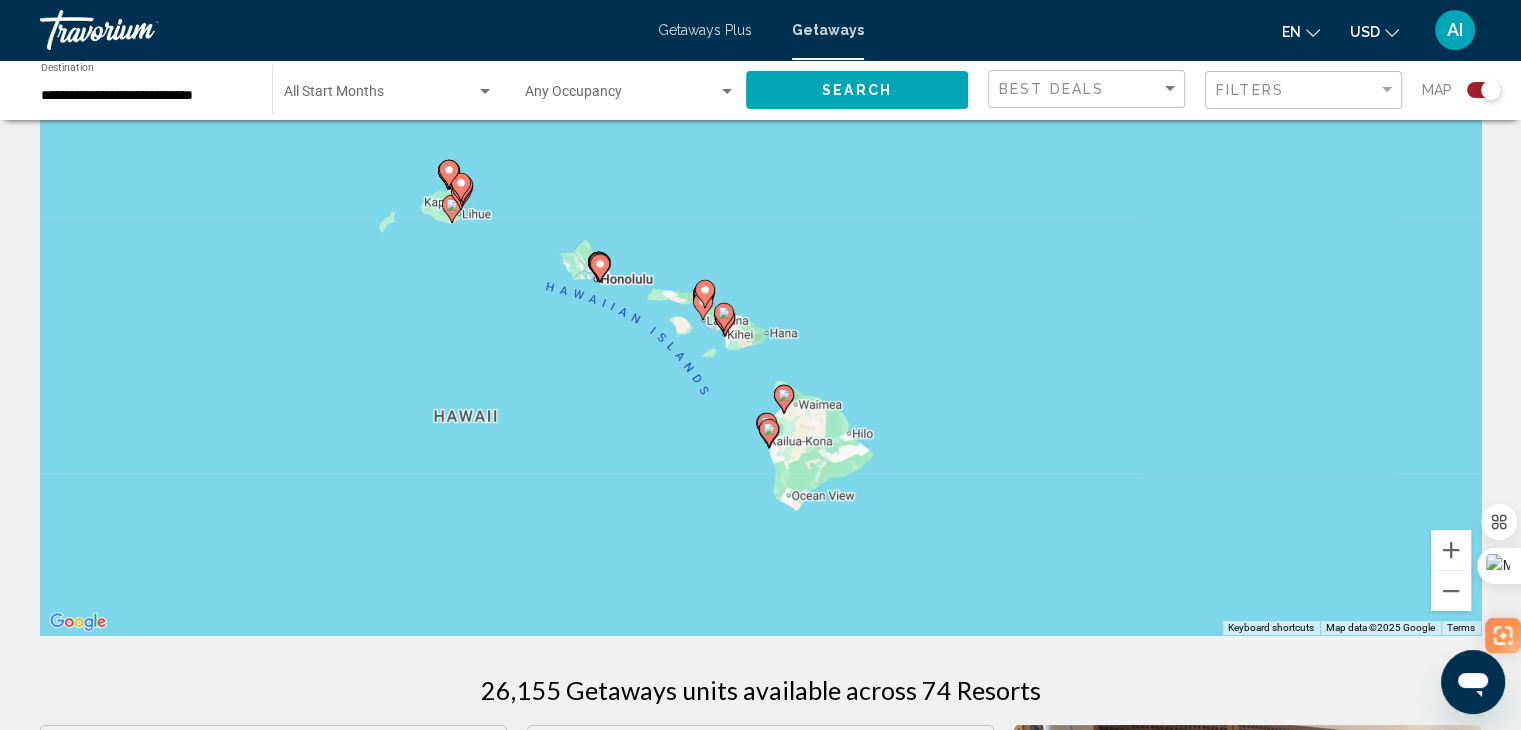 click 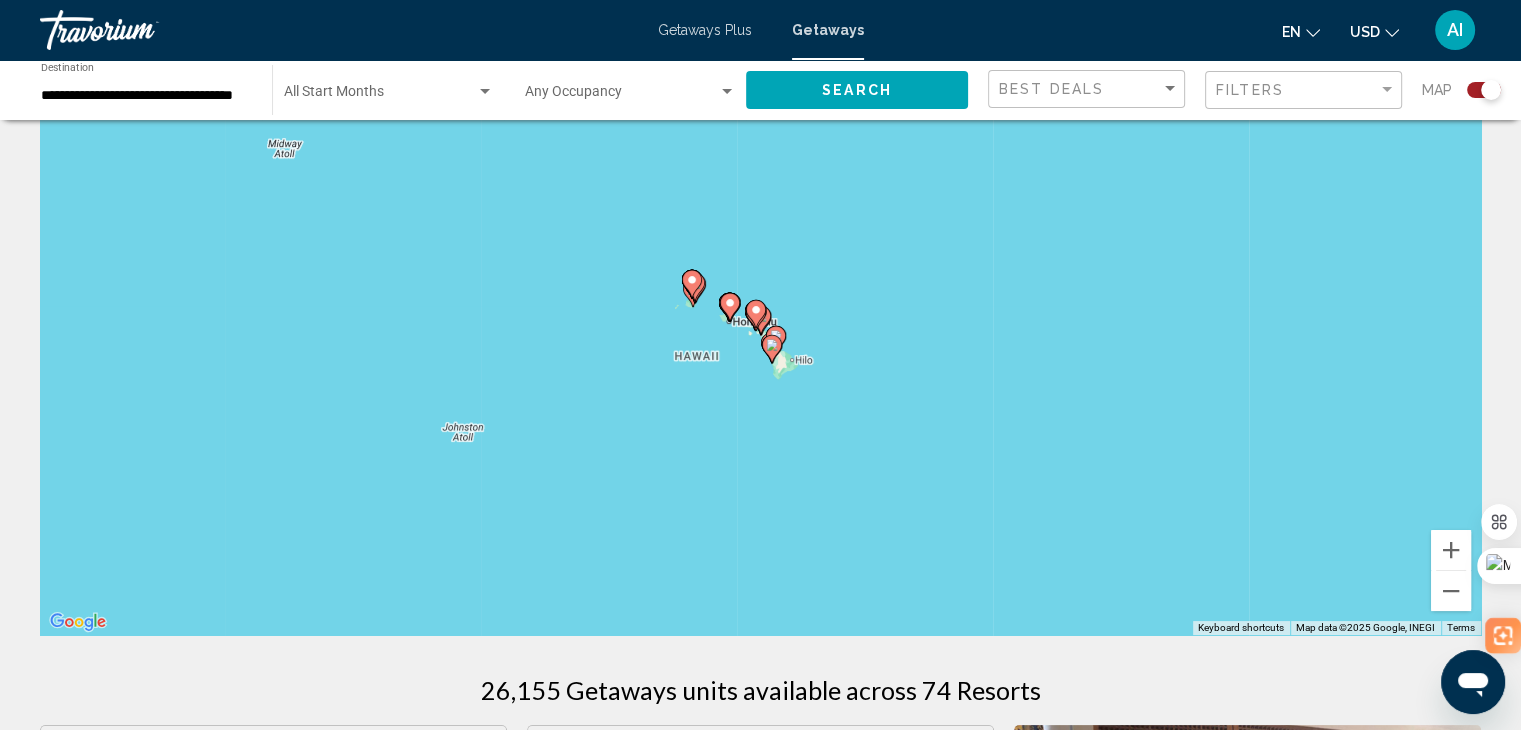 click on "To navigate, press the arrow keys.  To activate drag with keyboard, press Alt + Enter. Once in keyboard drag state, use the arrow keys to move the marker. To complete the drag, press the Enter key. To cancel, press Escape." at bounding box center (760, 335) 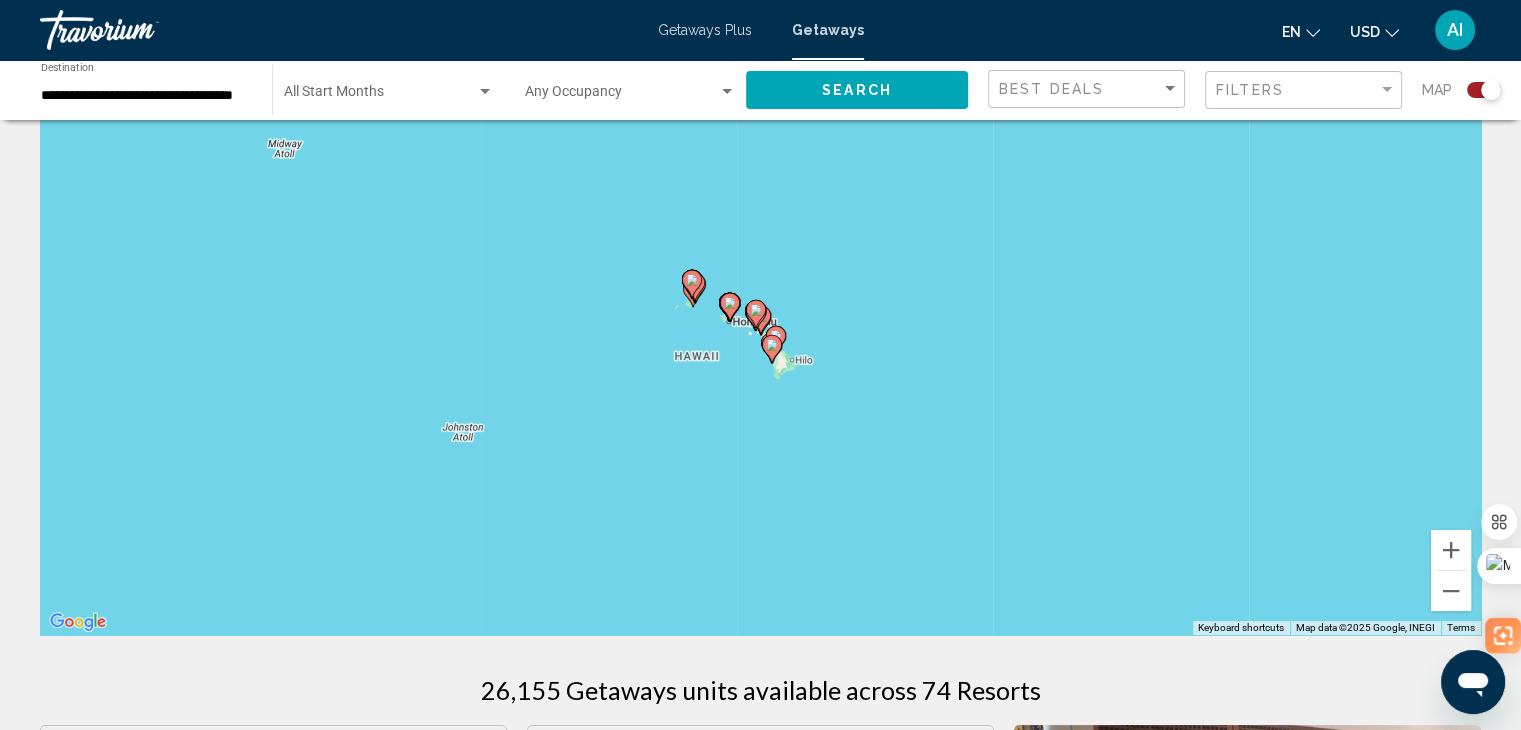 click 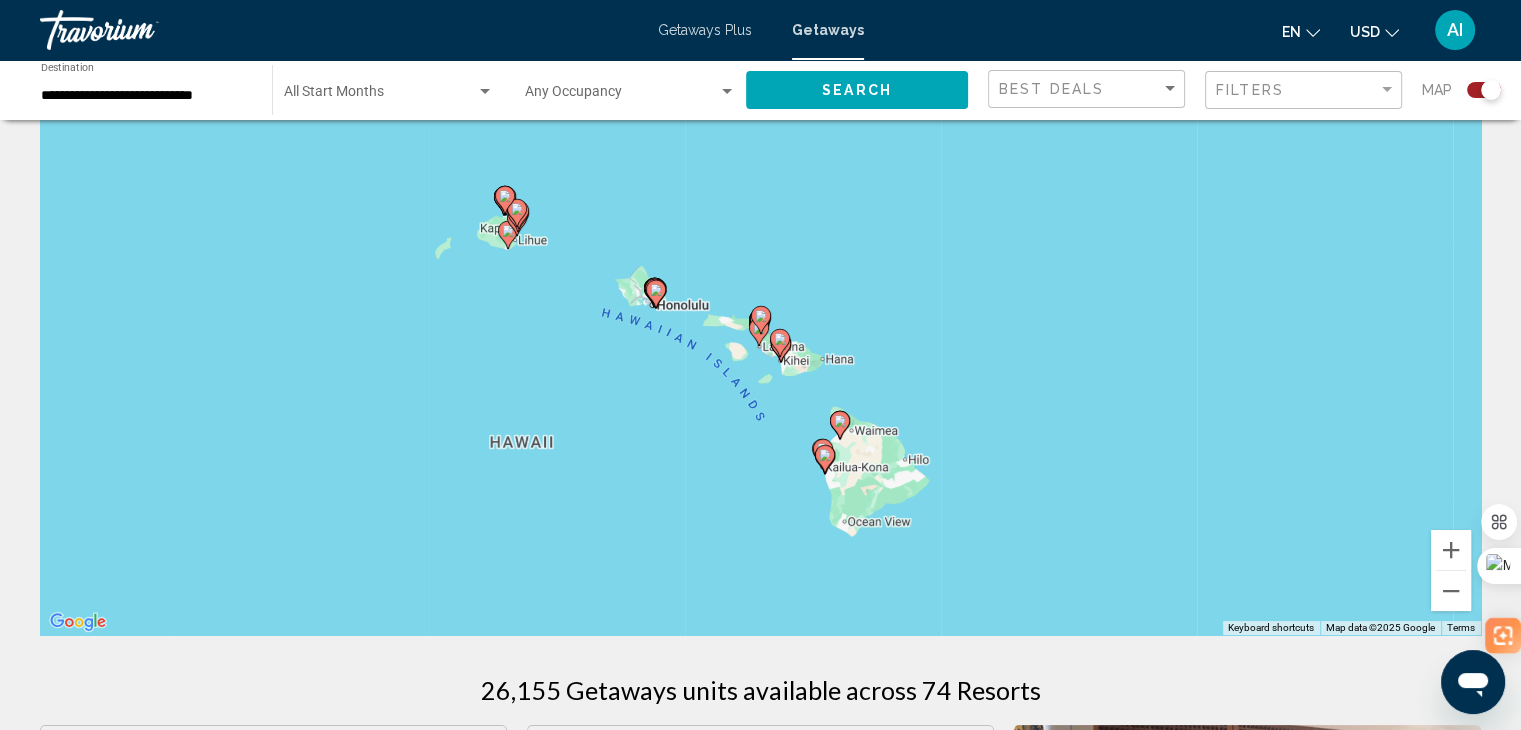 click 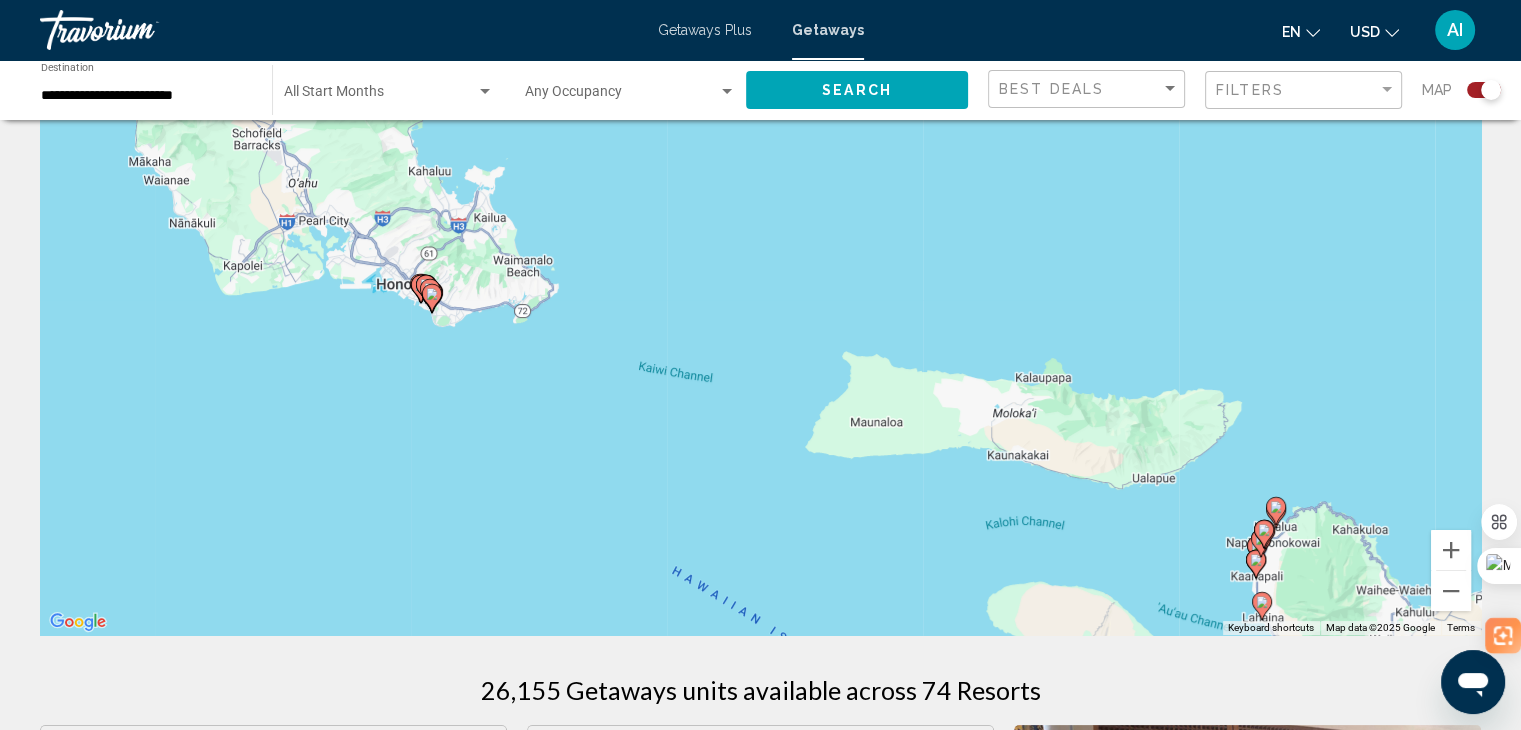 click 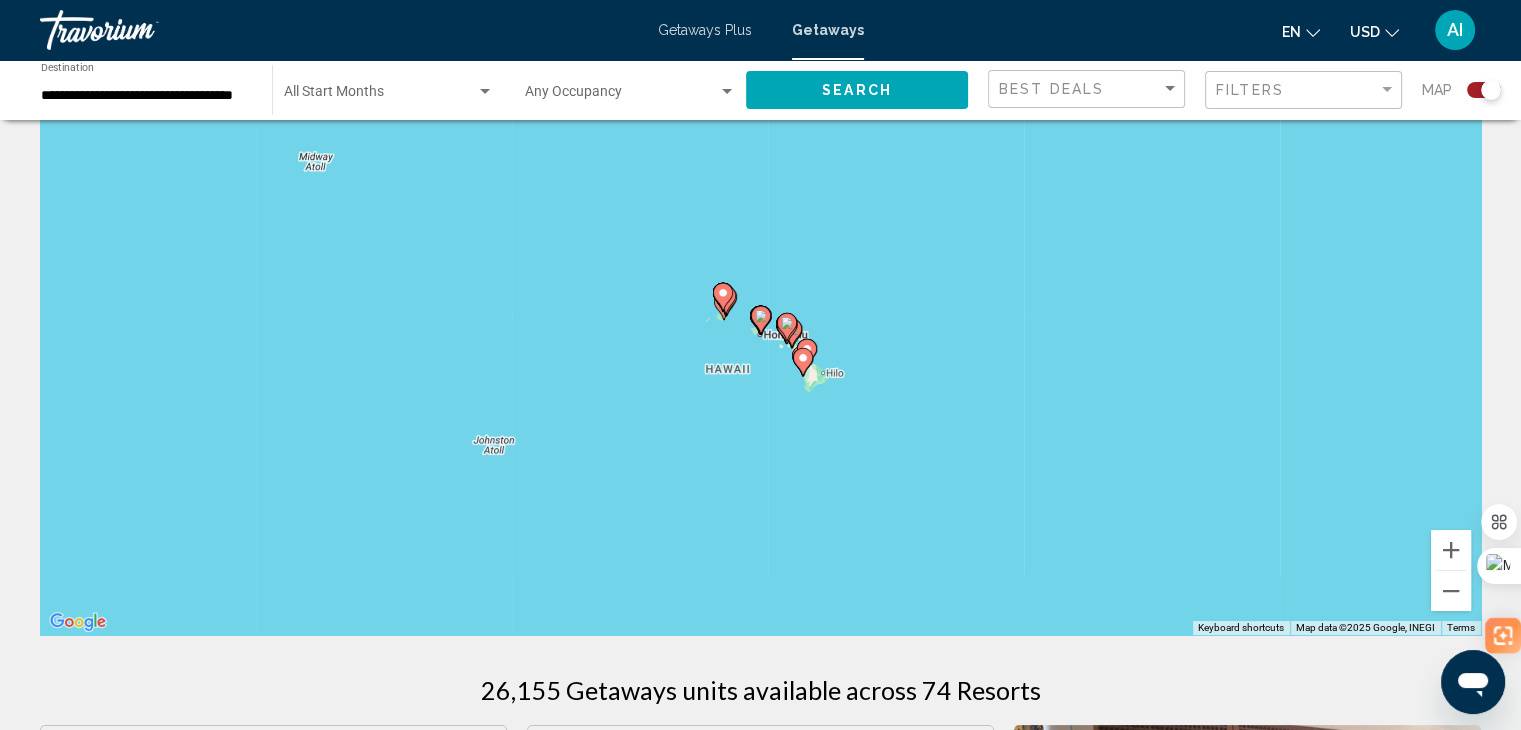click on "To navigate, press the arrow keys. To activate drag with keyboard, press Alt + Enter. Once in keyboard drag state, use the arrow keys to move the marker. To complete the drag, press the Enter key. To cancel, press Escape." at bounding box center [760, 335] 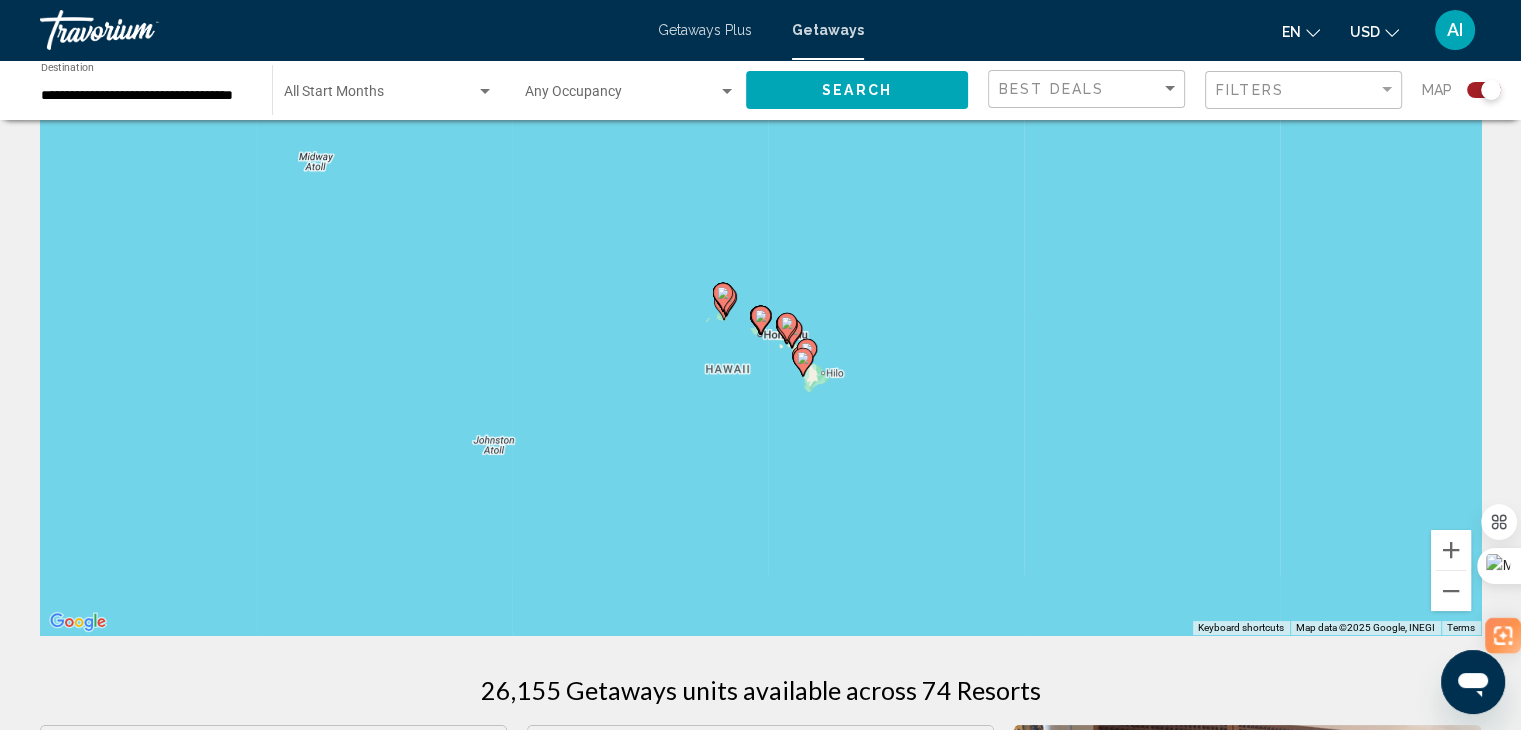 click on "To navigate, press the arrow keys. To activate drag with keyboard, press Alt + Enter. Once in keyboard drag state, use the arrow keys to move the marker. To complete the drag, press the Enter key. To cancel, press Escape." at bounding box center (760, 335) 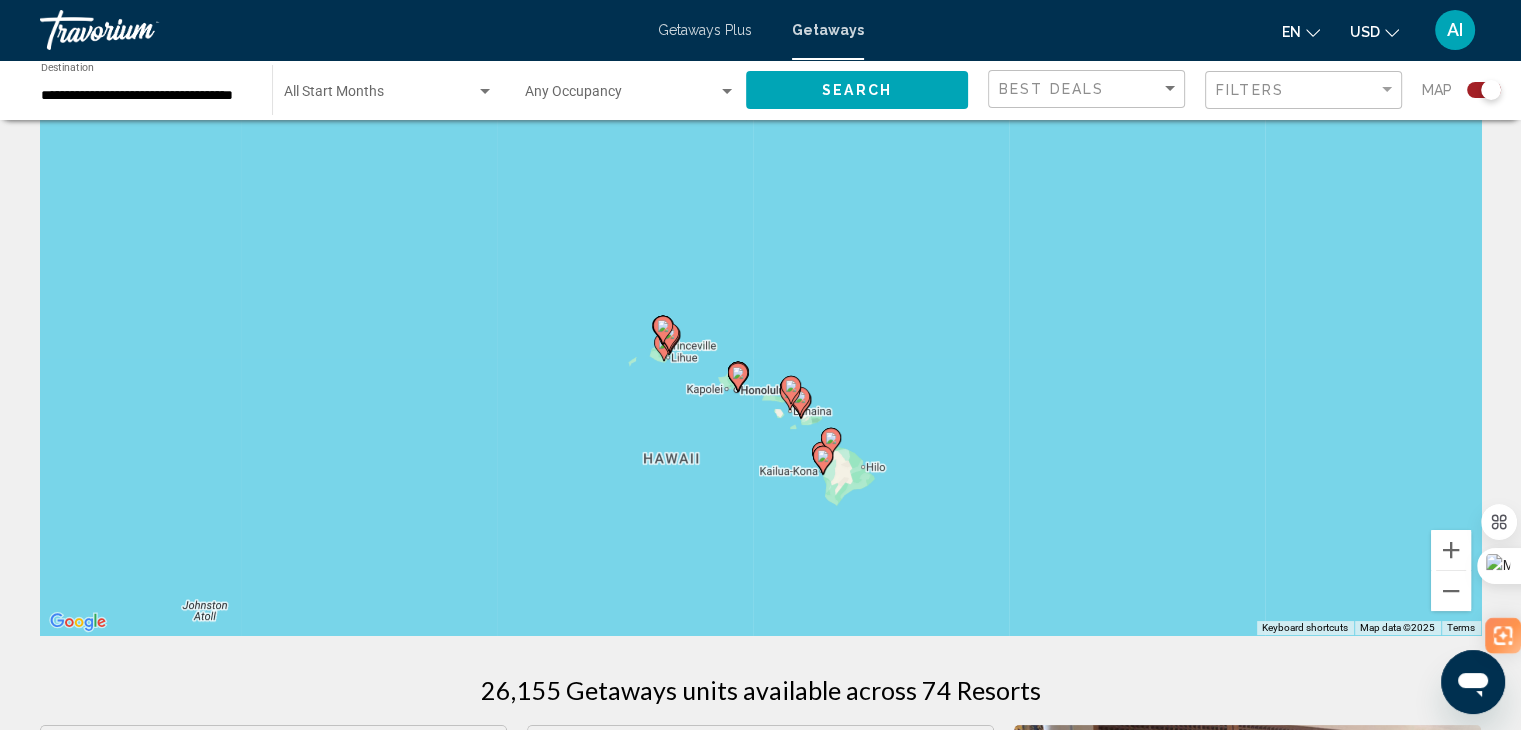 click at bounding box center [738, 377] 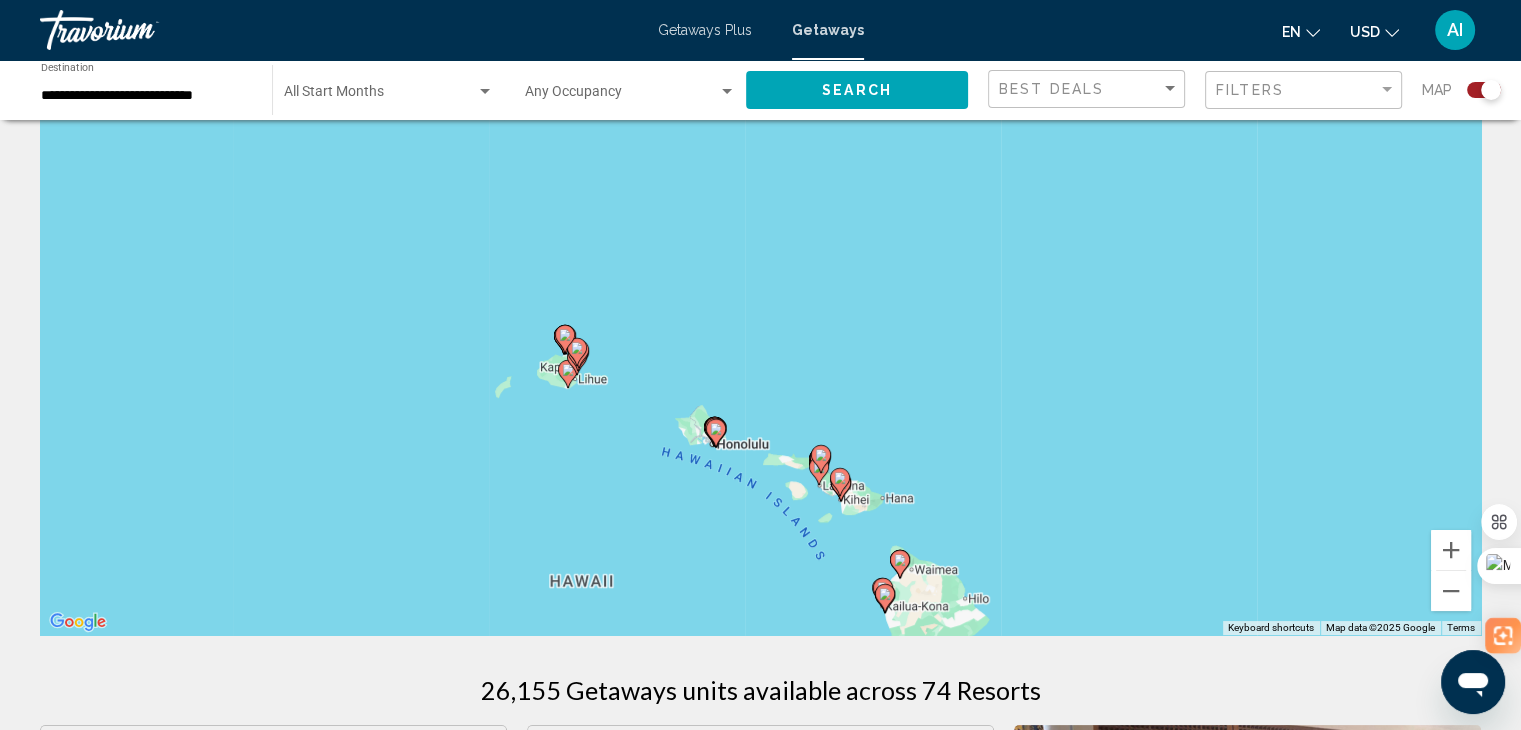 click at bounding box center (716, 433) 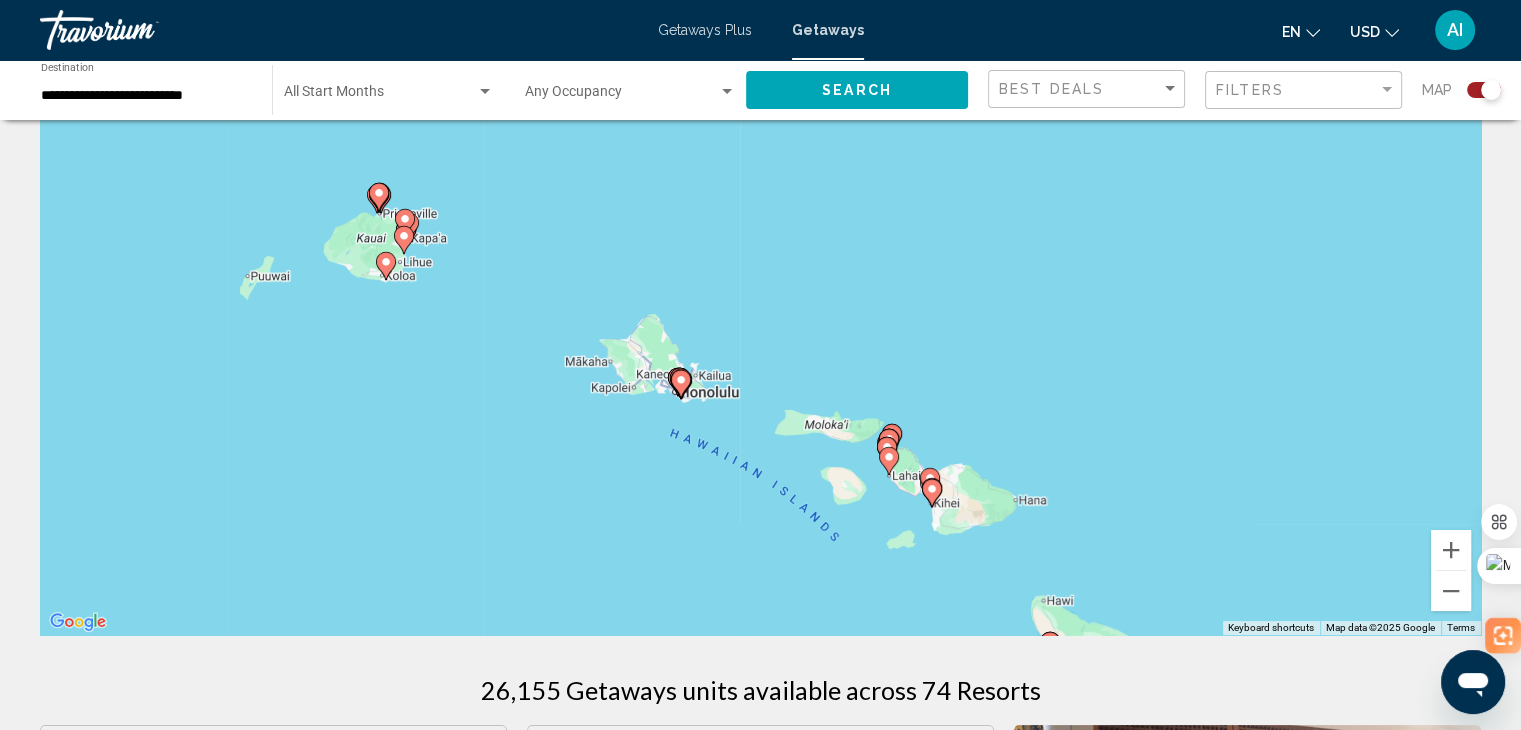 click 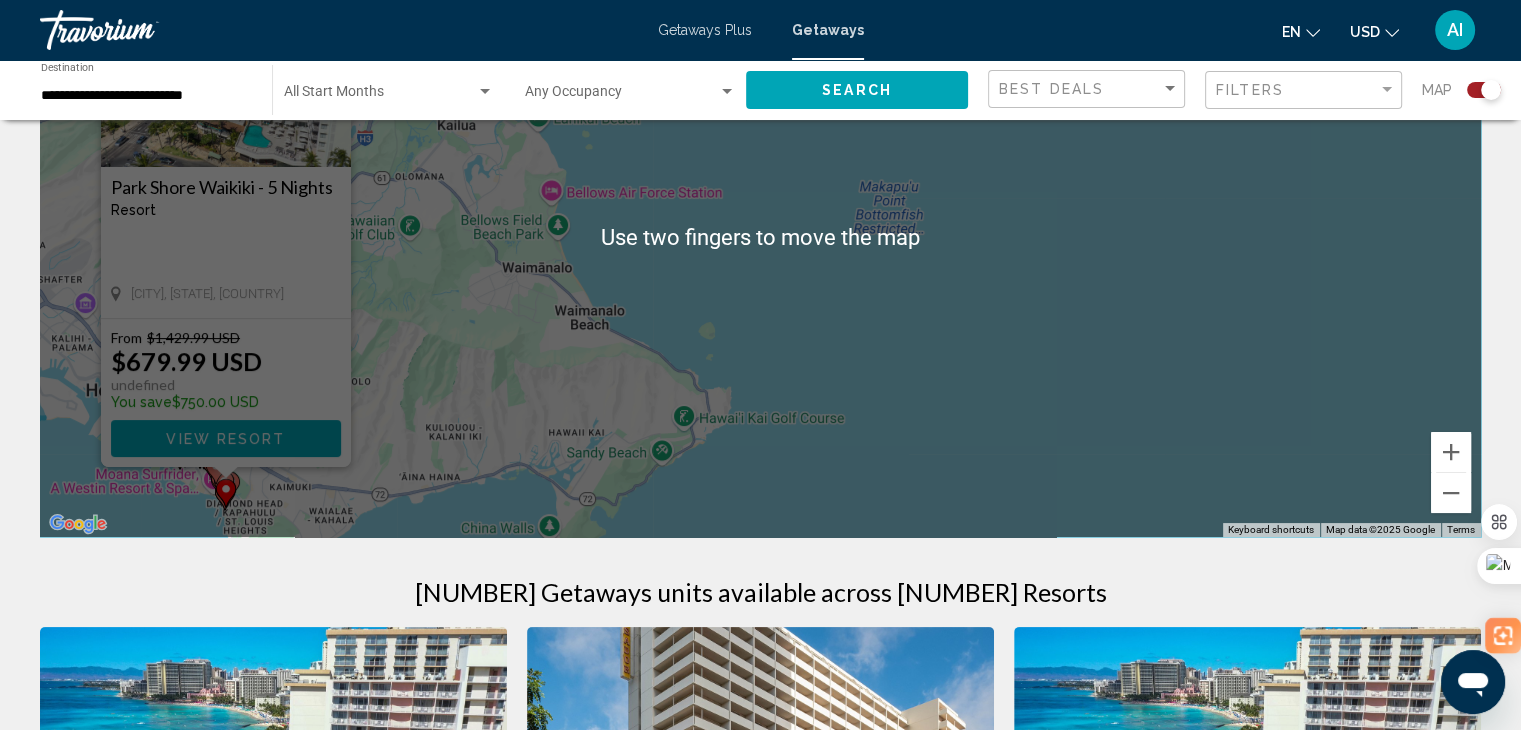 scroll, scrollTop: 204, scrollLeft: 0, axis: vertical 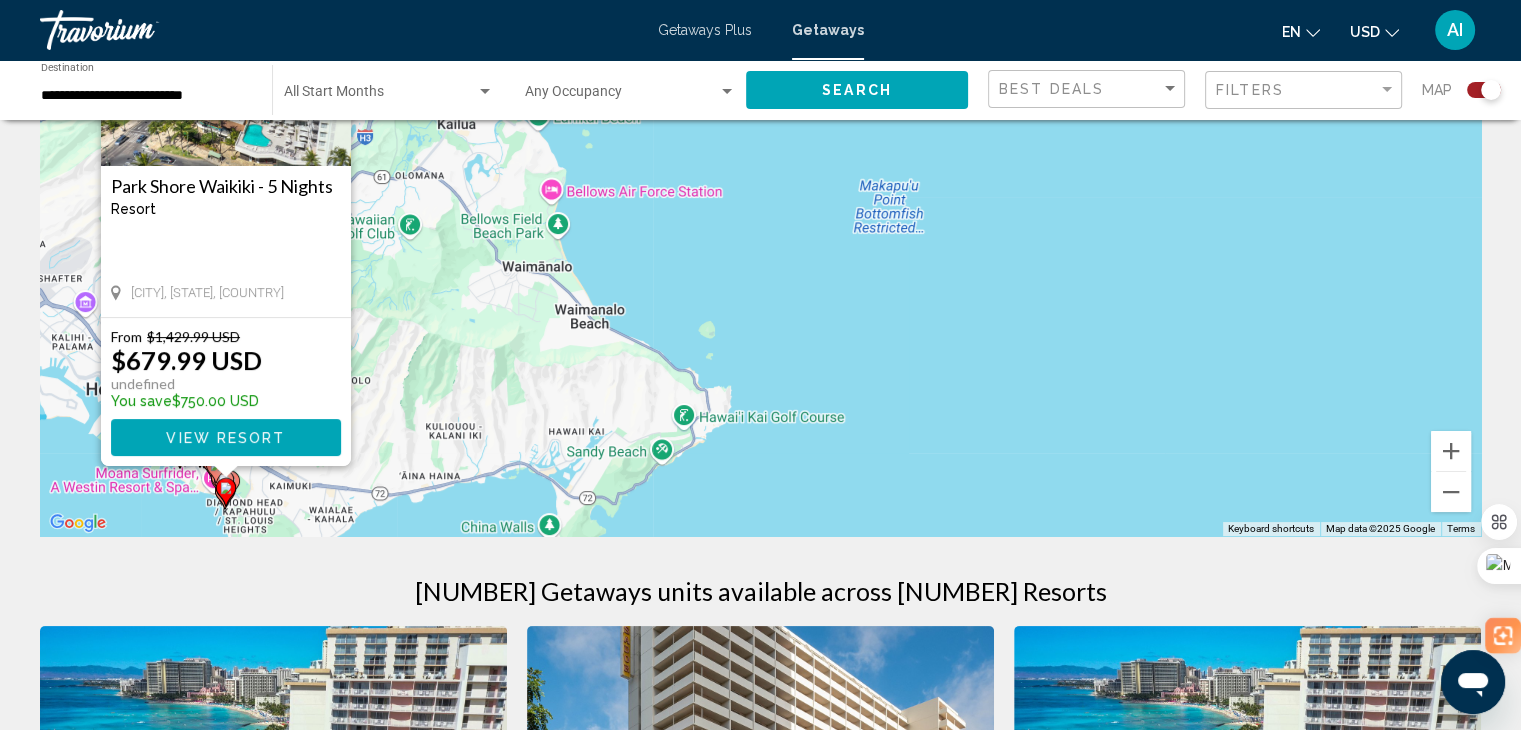 click 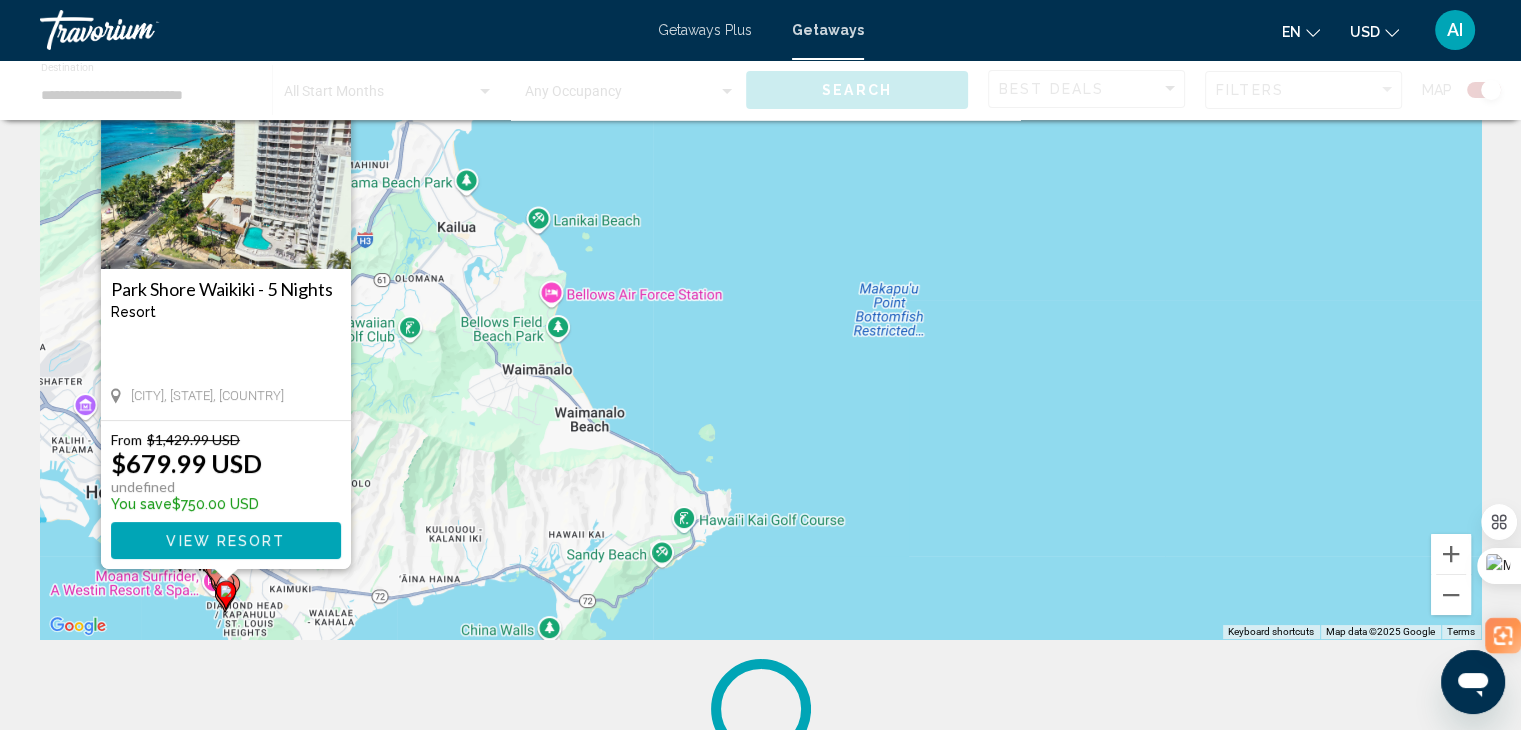 scroll, scrollTop: 0, scrollLeft: 0, axis: both 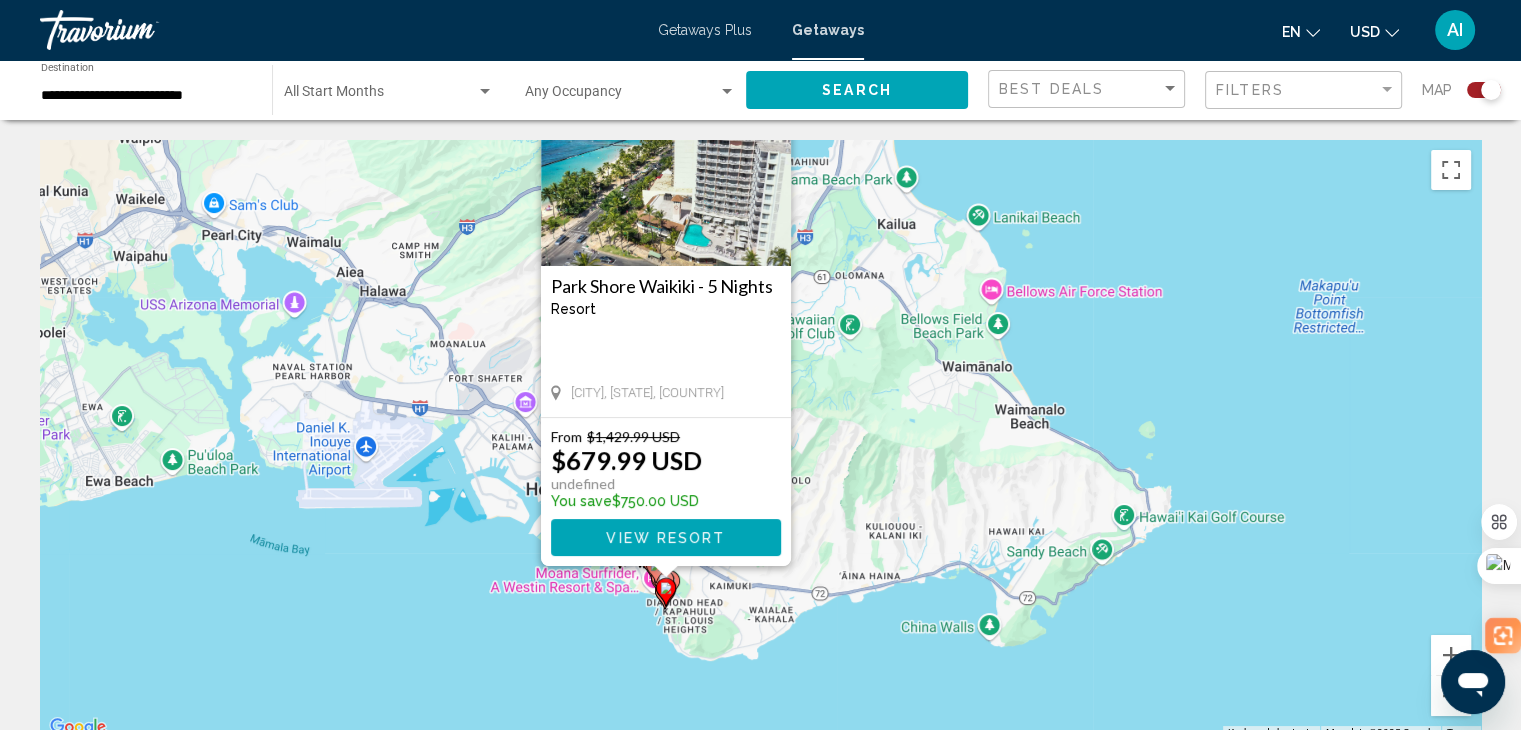click on "View Resort" at bounding box center [665, 538] 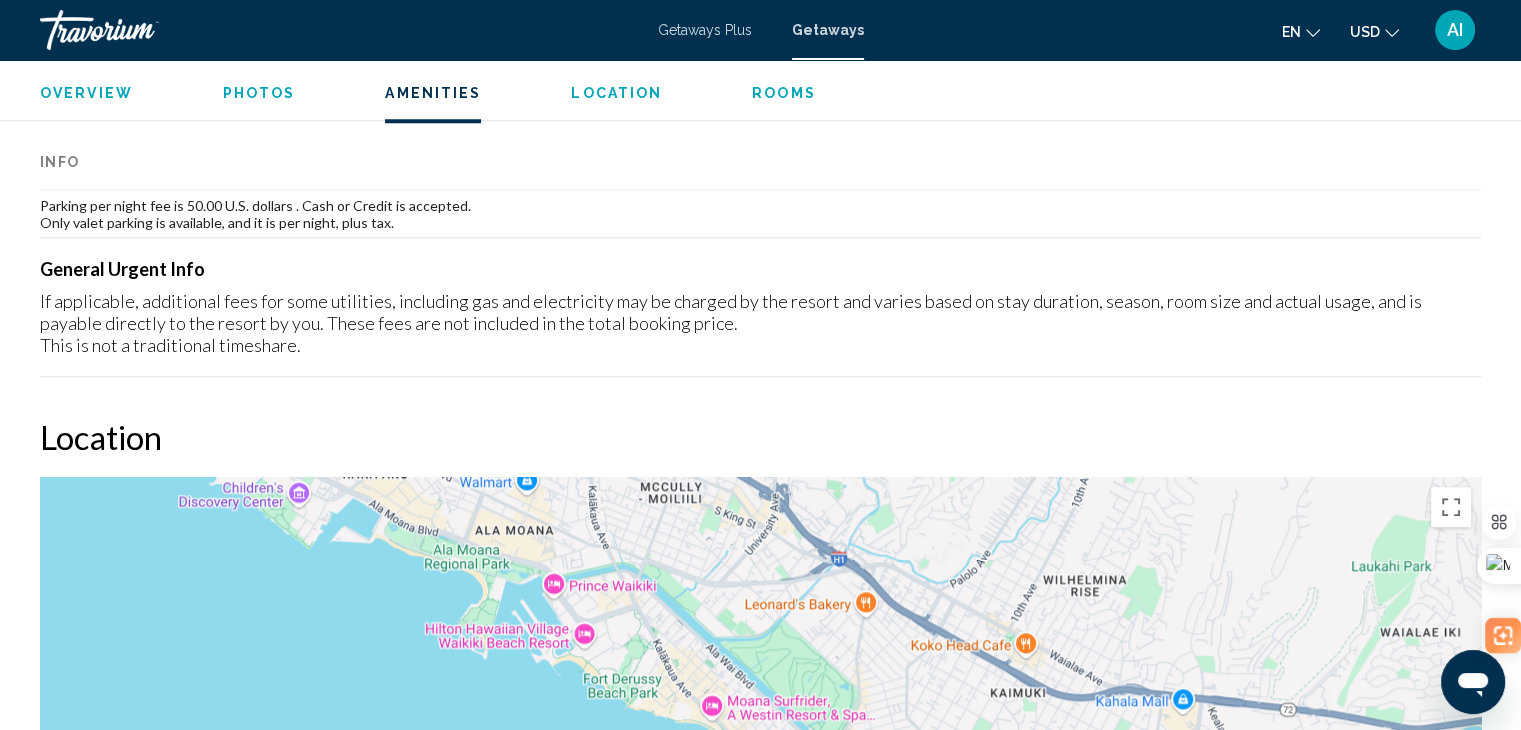 scroll, scrollTop: 1825, scrollLeft: 0, axis: vertical 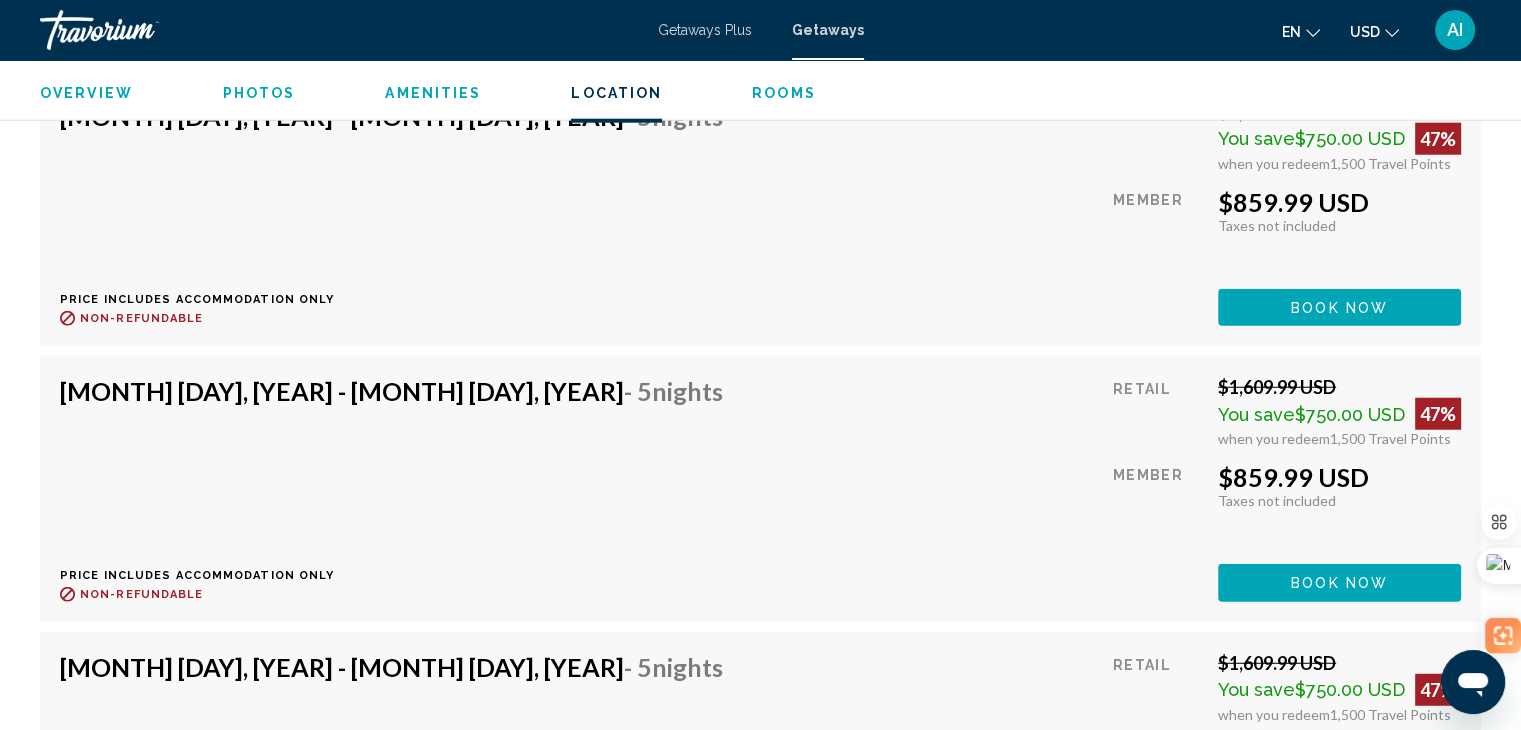 click on "[MONTH] [DAY], [YEAR] - [MONTH] [DAY], [YEAR] - [NUMBER] [NIGHTS] [PRICE]" at bounding box center (399, 213) 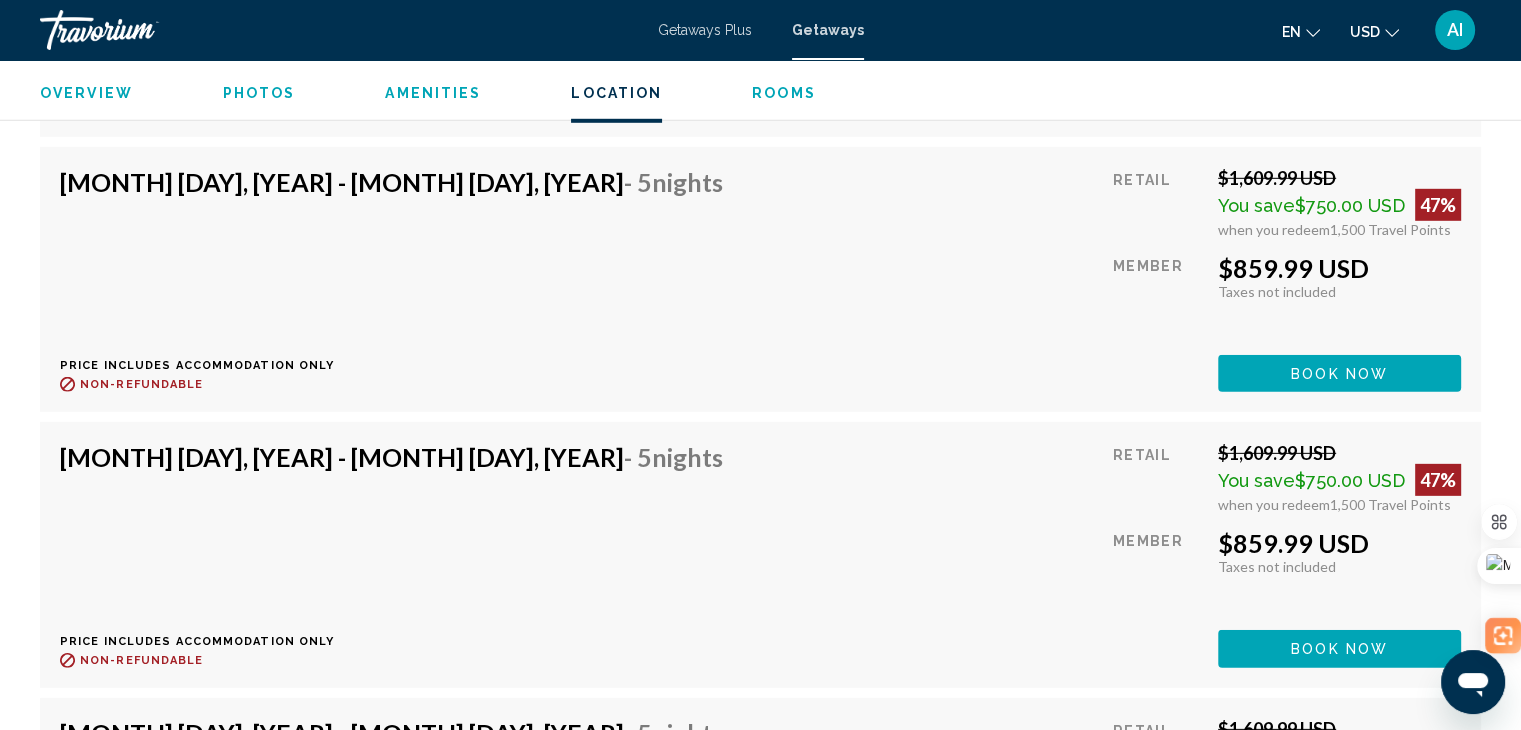 scroll, scrollTop: 5964, scrollLeft: 0, axis: vertical 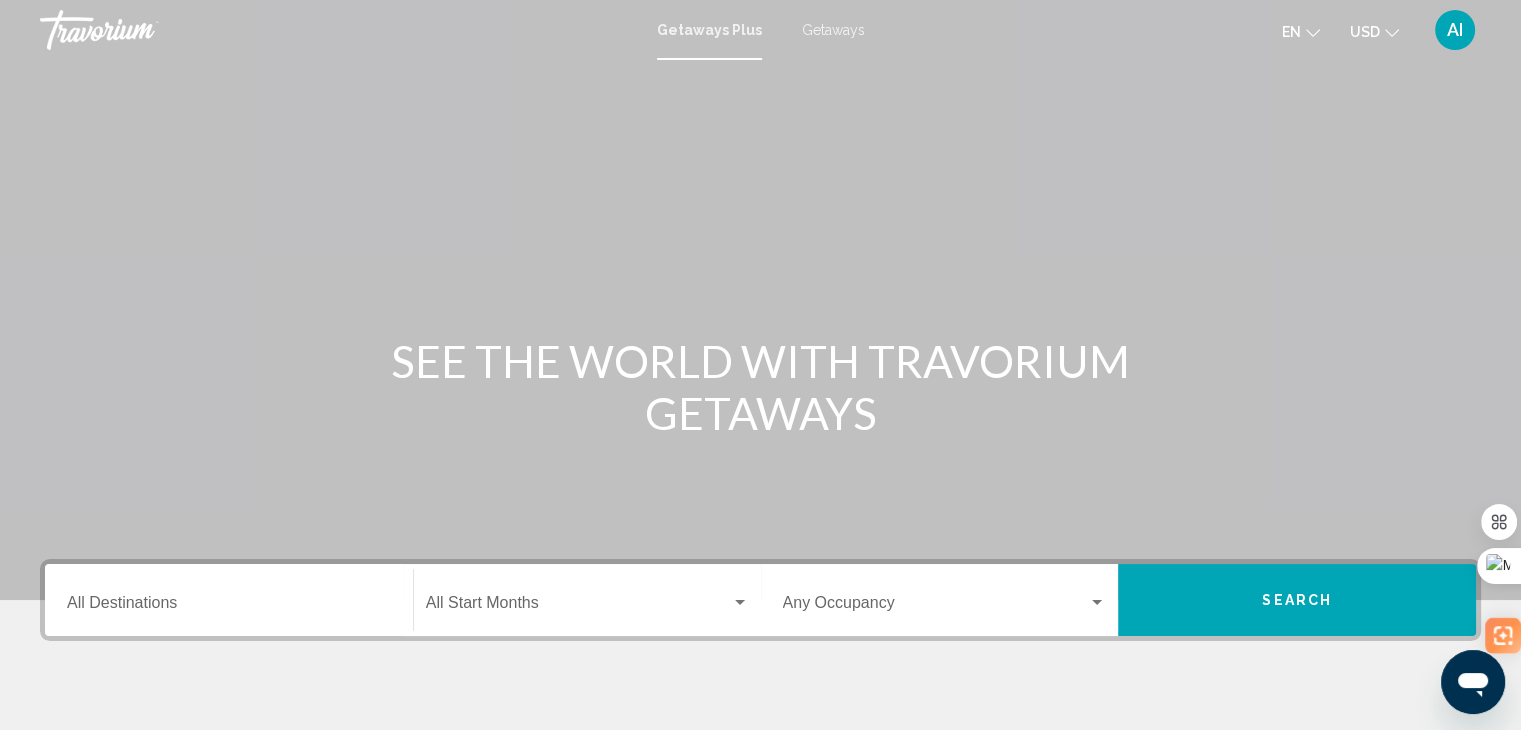 click on "Getaways" at bounding box center (833, 30) 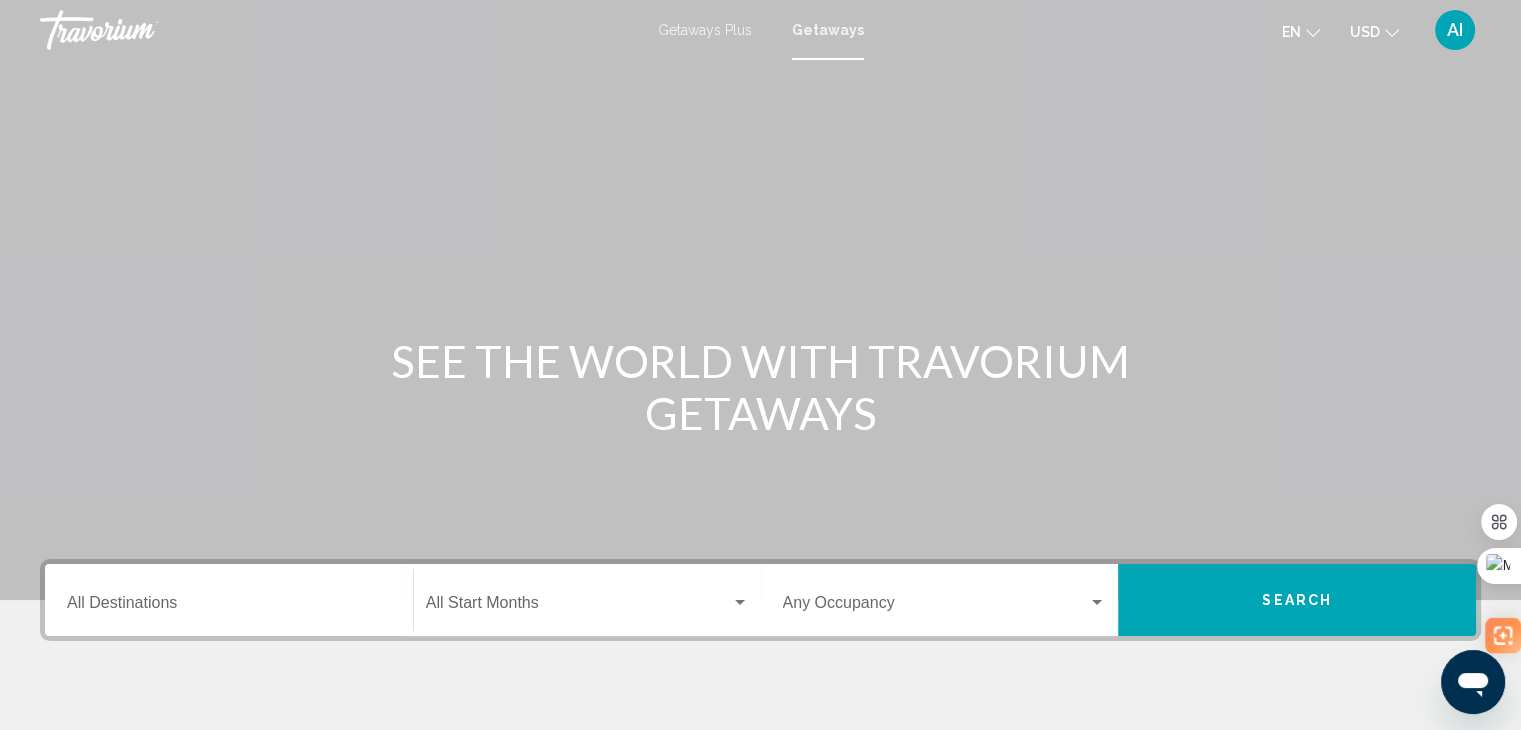 click on "Destination All Destinations" at bounding box center [229, 607] 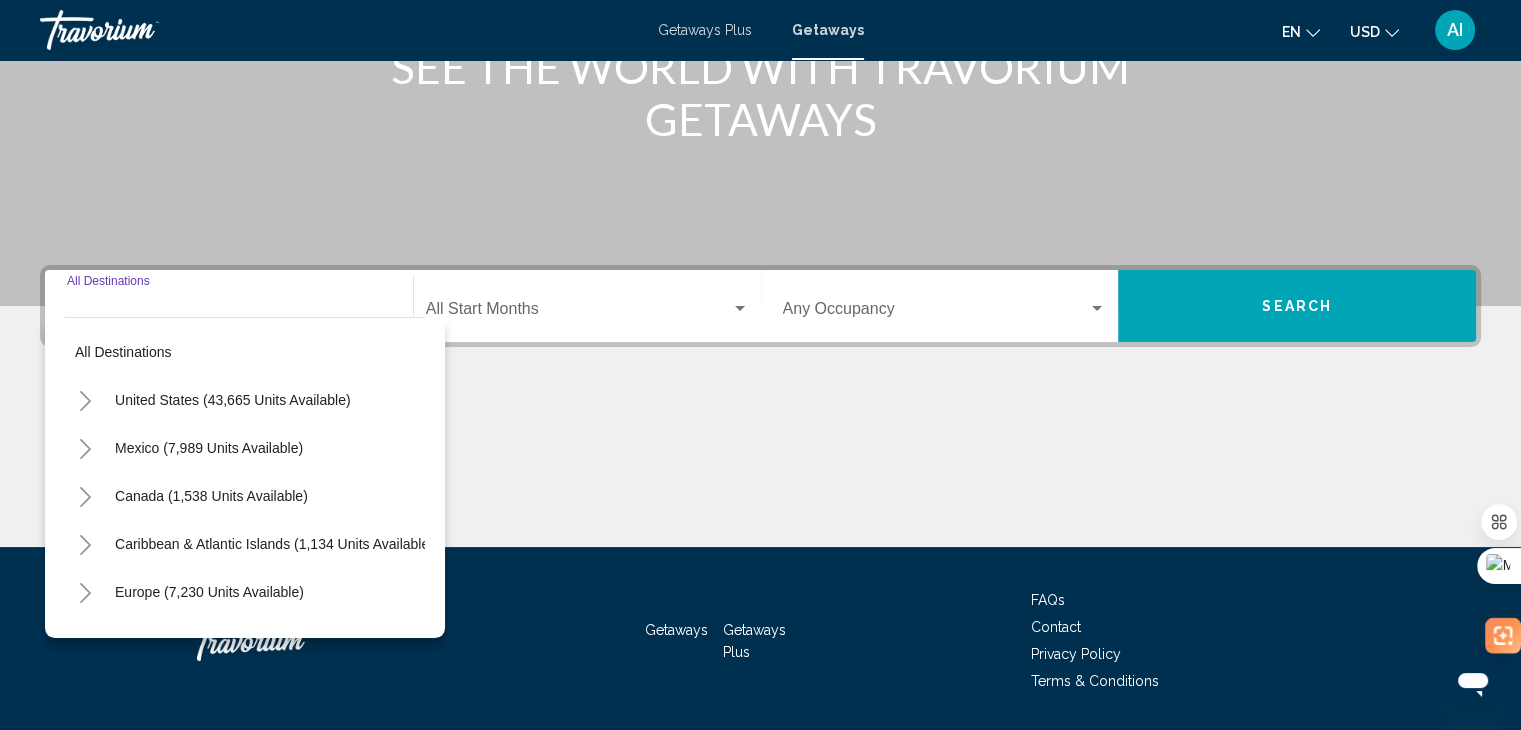 scroll, scrollTop: 356, scrollLeft: 0, axis: vertical 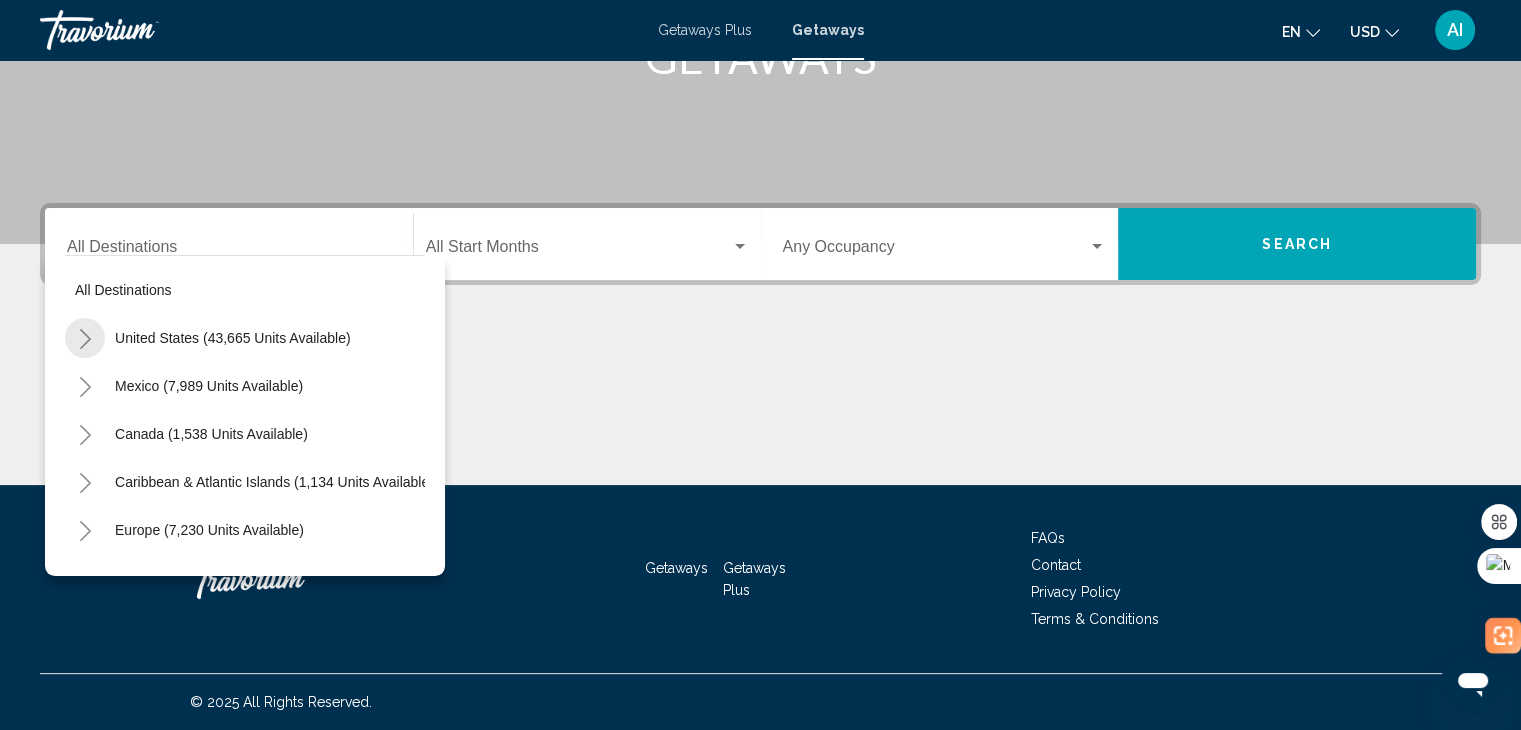 click 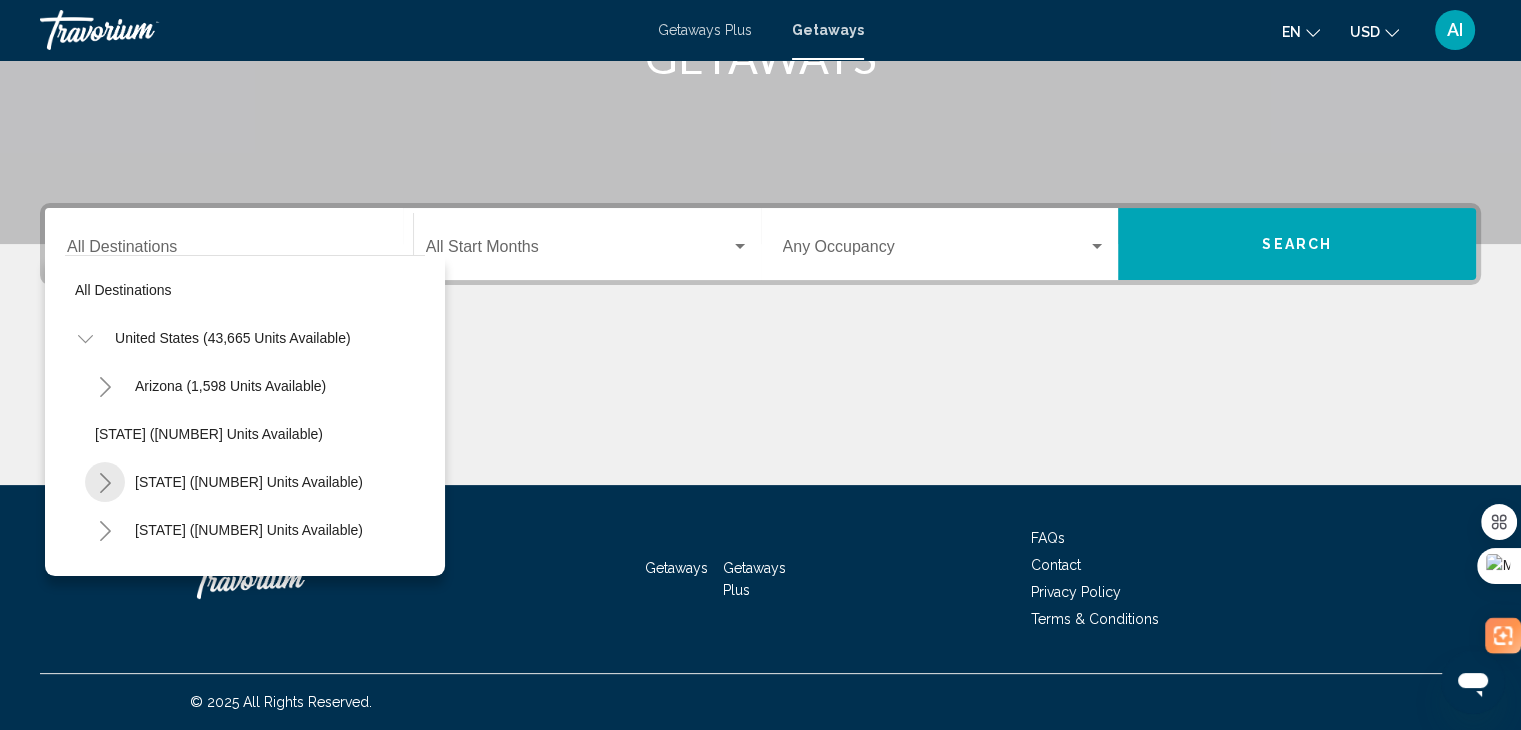 click 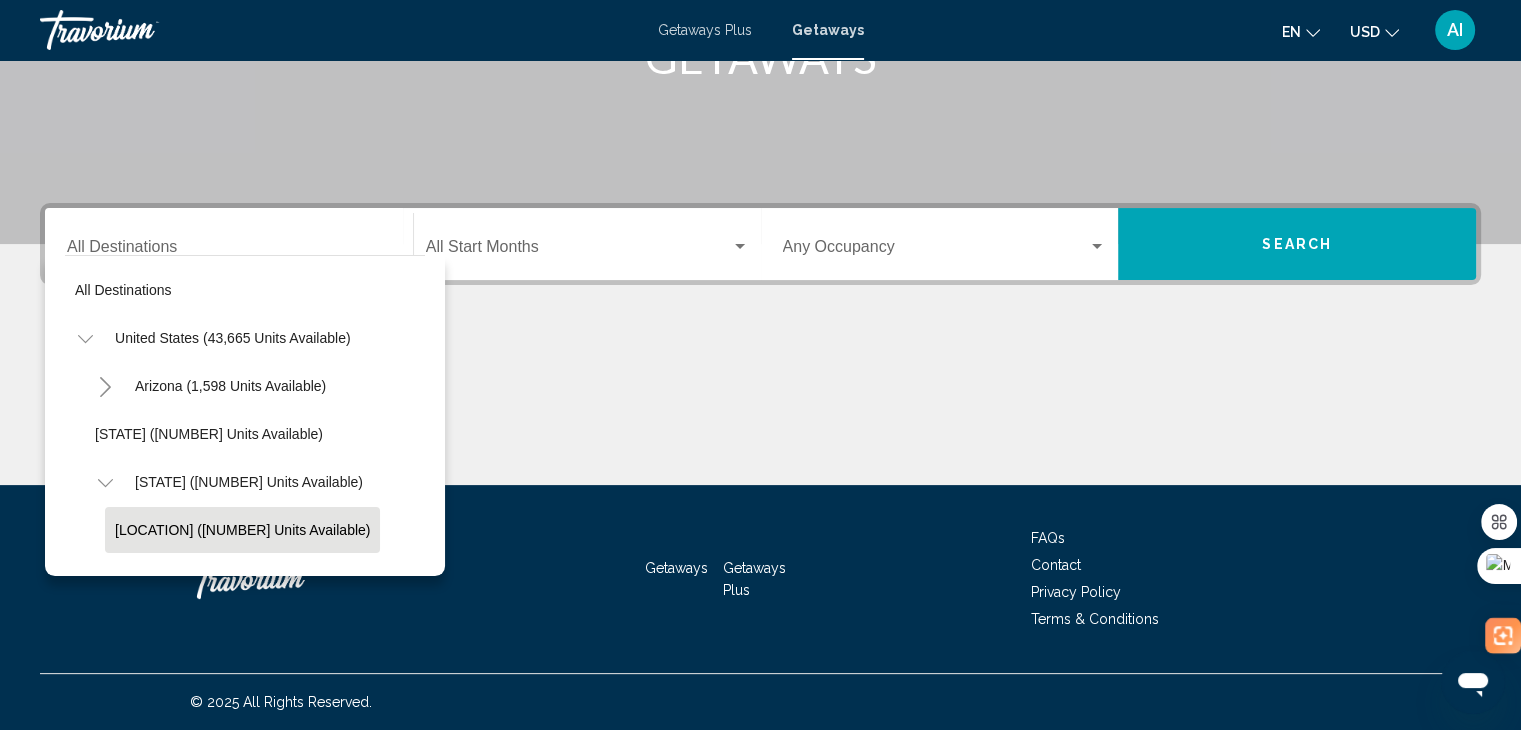 click on "Los Angeles & Anaheim (307 units available)" 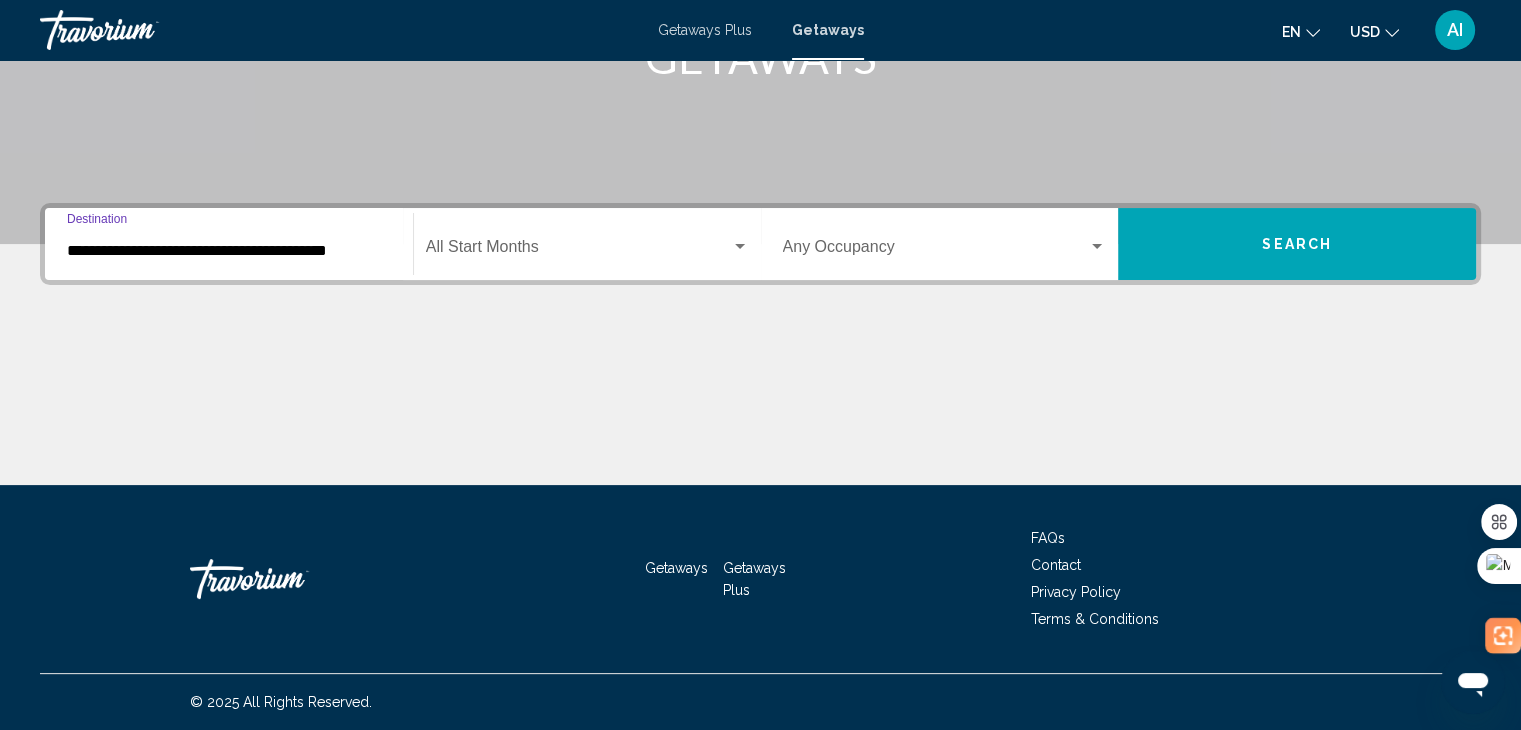 click at bounding box center [578, 251] 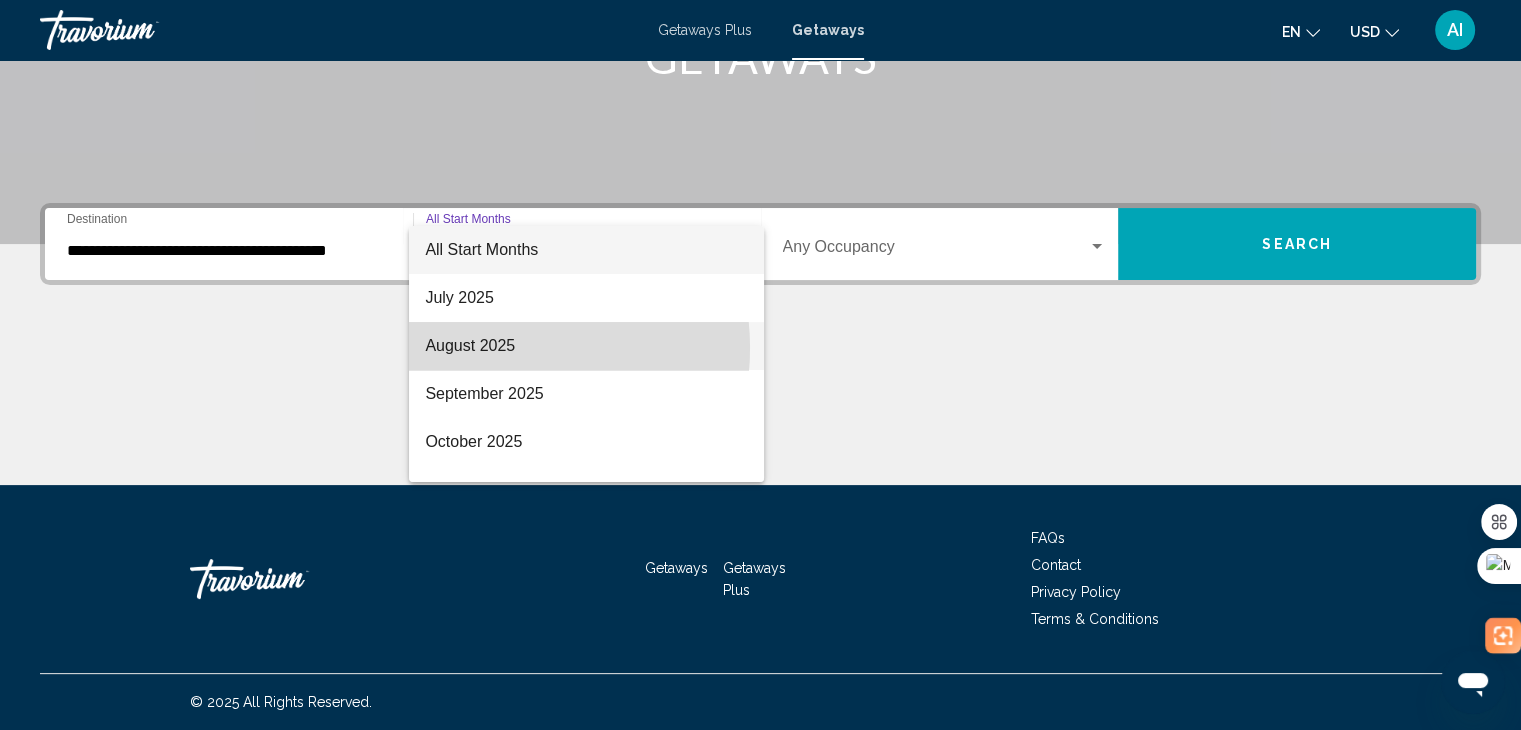 click on "August 2025" at bounding box center (586, 346) 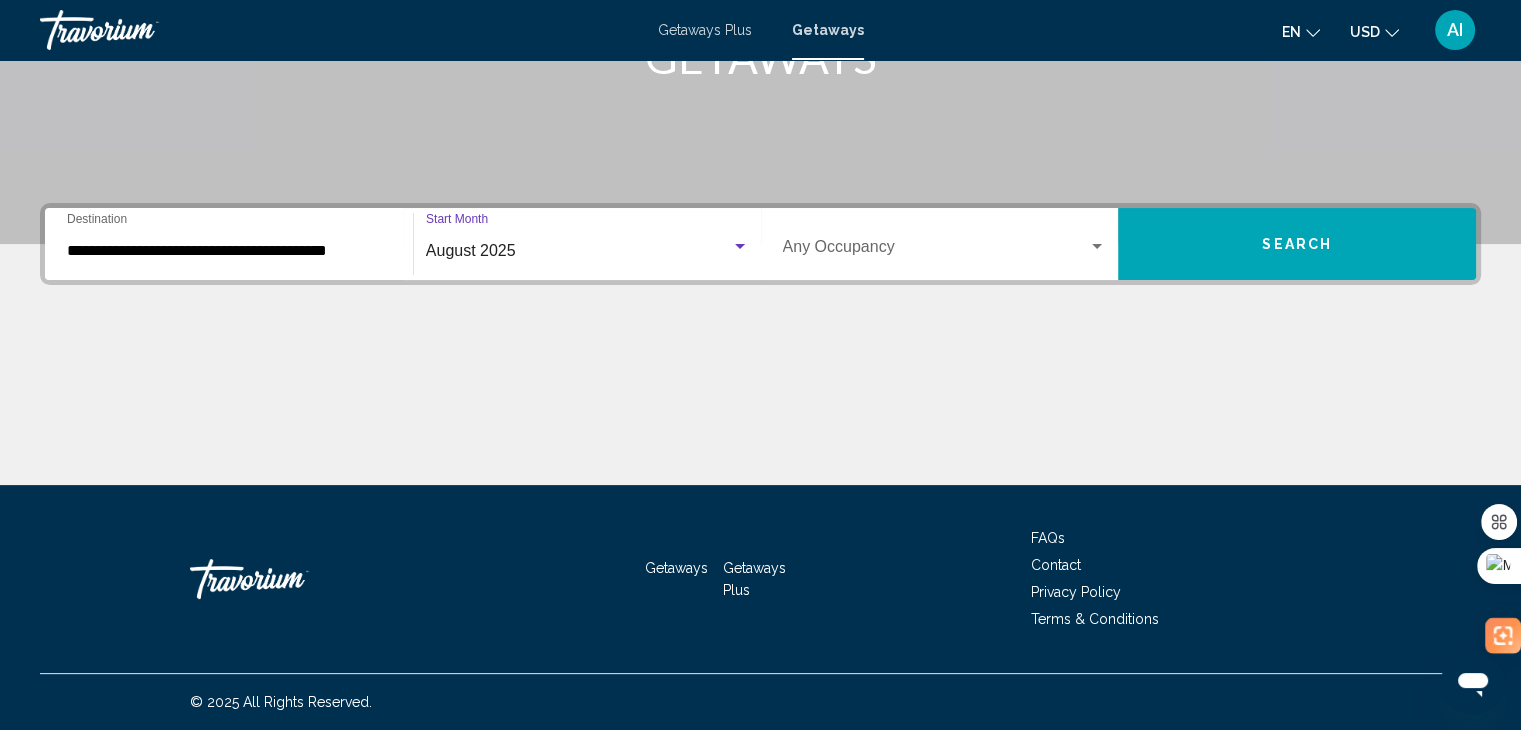 click on "Search" at bounding box center (1297, 245) 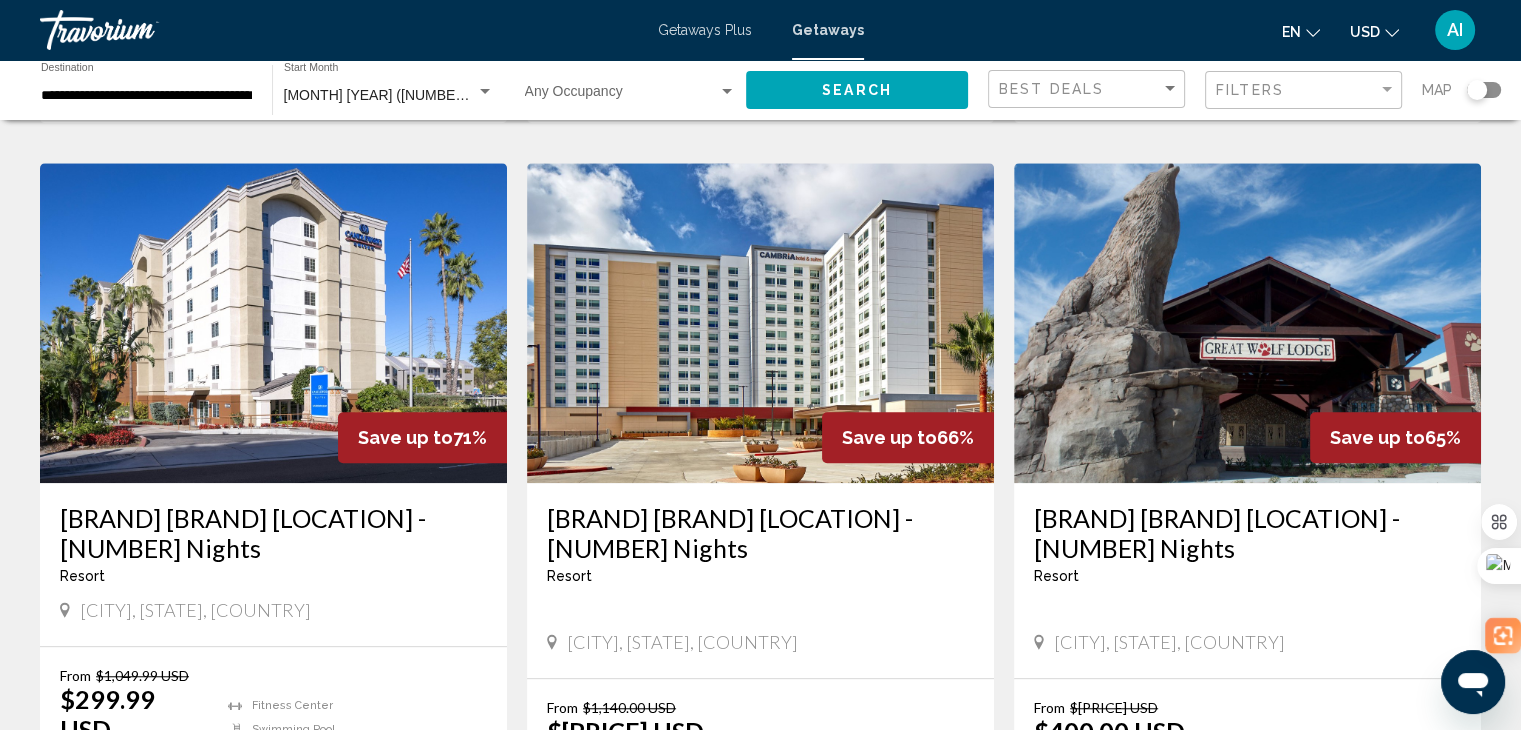 scroll, scrollTop: 1426, scrollLeft: 0, axis: vertical 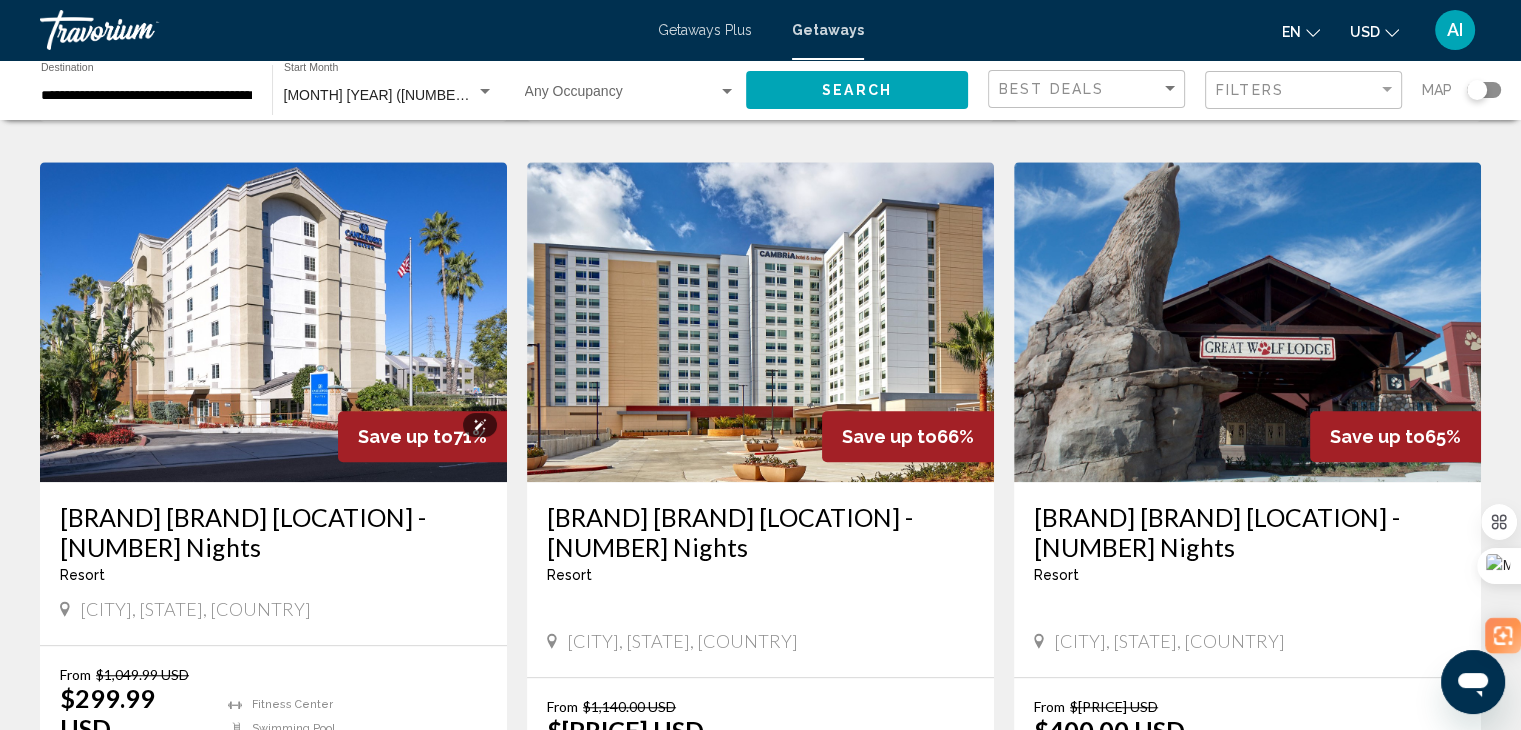 click at bounding box center (273, 322) 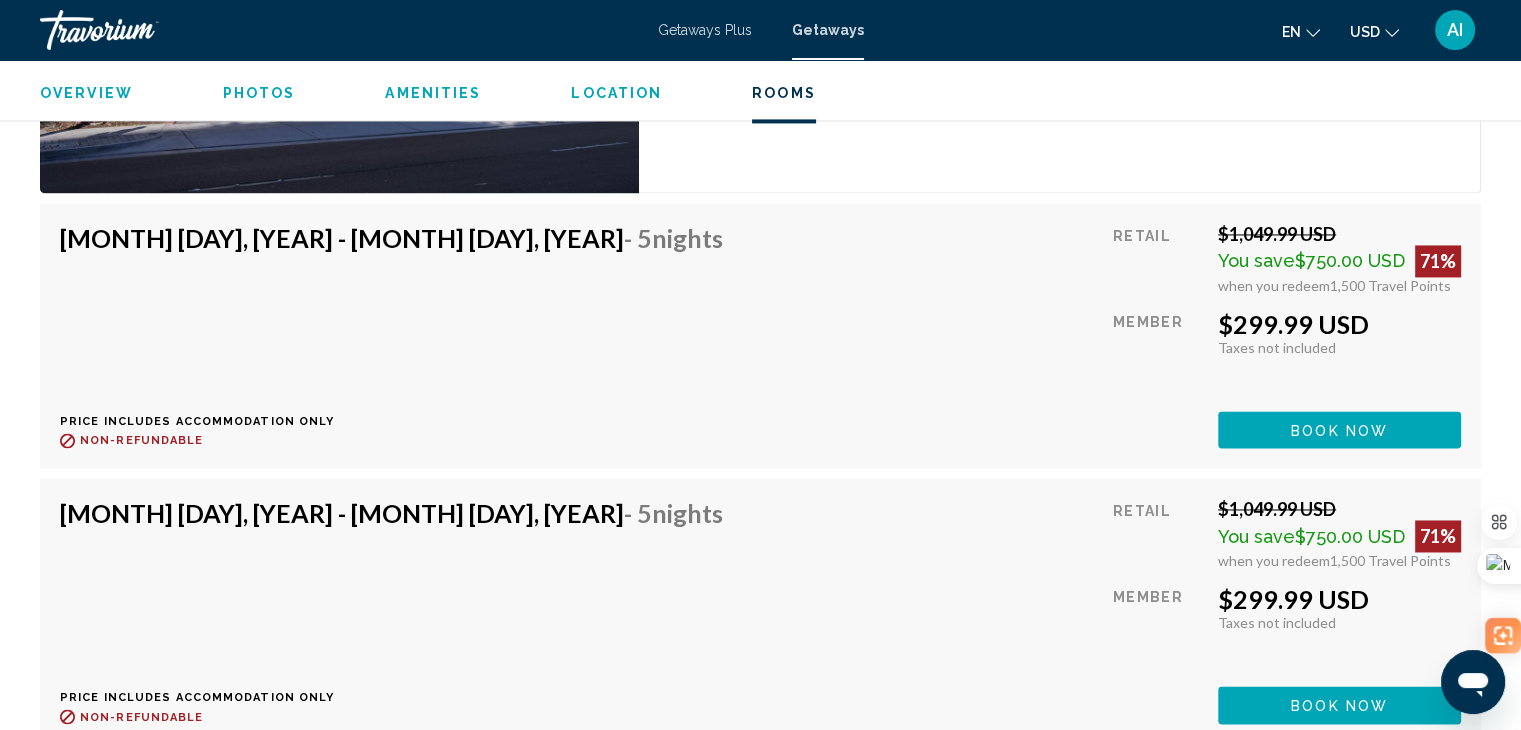 scroll, scrollTop: 3089, scrollLeft: 0, axis: vertical 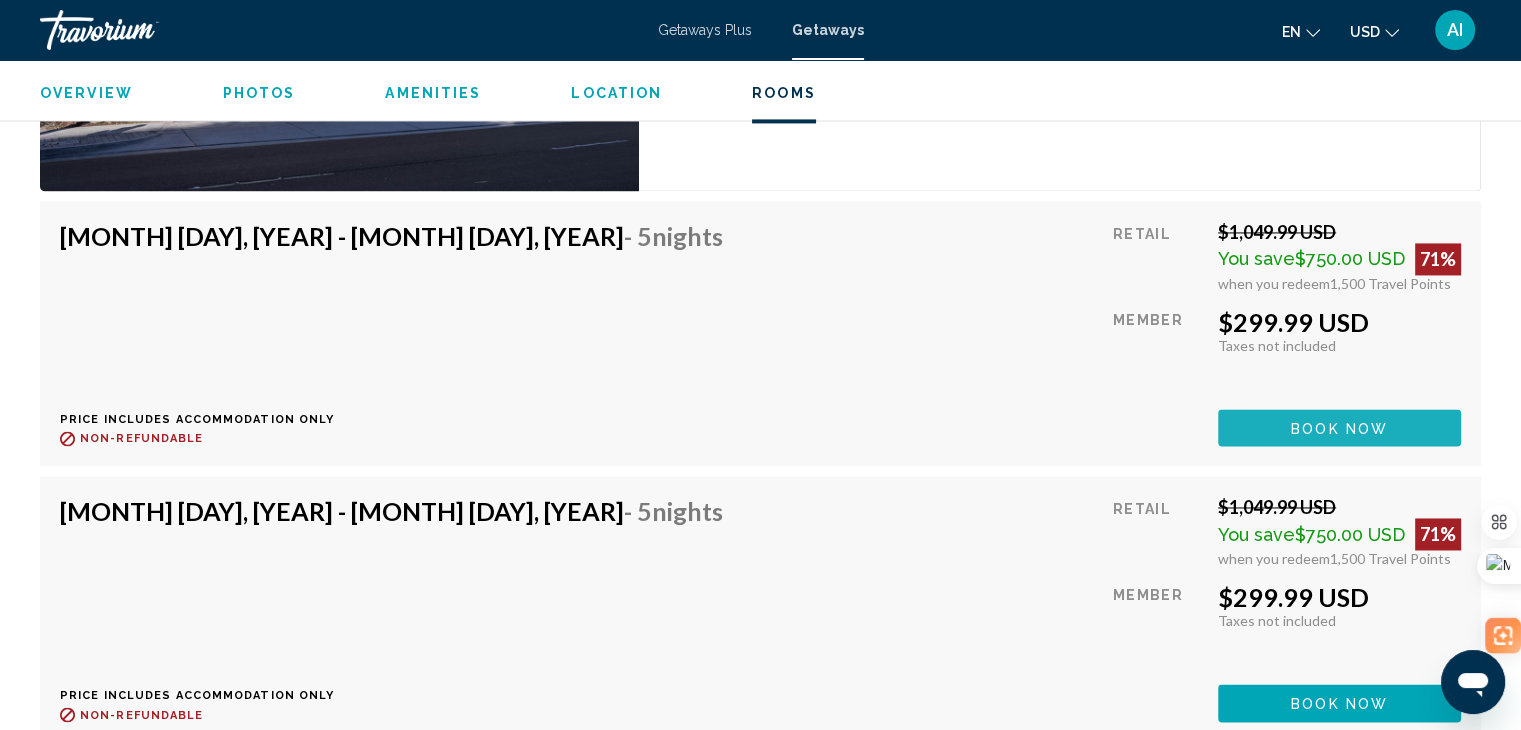 click on "Book now" at bounding box center [1339, 427] 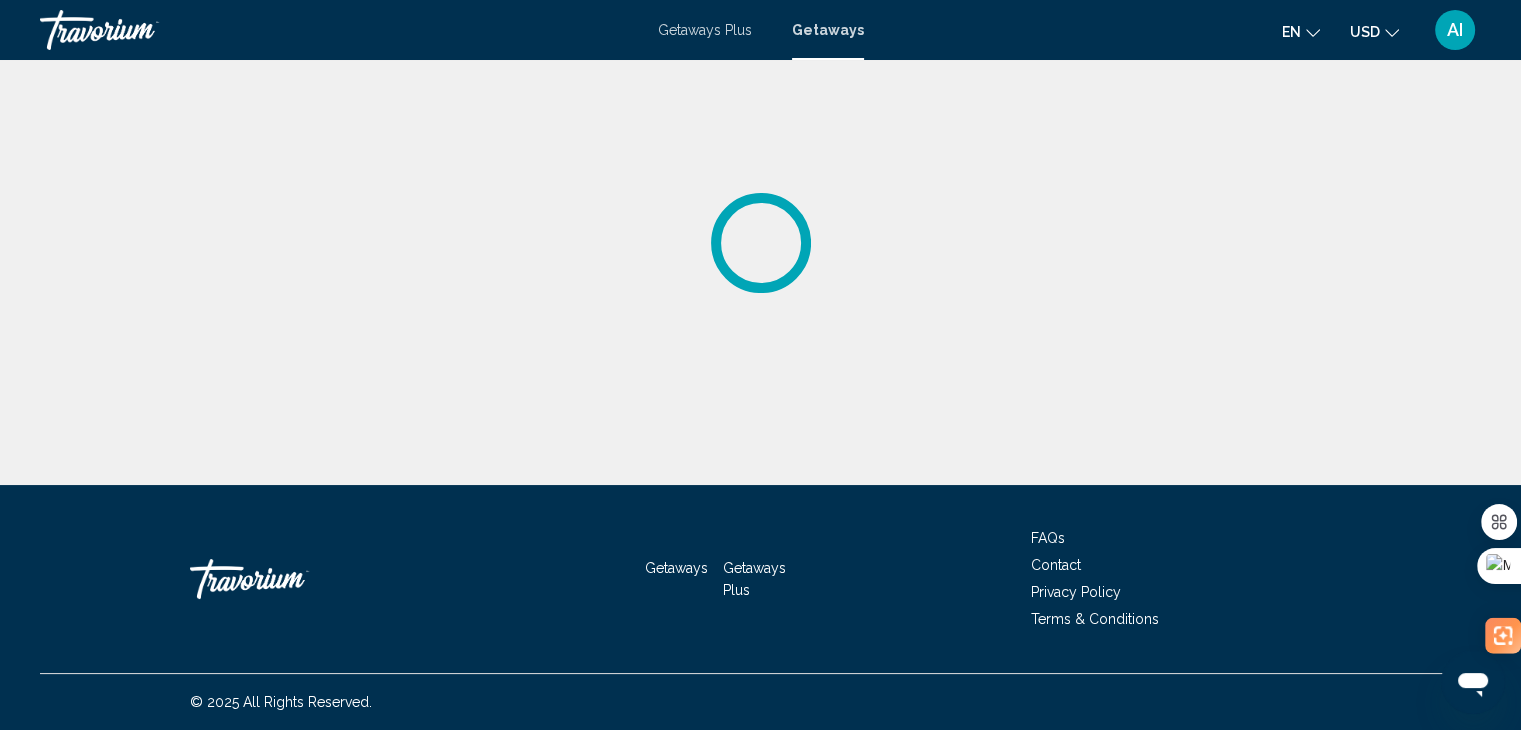 scroll, scrollTop: 0, scrollLeft: 0, axis: both 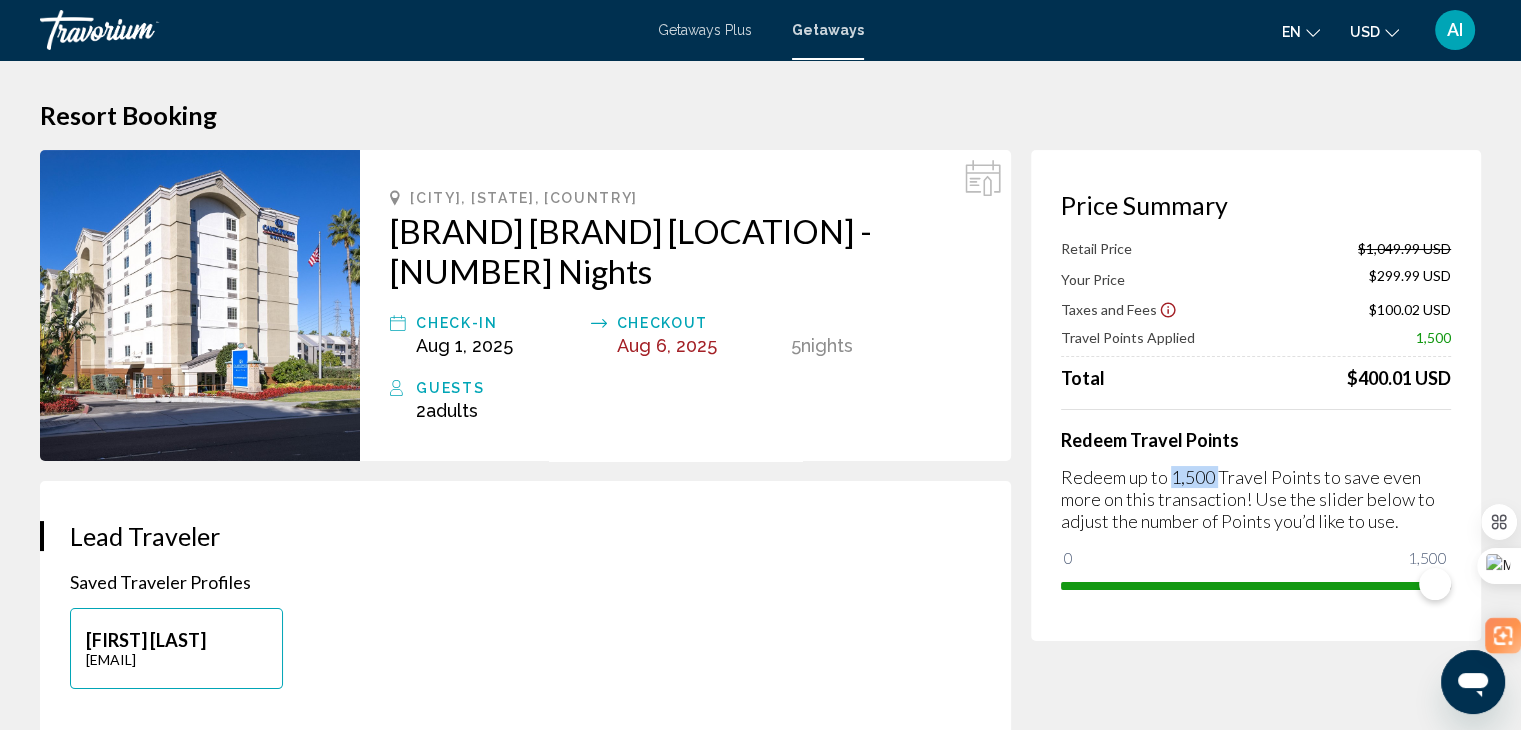 drag, startPoint x: 1218, startPoint y: 482, endPoint x: 1170, endPoint y: 475, distance: 48.507732 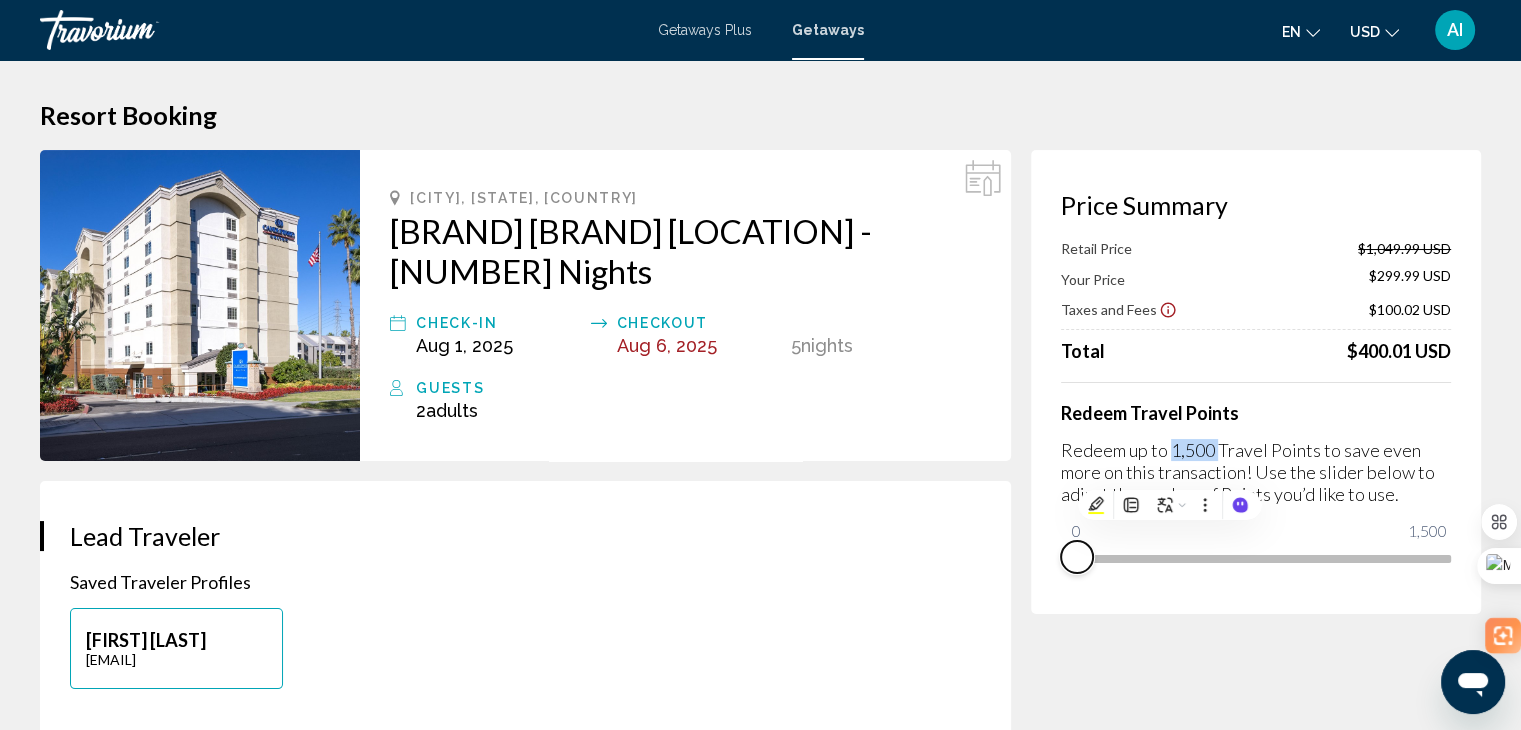 drag, startPoint x: 1432, startPoint y: 590, endPoint x: 1044, endPoint y: 589, distance: 388.00128 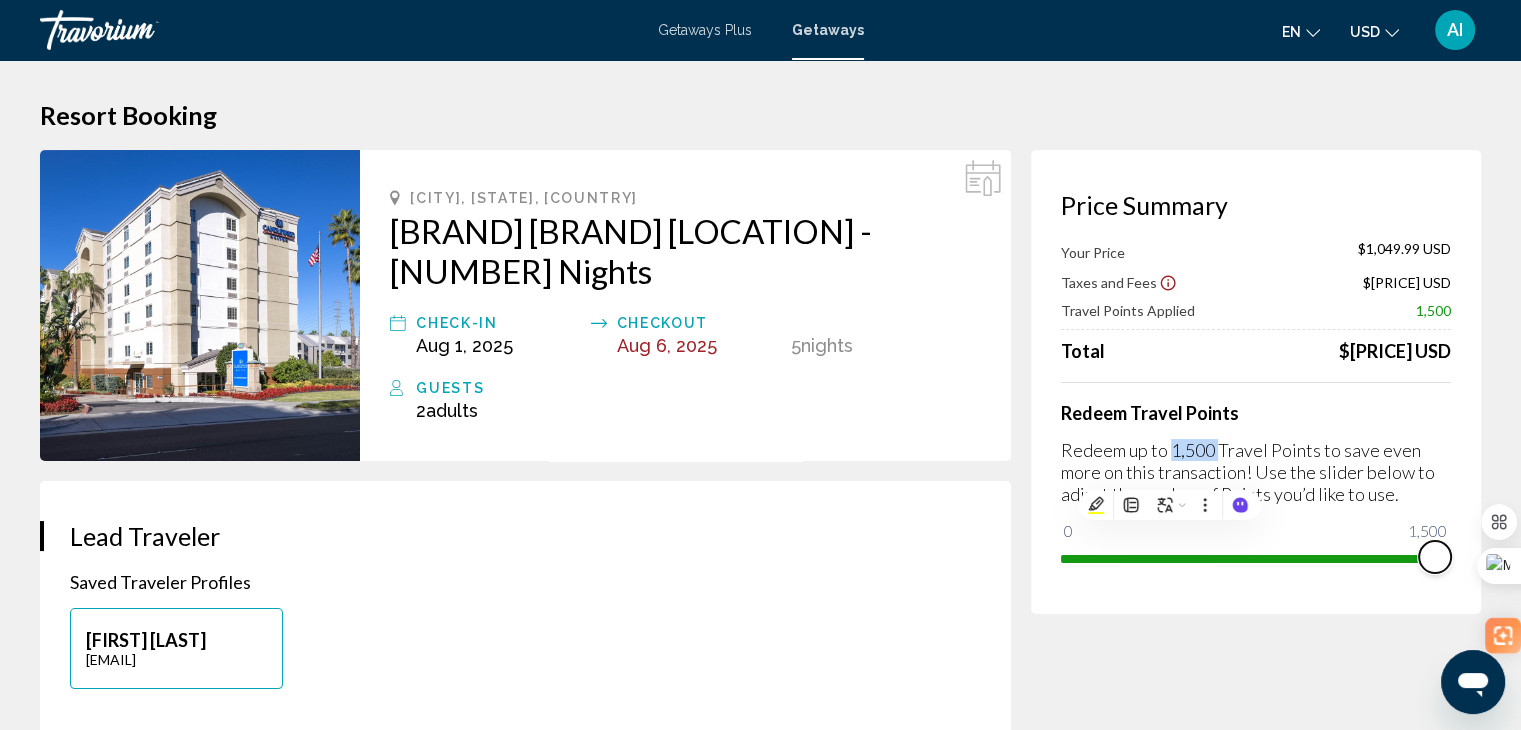 drag, startPoint x: 1079, startPoint y: 522, endPoint x: 1475, endPoint y: 608, distance: 405.2308 